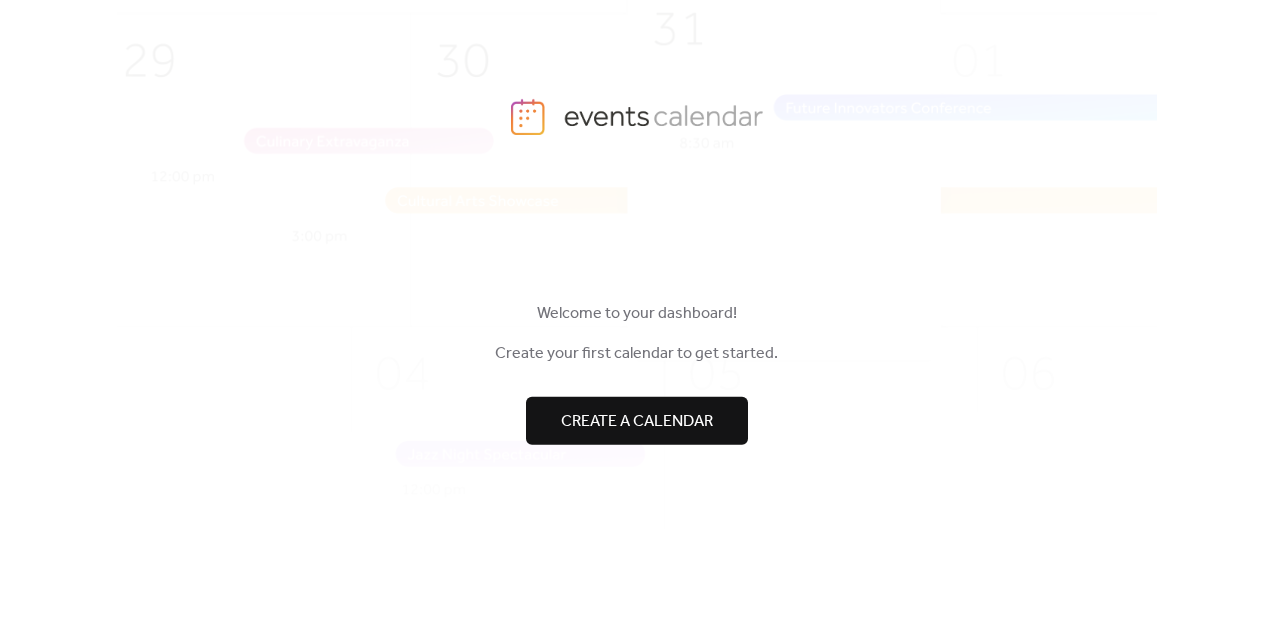 scroll, scrollTop: 0, scrollLeft: 0, axis: both 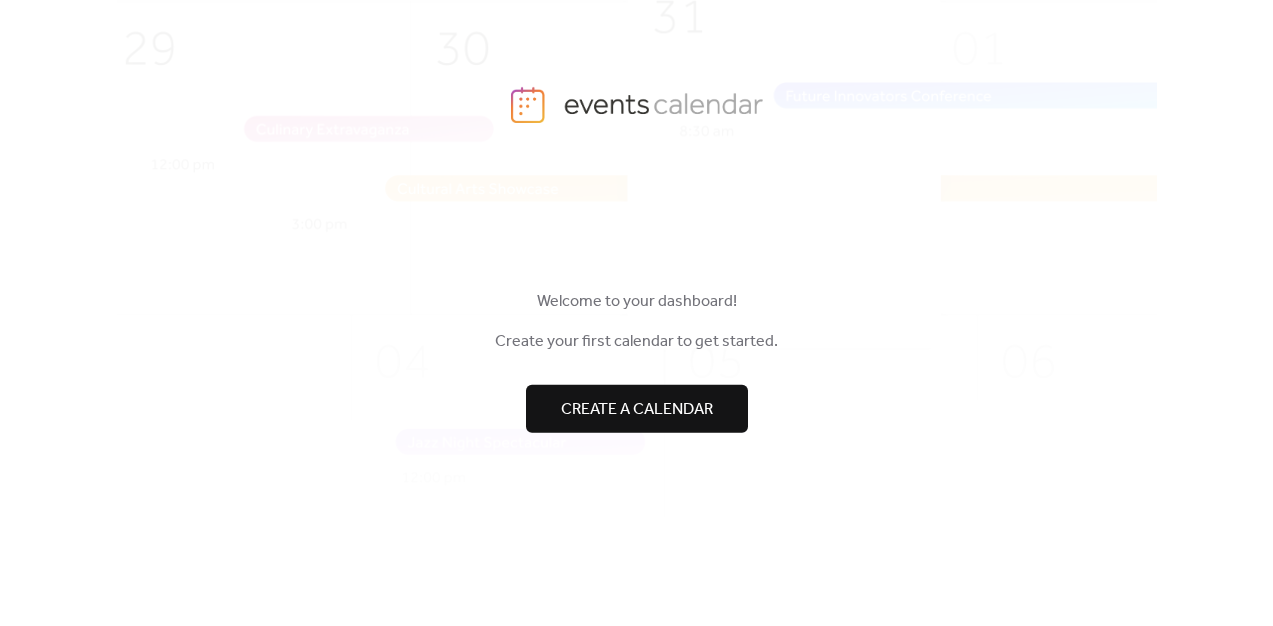 click on "Create a calendar" at bounding box center [637, 409] 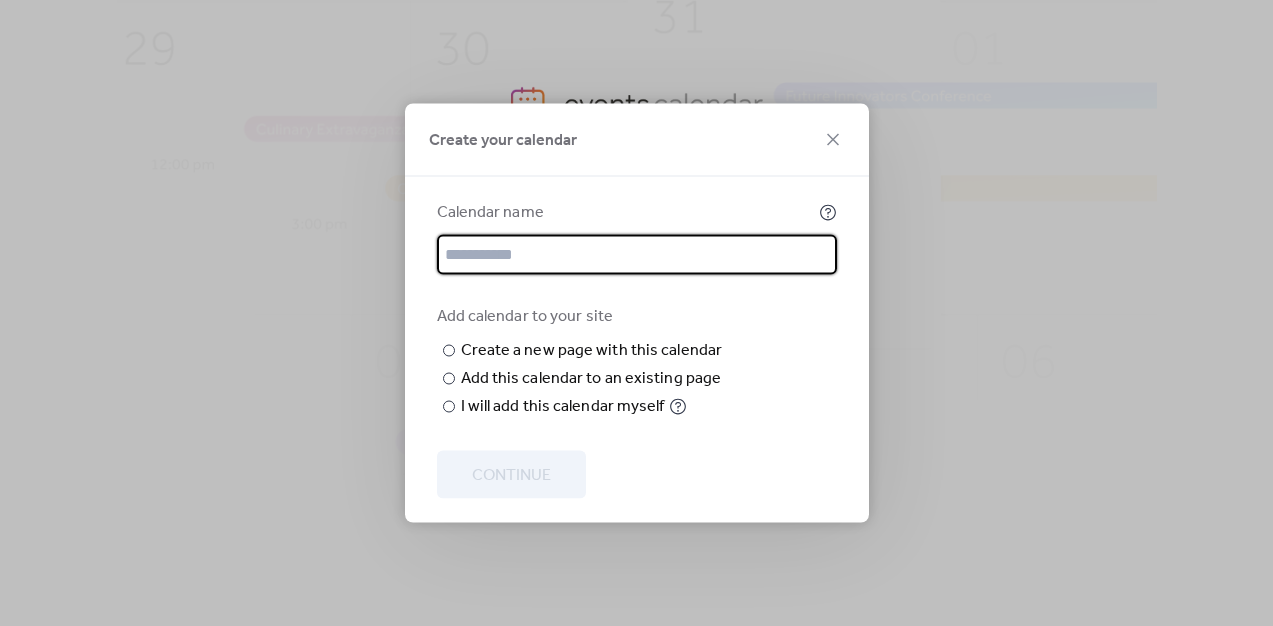 click at bounding box center [637, 255] 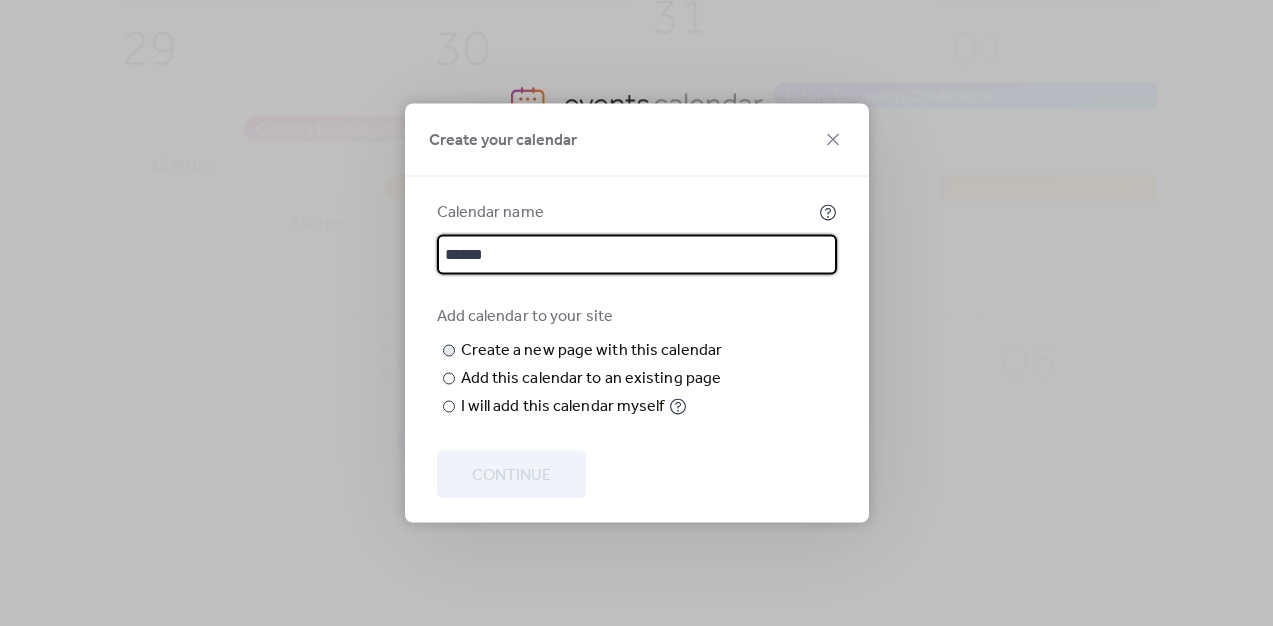 type on "******" 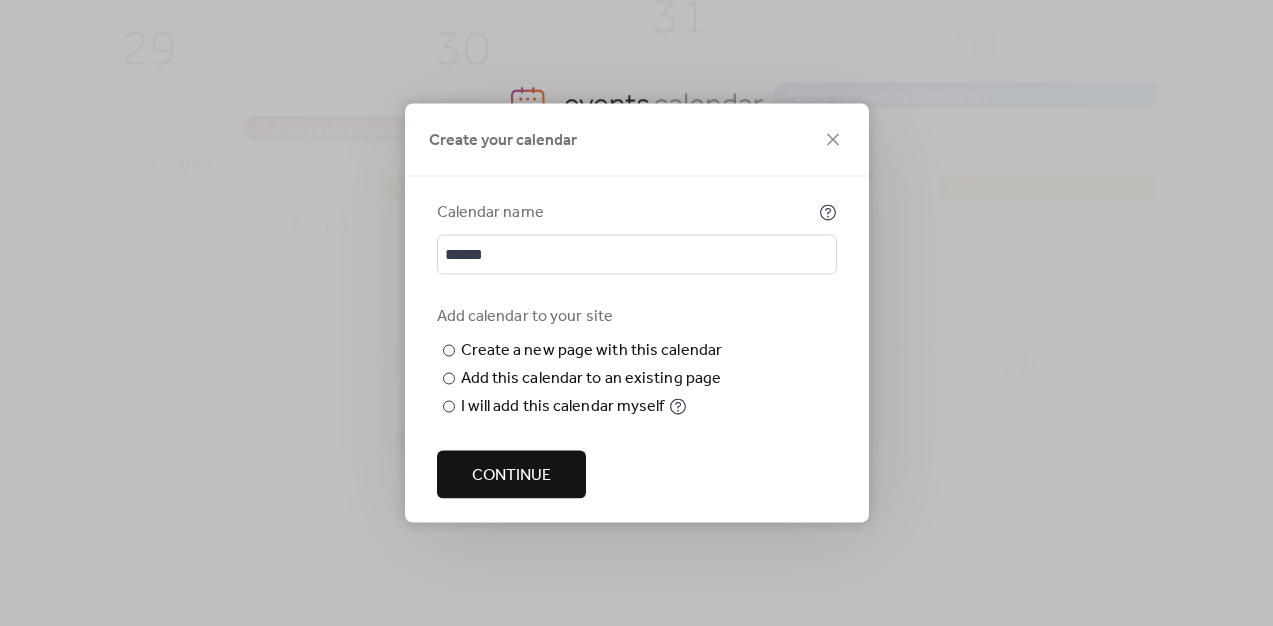 type on "******" 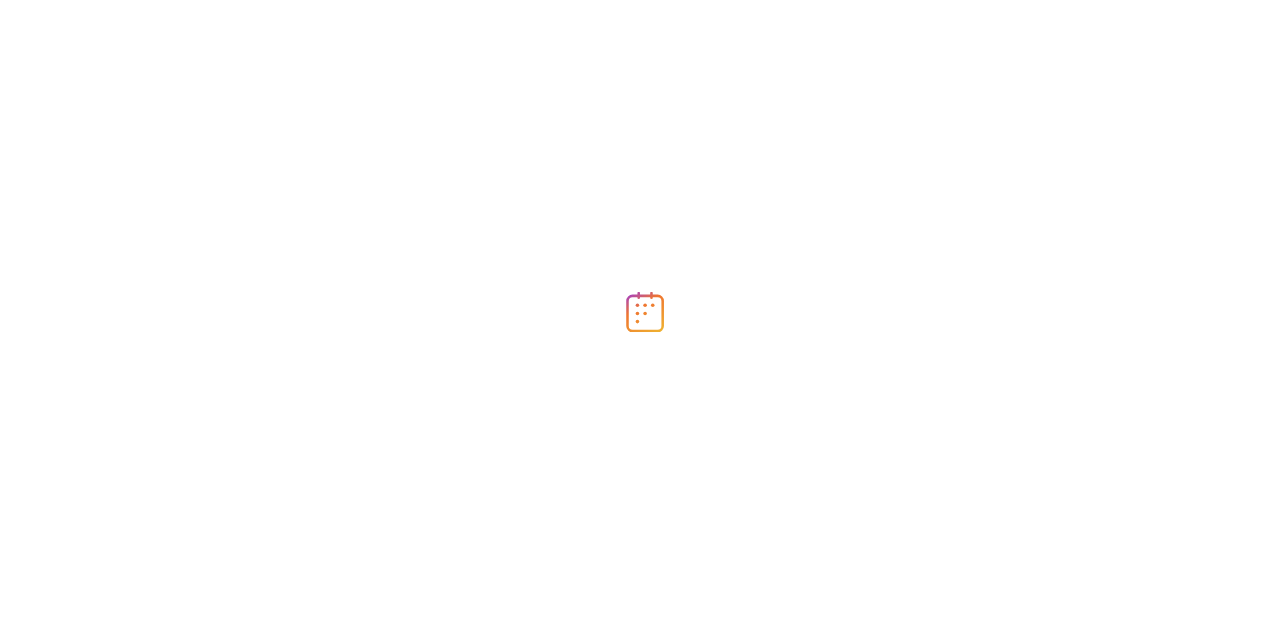 scroll, scrollTop: 0, scrollLeft: 0, axis: both 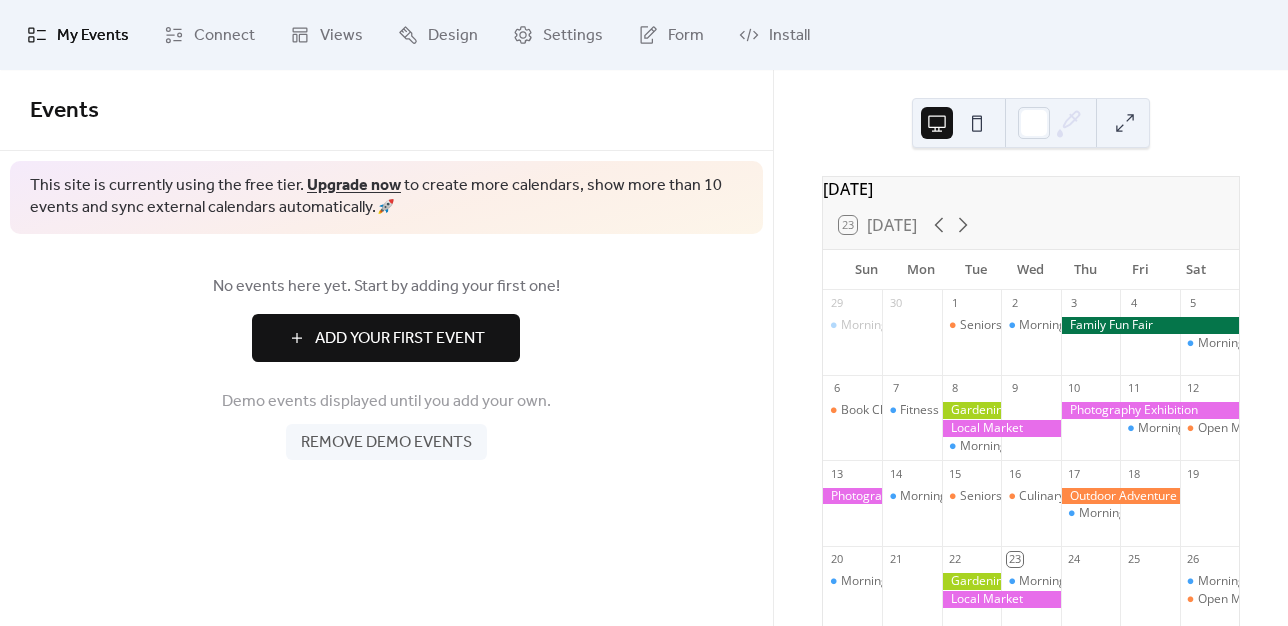click on "Remove demo events" at bounding box center (386, 443) 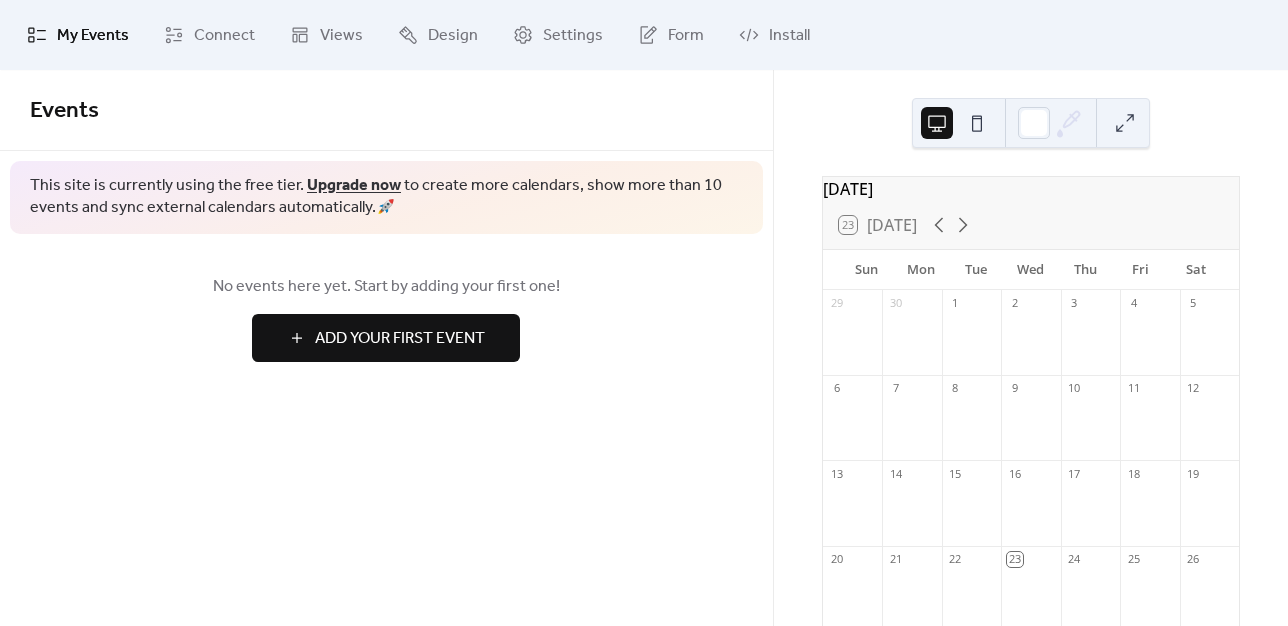 click on "Add Your First Event" at bounding box center [400, 339] 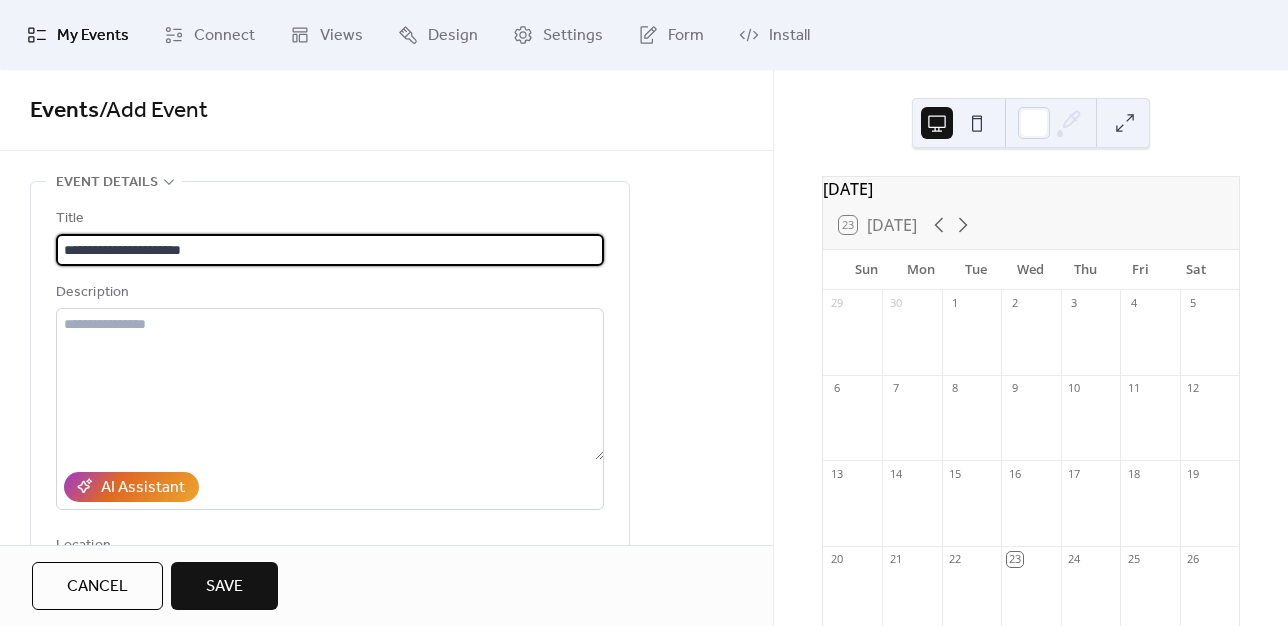 click on "**********" at bounding box center [330, 250] 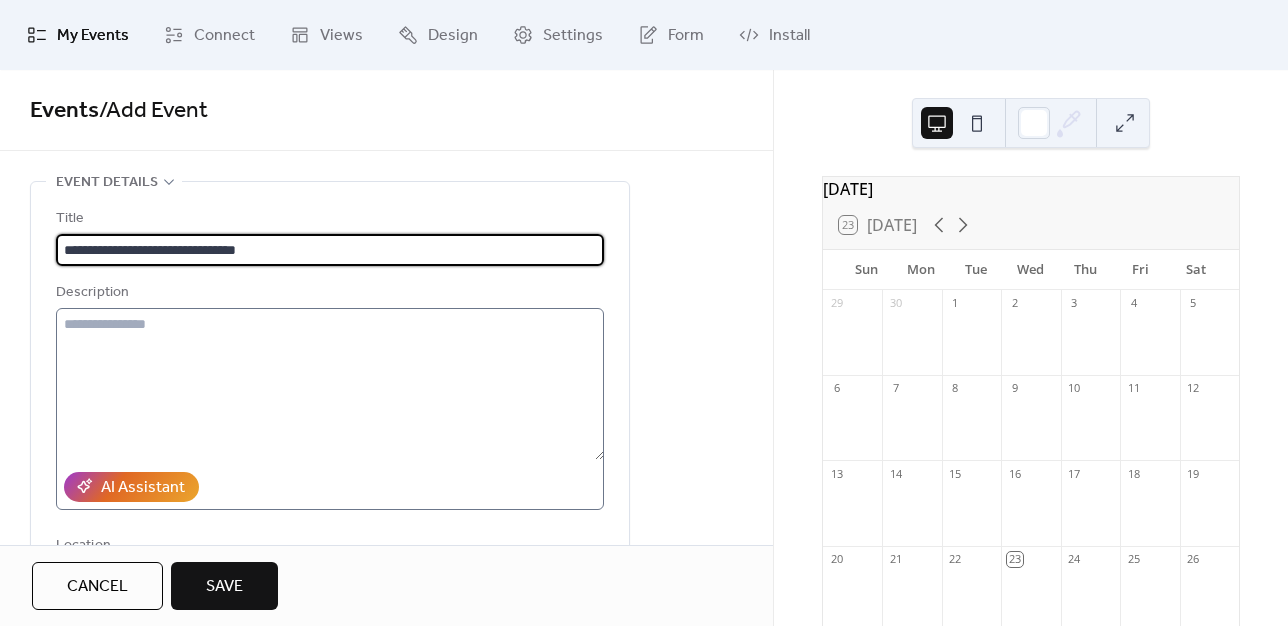 type on "**********" 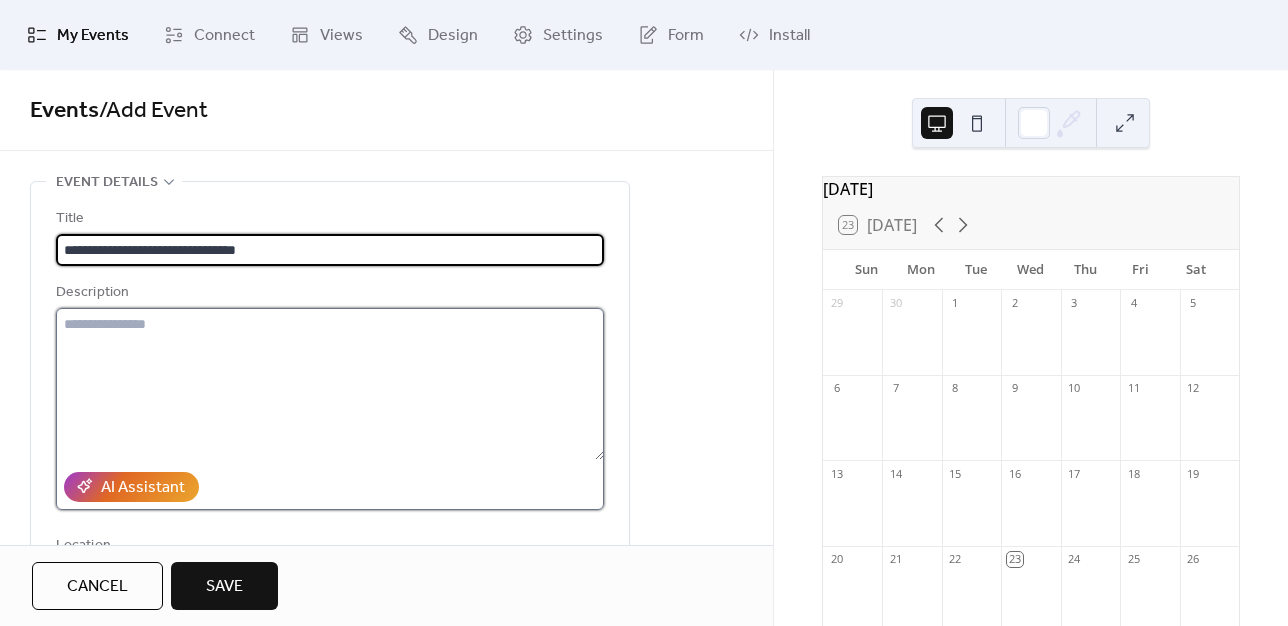 click at bounding box center [330, 384] 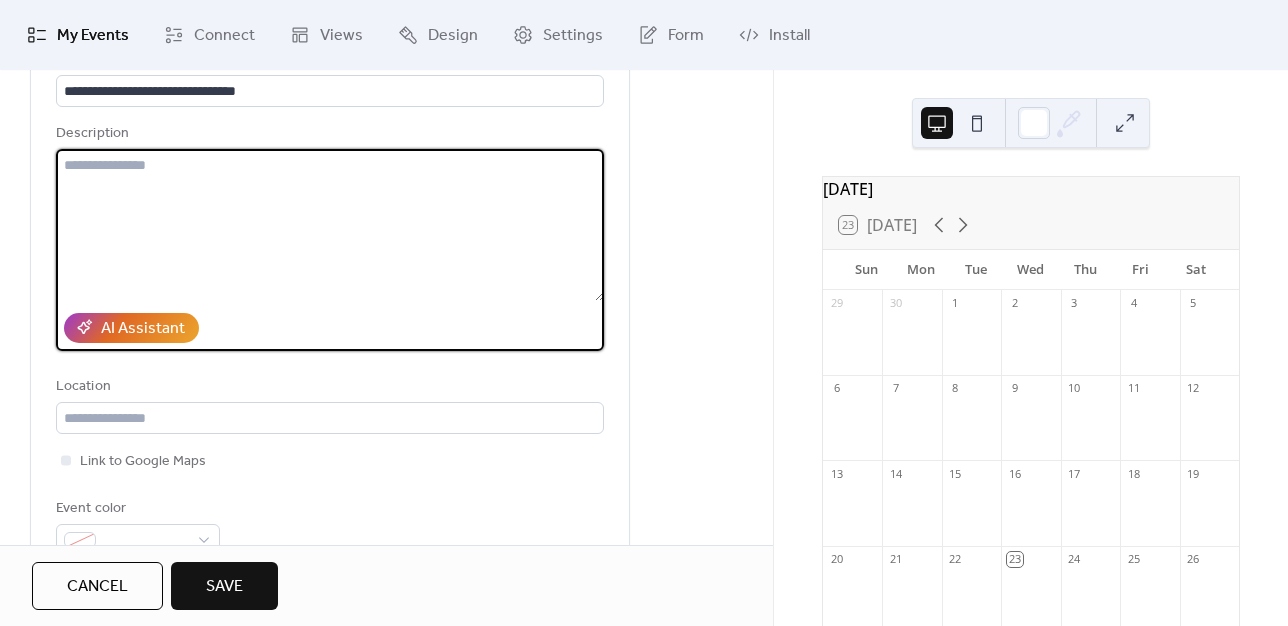 scroll, scrollTop: 152, scrollLeft: 0, axis: vertical 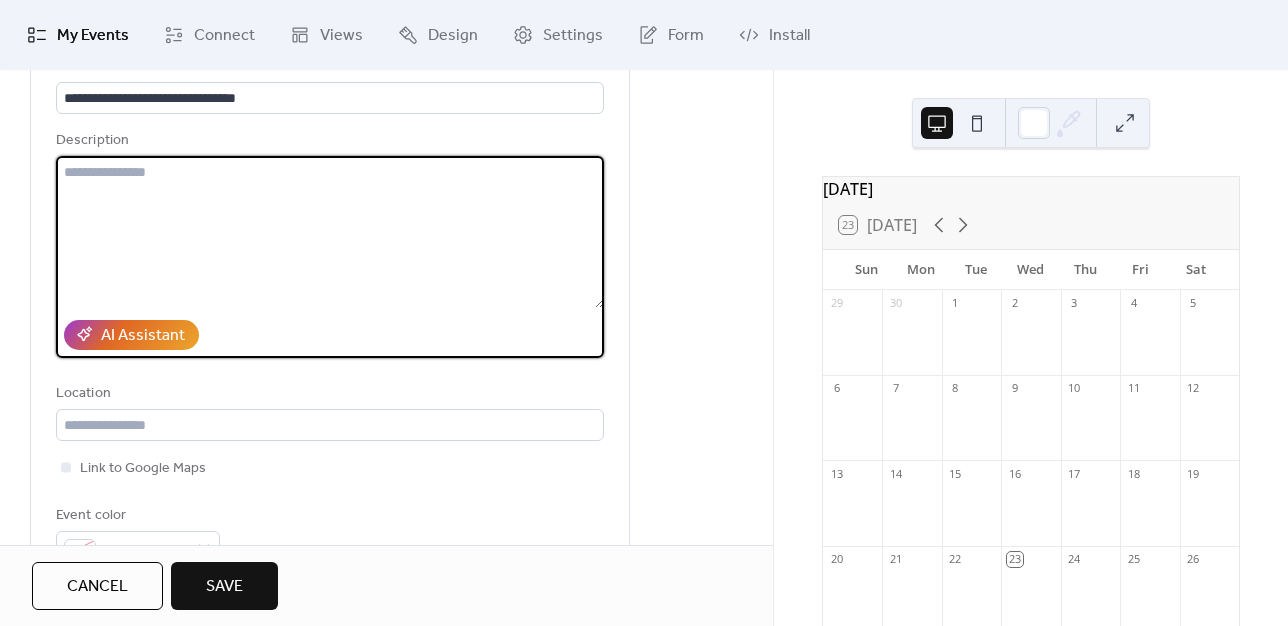 click at bounding box center (330, 232) 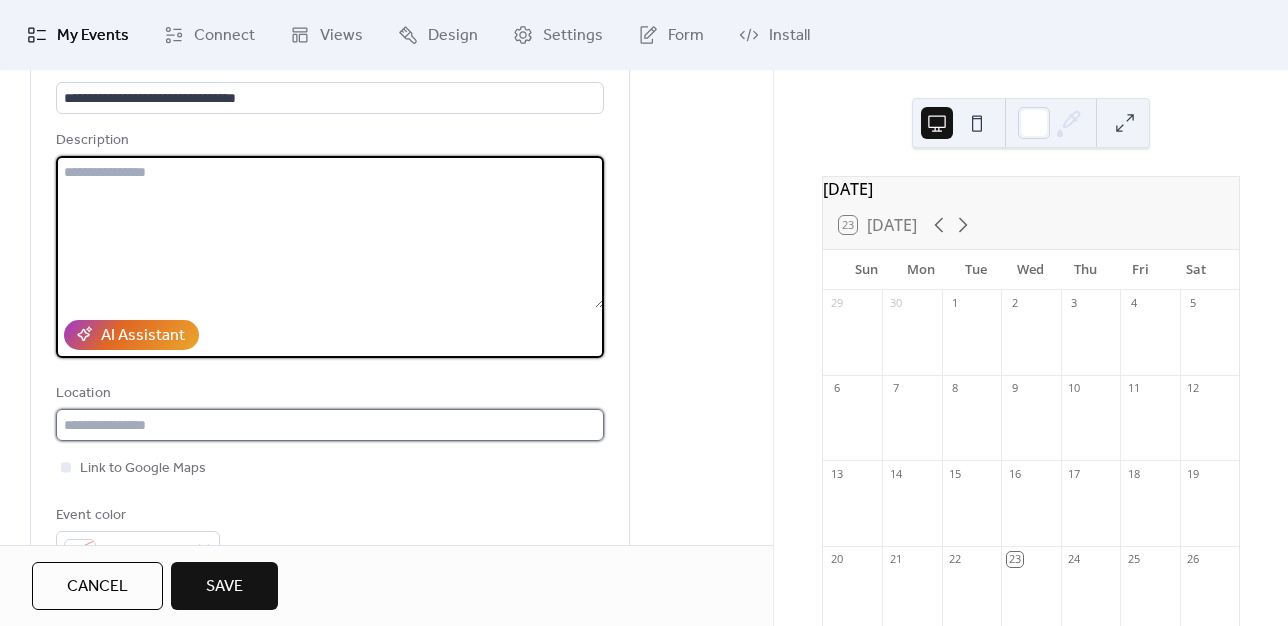 click at bounding box center [330, 425] 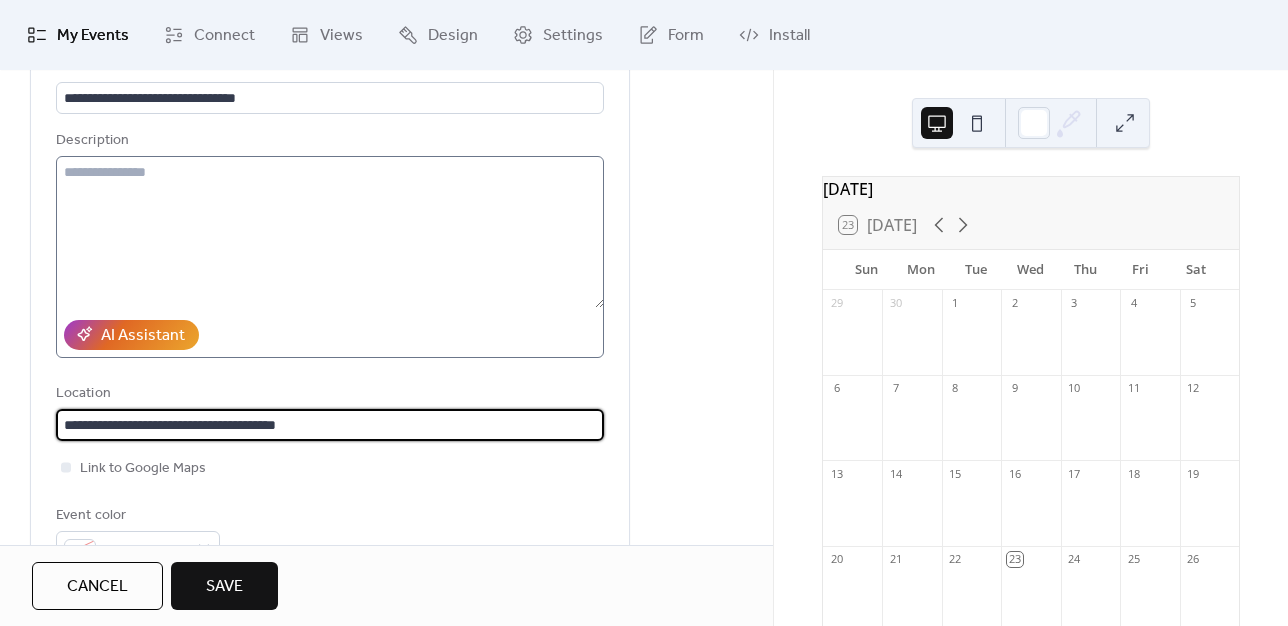 type on "**********" 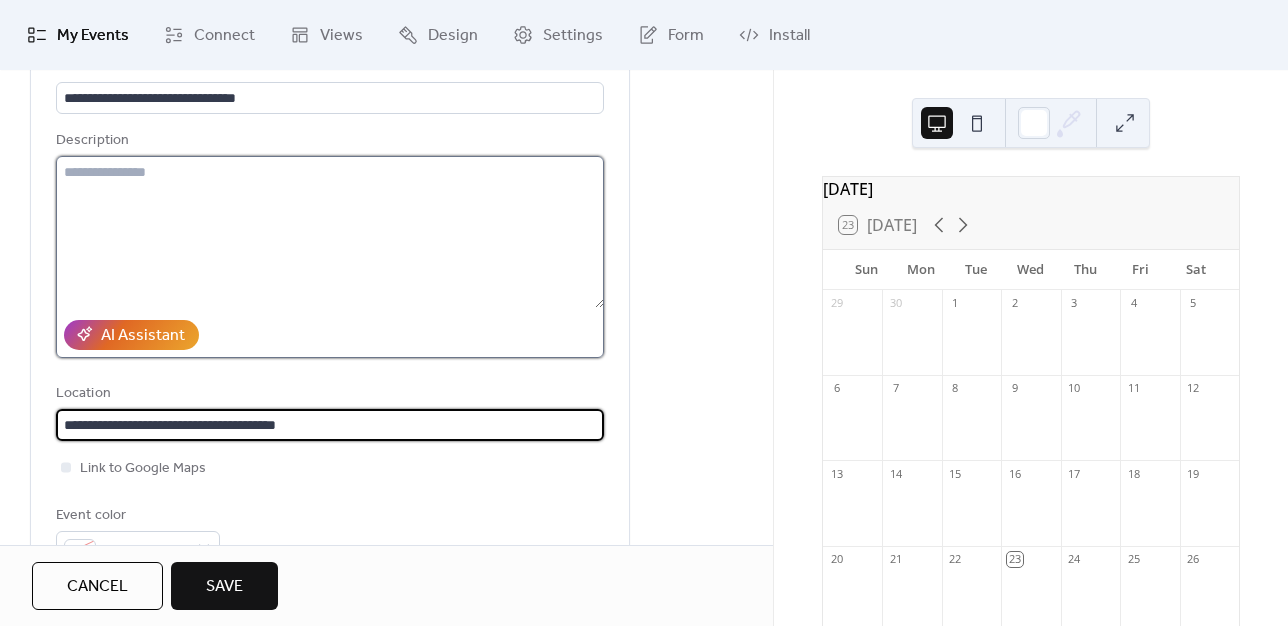 click at bounding box center (330, 232) 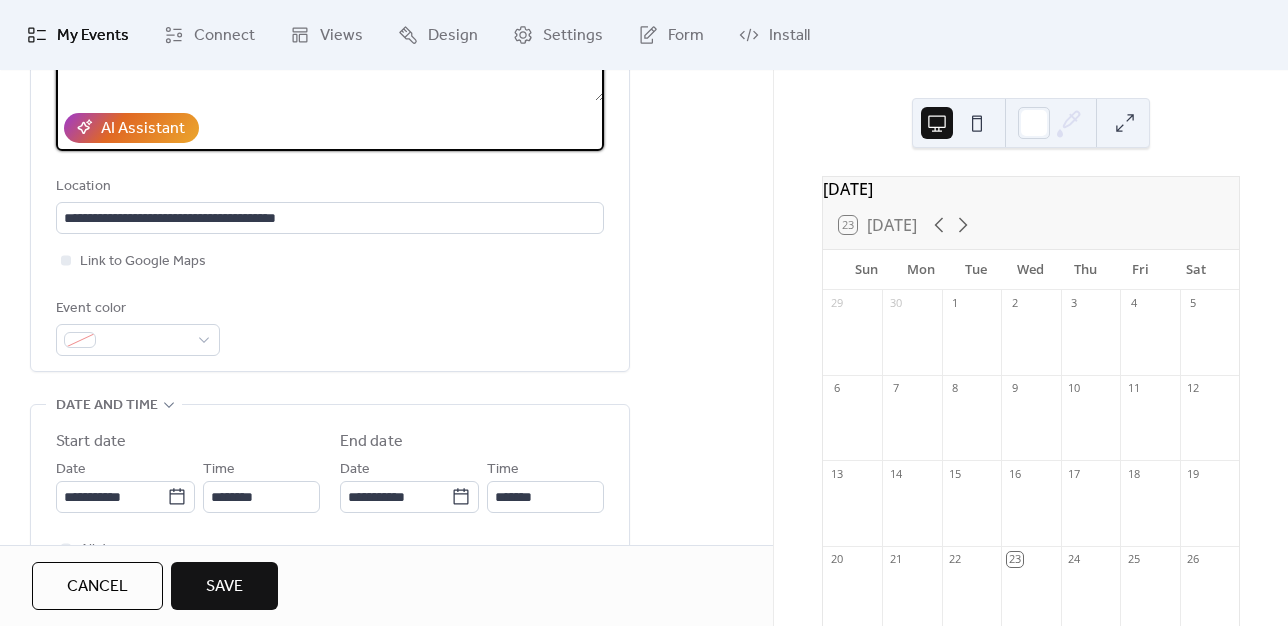 scroll, scrollTop: 360, scrollLeft: 0, axis: vertical 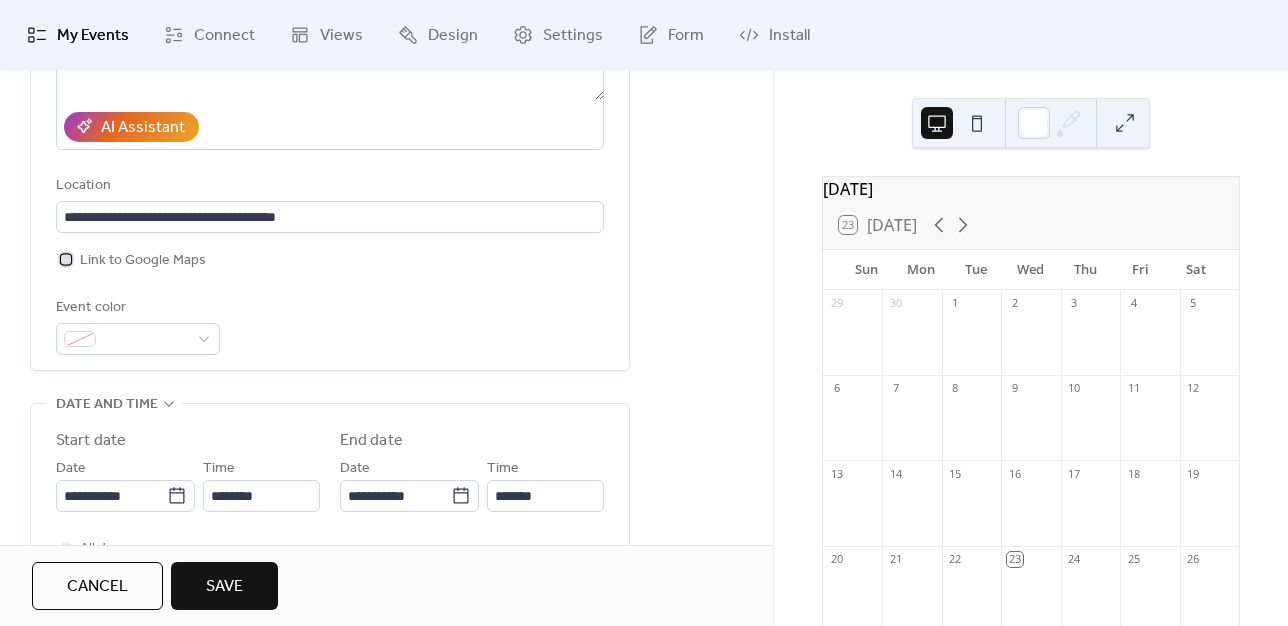 click at bounding box center [66, 259] 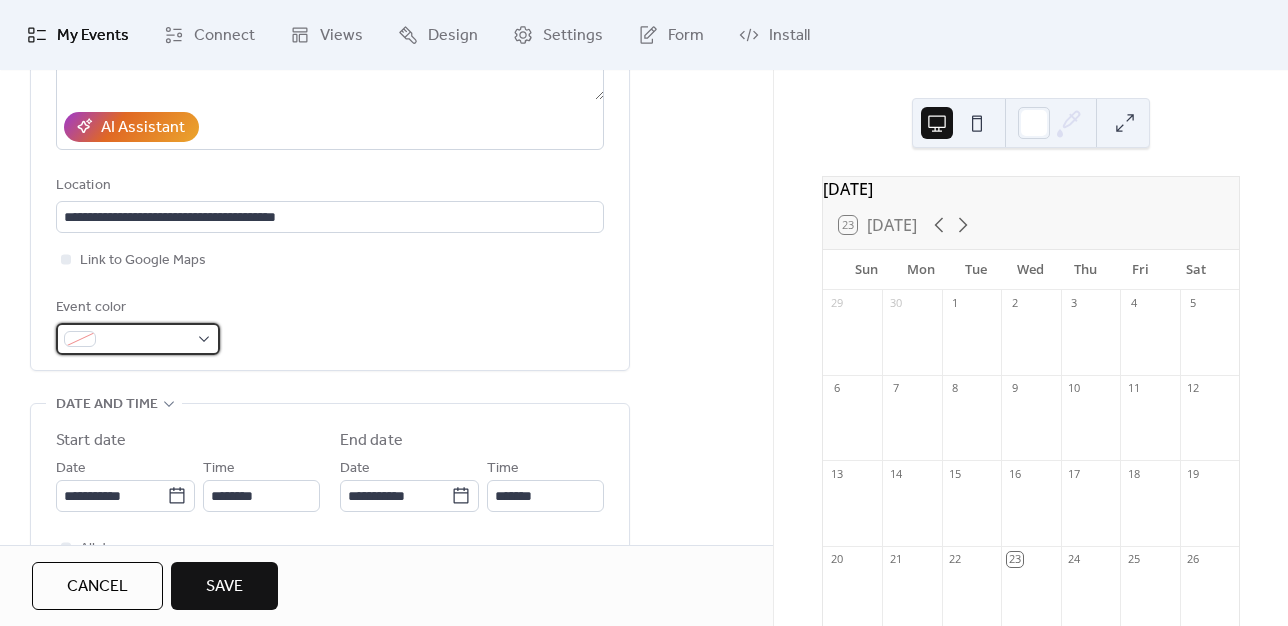 click at bounding box center [138, 339] 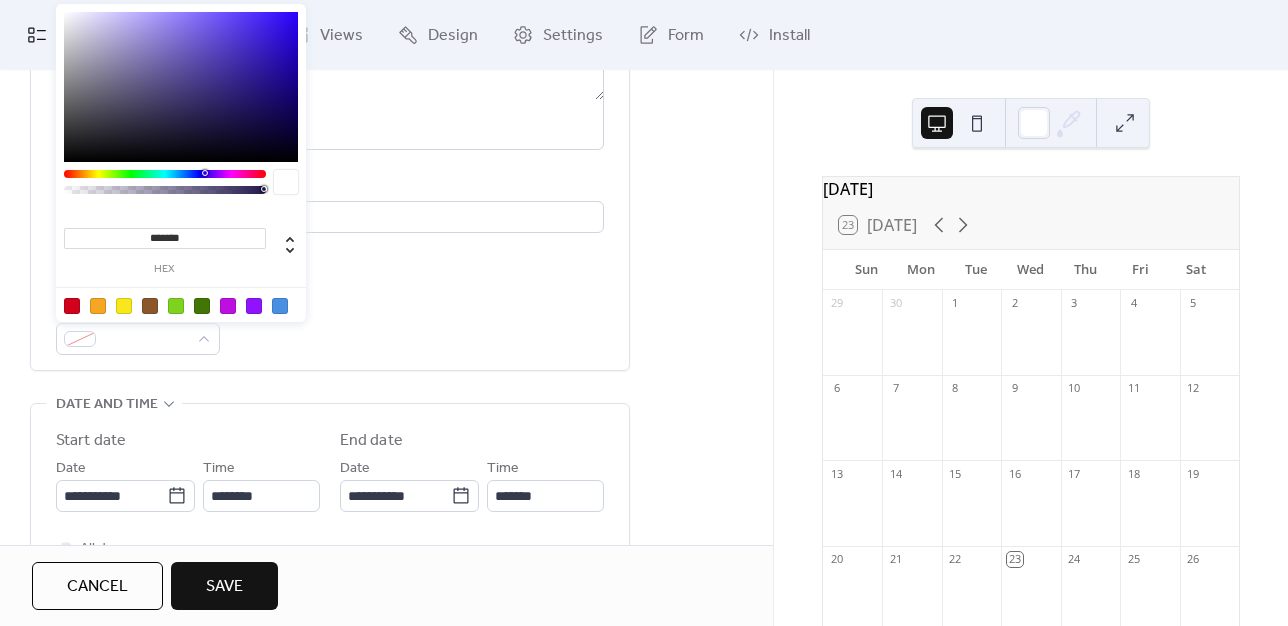 click on "Event color" at bounding box center [330, 325] 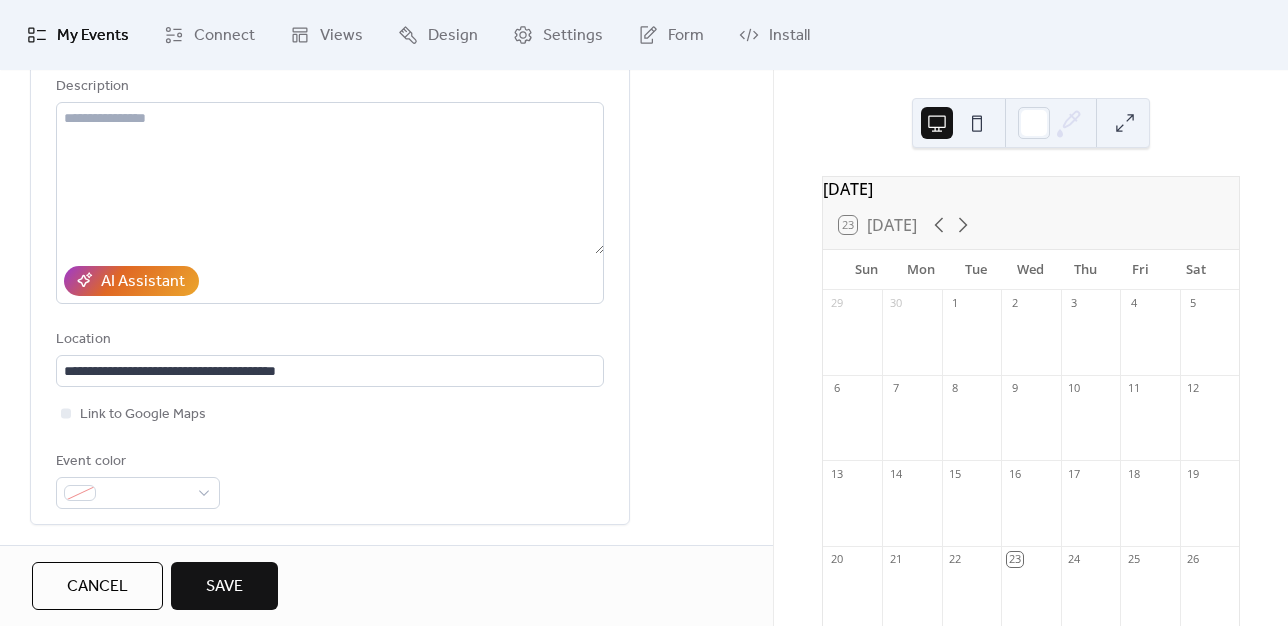 scroll, scrollTop: 208, scrollLeft: 0, axis: vertical 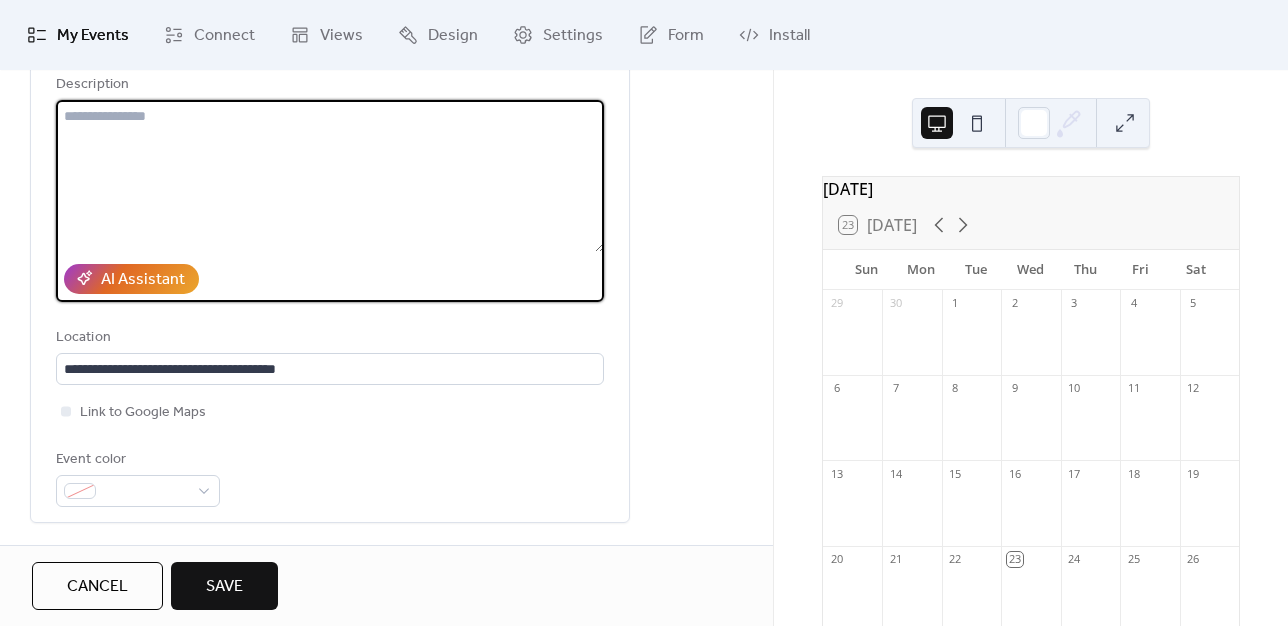 click at bounding box center (330, 176) 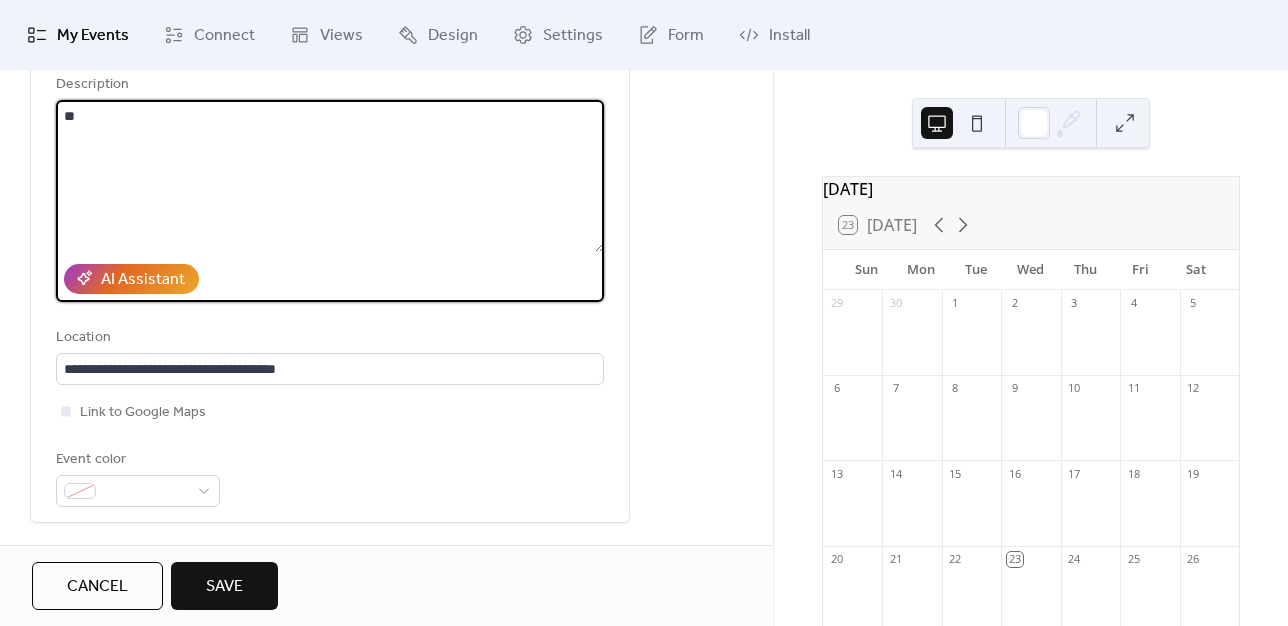 type on "*" 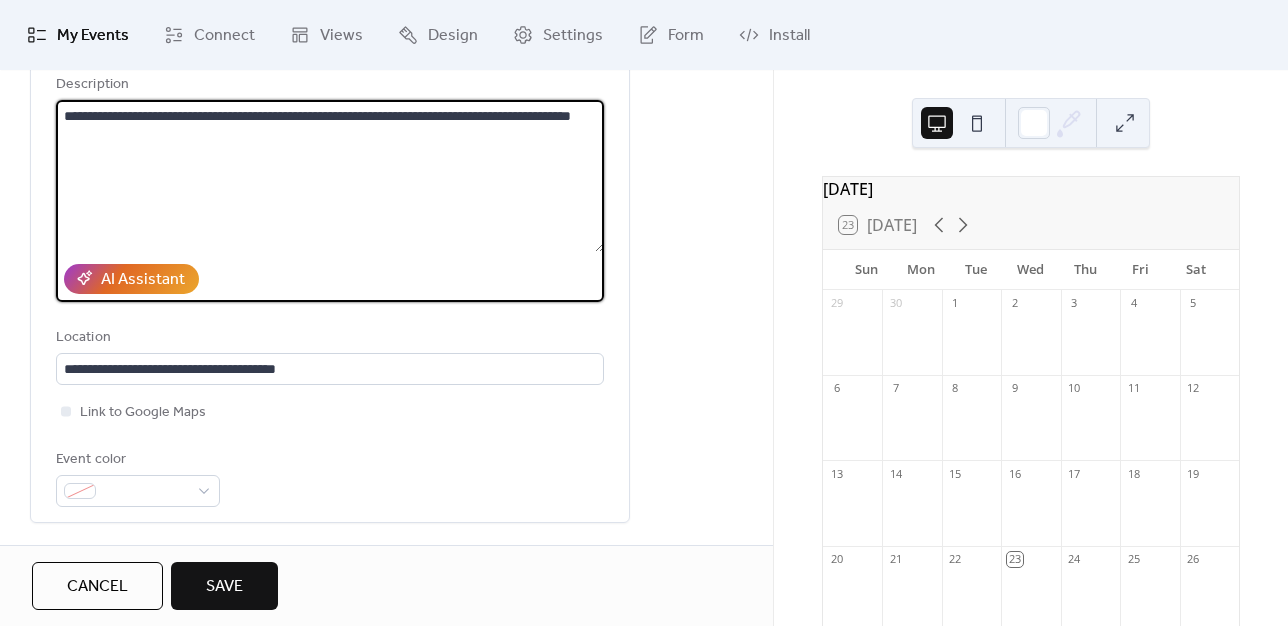 type on "**********" 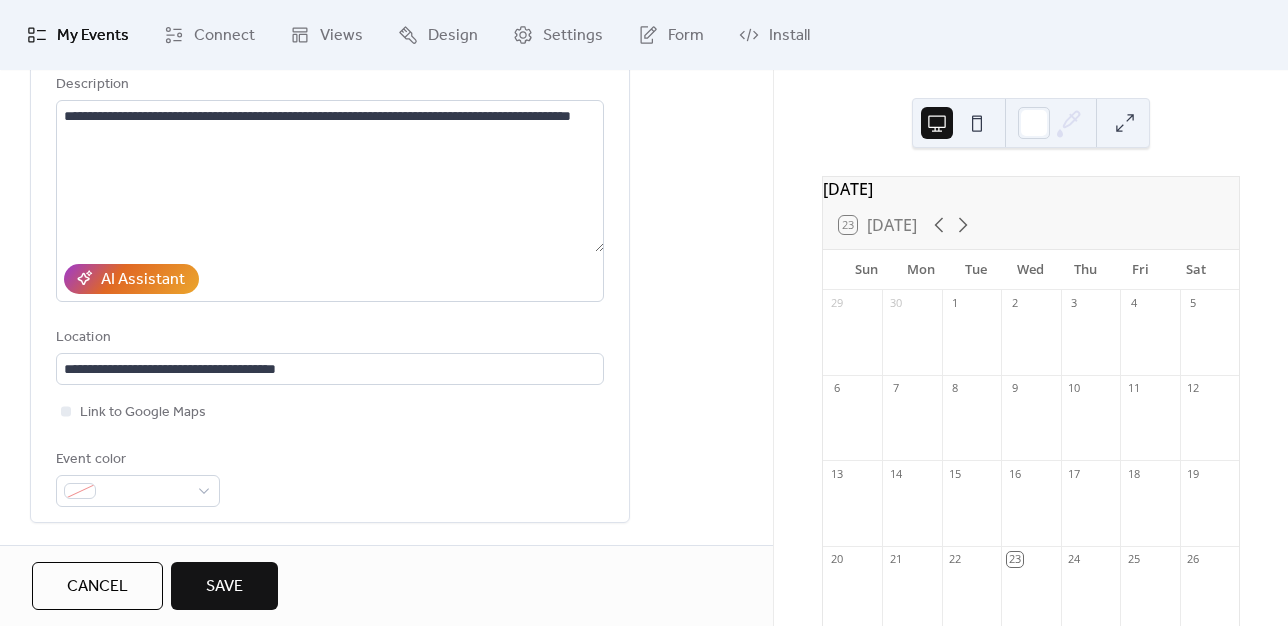 drag, startPoint x: 765, startPoint y: 219, endPoint x: 768, endPoint y: 262, distance: 43.104523 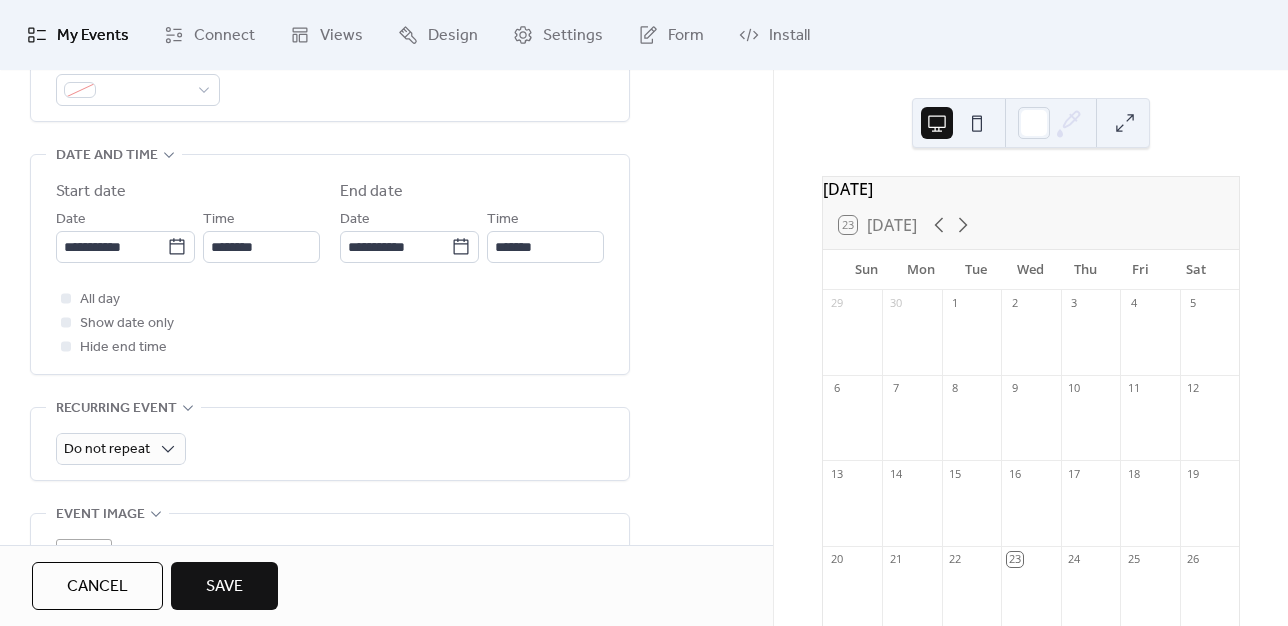 scroll, scrollTop: 616, scrollLeft: 0, axis: vertical 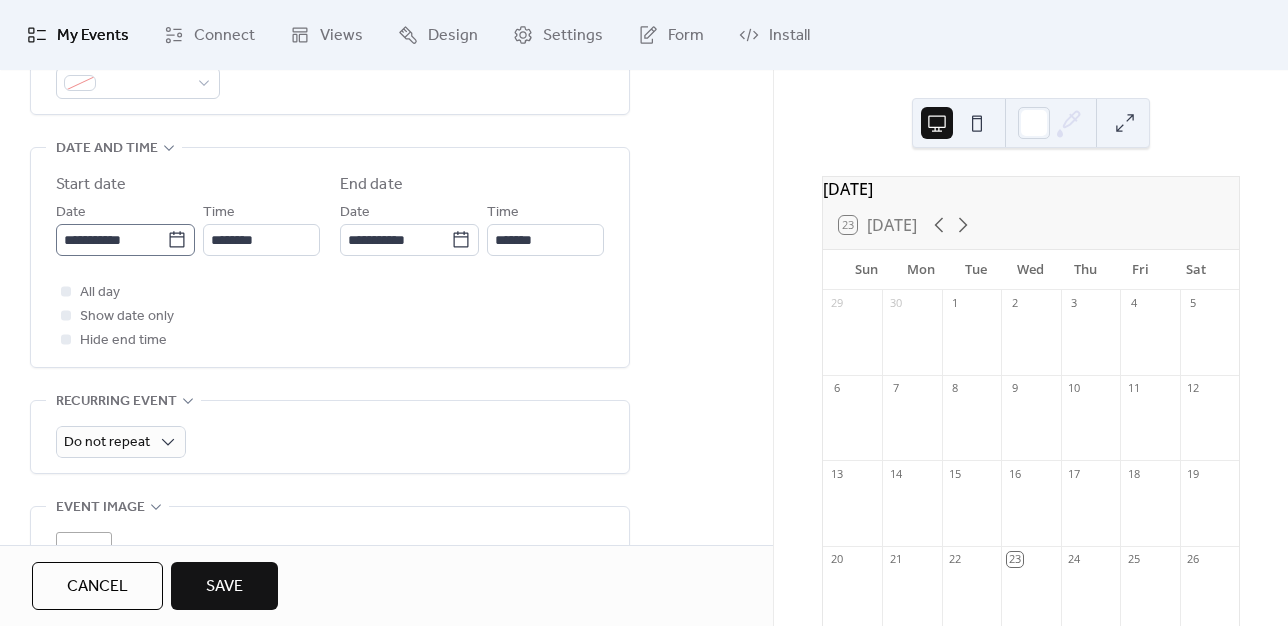 click 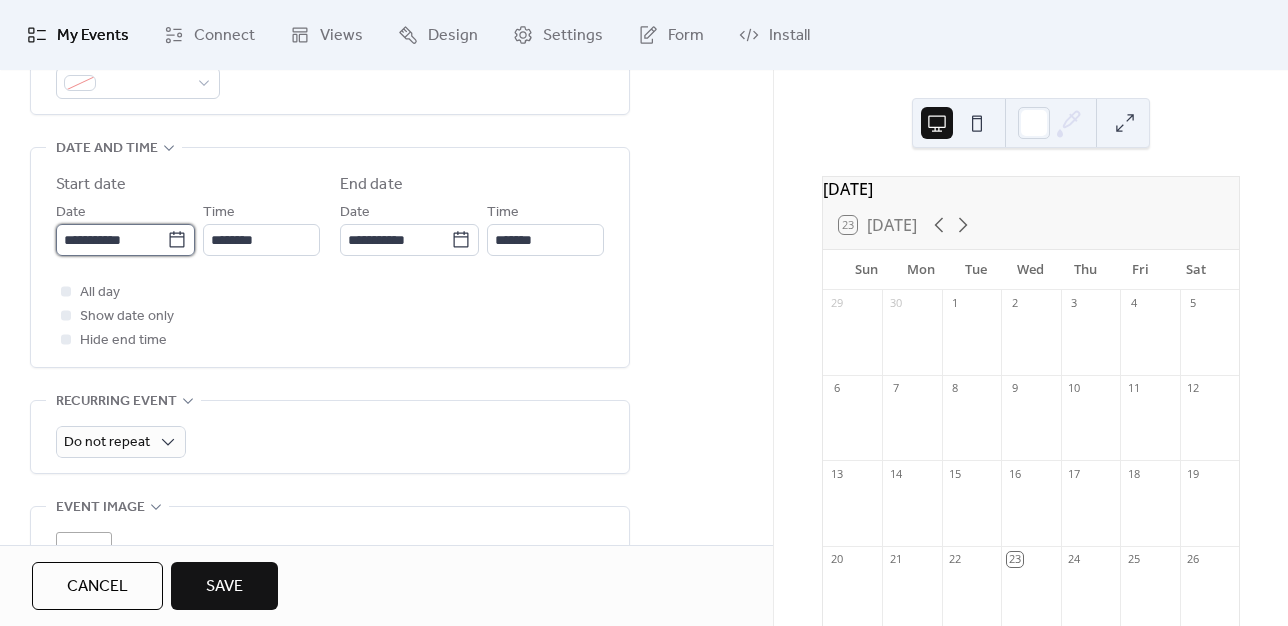 click on "**********" at bounding box center [111, 240] 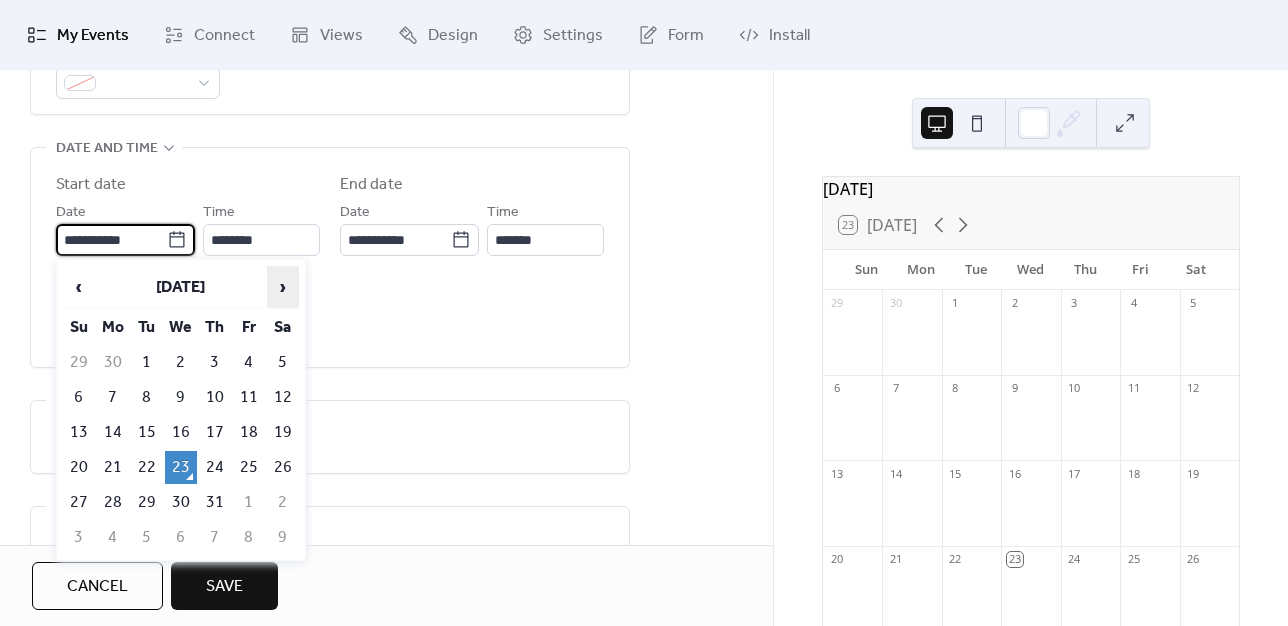 click on "›" at bounding box center (283, 287) 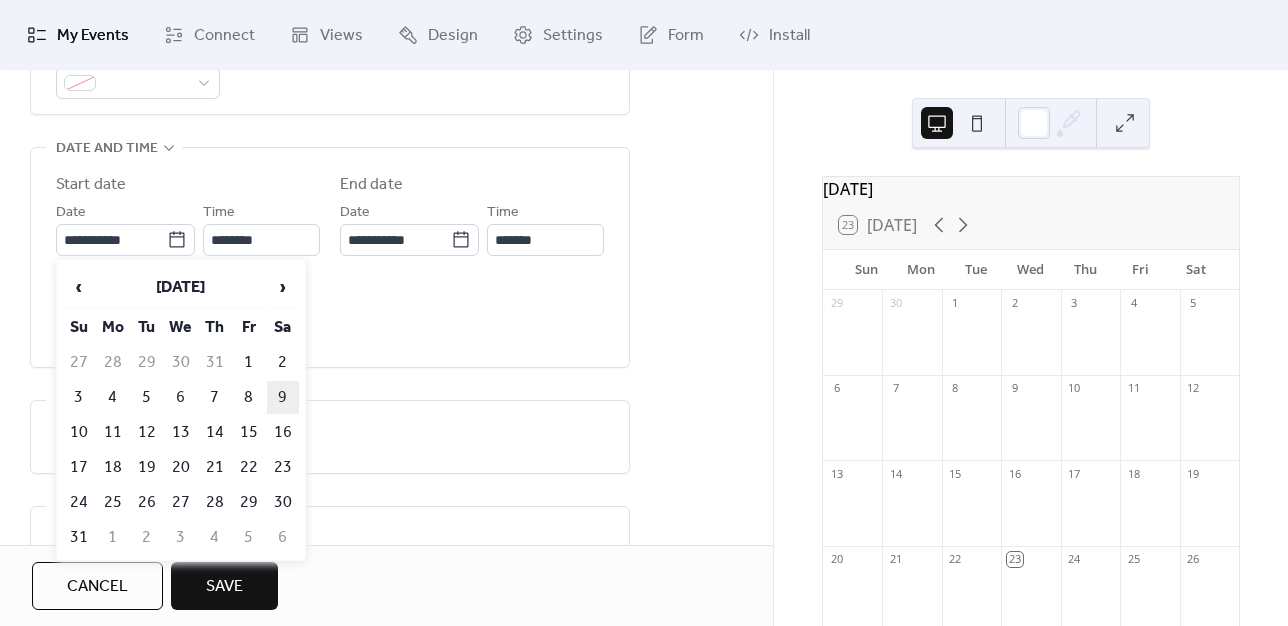 click on "9" at bounding box center [283, 397] 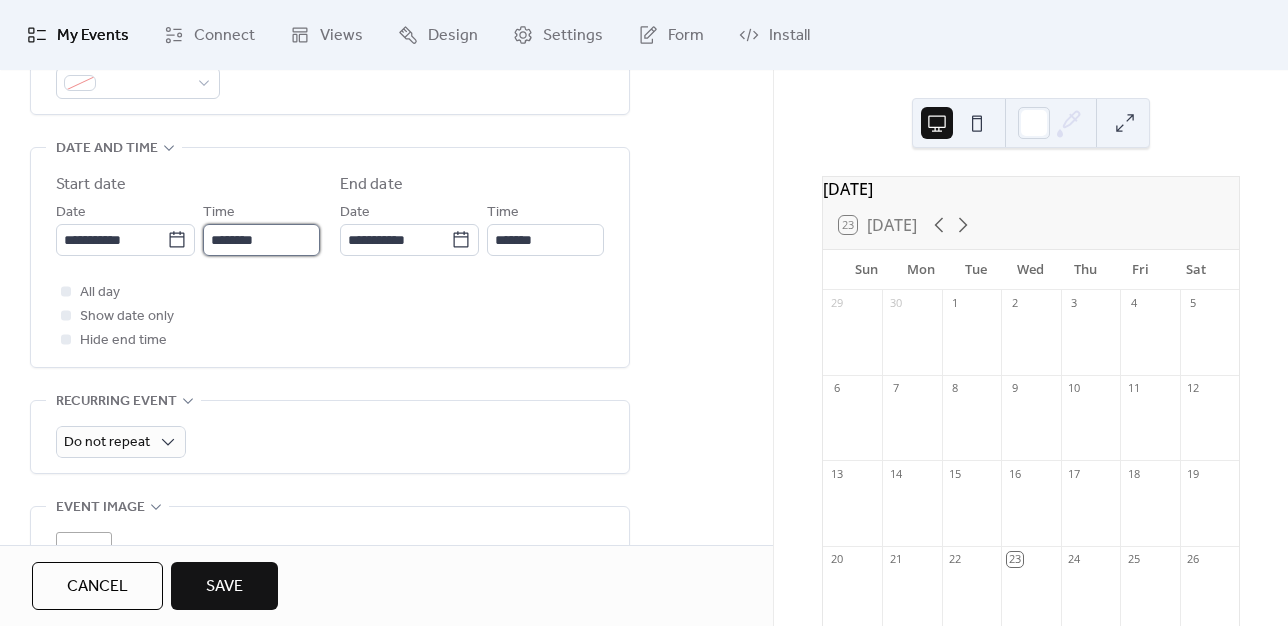 click on "********" at bounding box center (261, 240) 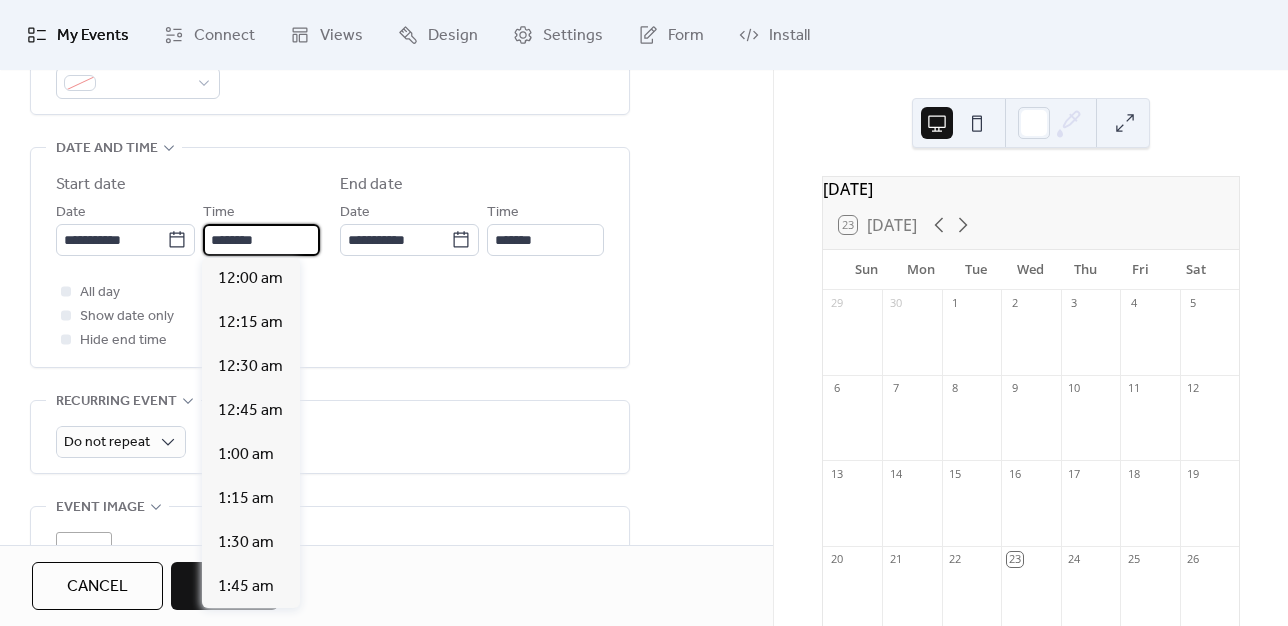 scroll, scrollTop: 2150, scrollLeft: 0, axis: vertical 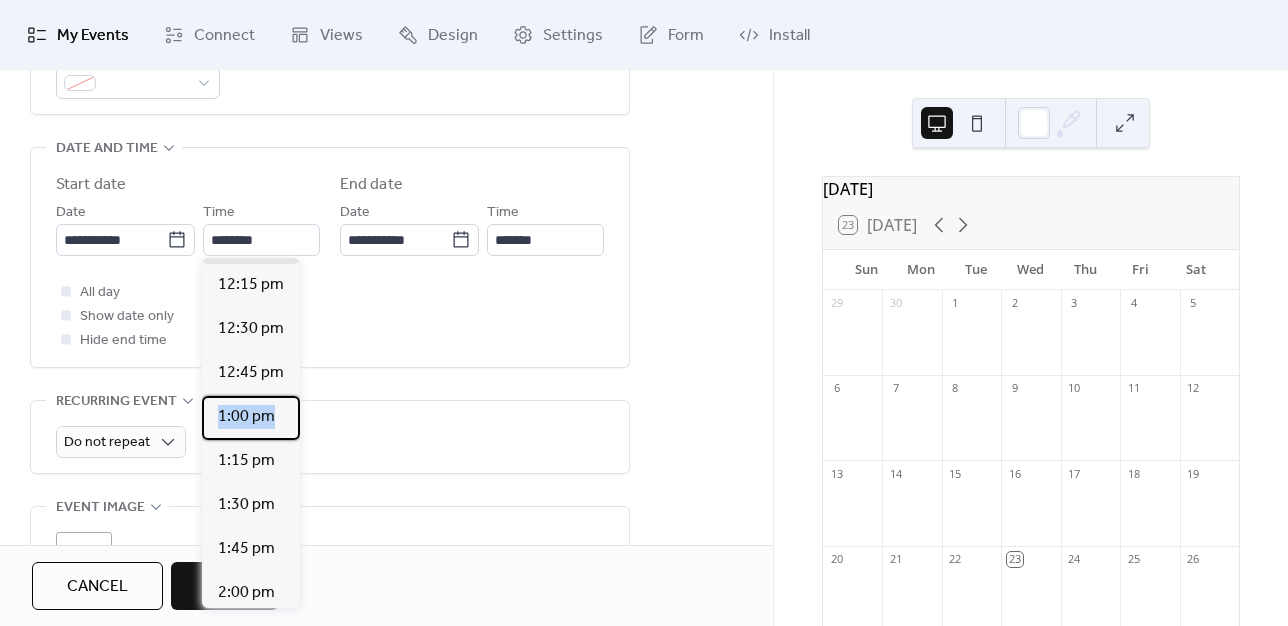 drag, startPoint x: 297, startPoint y: 442, endPoint x: 298, endPoint y: 430, distance: 12.0415945 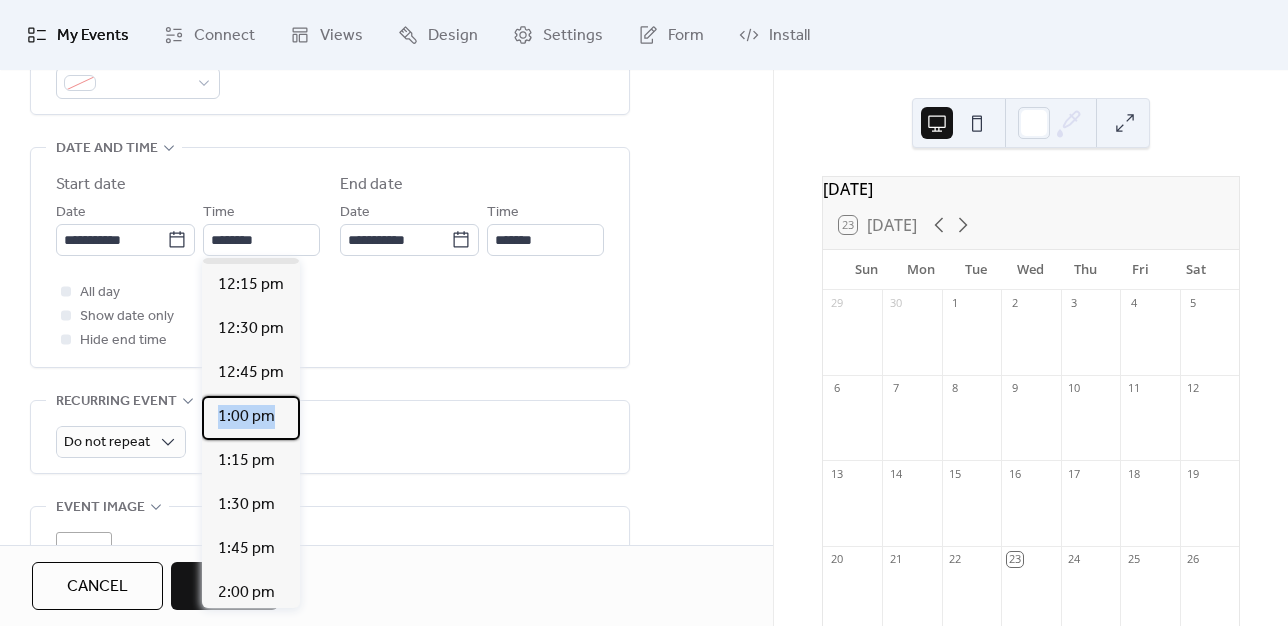 click on "12:00 am 12:15 am 12:30 am 12:45 am 1:00 am 1:15 am 1:30 am 1:45 am 2:00 am 2:15 am 2:30 am 2:45 am 3:00 am 3:15 am 3:30 am 3:45 am 4:00 am 4:15 am 4:30 am 4:45 am 5:00 am 5:15 am 5:30 am 5:45 am 6:00 am 6:15 am 6:30 am 6:45 am 7:00 am 7:15 am 7:30 am 7:45 am 8:00 am 8:15 am 8:30 am 8:45 am 9:00 am 9:15 am 9:30 am 9:45 am 10:00 am 10:15 am 10:30 am 10:45 am 11:00 am 11:15 am 11:30 am 11:45 am 12:00 pm 12:15 pm 12:30 pm 12:45 pm 1:00 pm 1:15 pm 1:30 pm 1:45 pm 2:00 pm 2:15 pm 2:30 pm 2:45 pm 3:00 pm 3:15 pm 3:30 pm 3:45 pm 4:00 pm 4:15 pm 4:30 pm 4:45 pm 5:00 pm 5:15 pm 5:30 pm 5:45 pm 6:00 pm 6:15 pm 6:30 pm 6:45 pm 7:00 pm 7:15 pm 7:30 pm 7:45 pm 8:00 pm 8:15 pm 8:30 pm 8:45 pm 9:00 pm 9:15 pm 9:30 pm 9:45 pm 10:00 pm 10:15 pm 10:30 pm 10:45 pm 11:00 pm 11:15 pm 11:30 pm 11:45 pm" at bounding box center [251, 433] 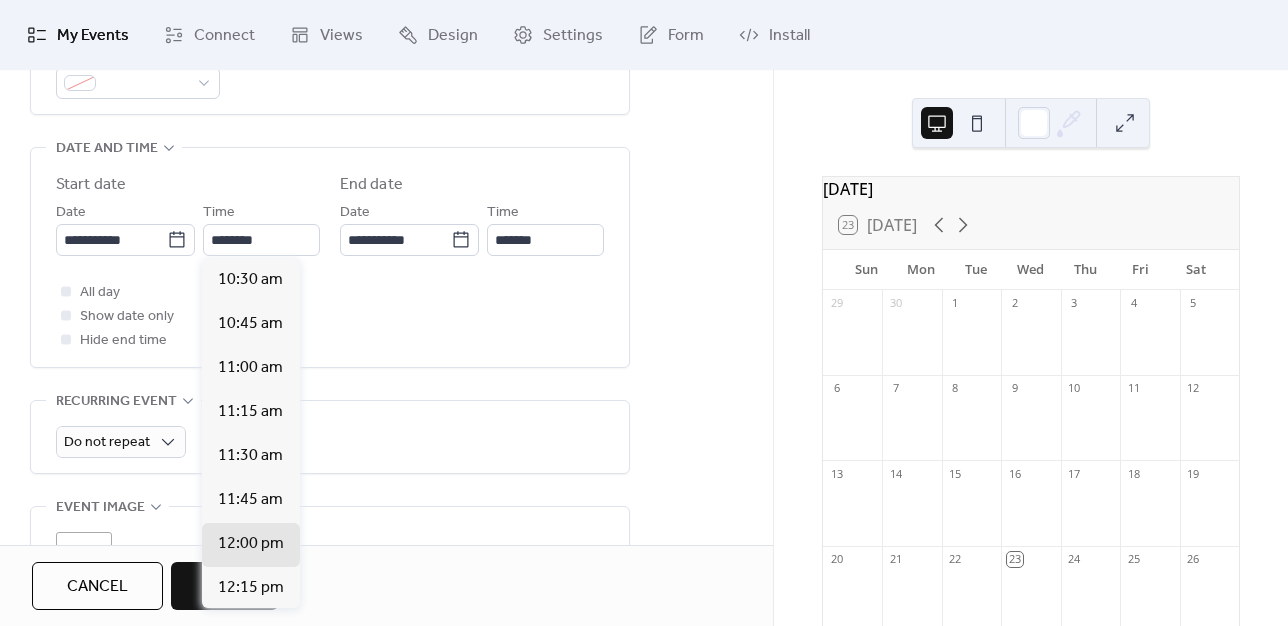 scroll, scrollTop: 1828, scrollLeft: 0, axis: vertical 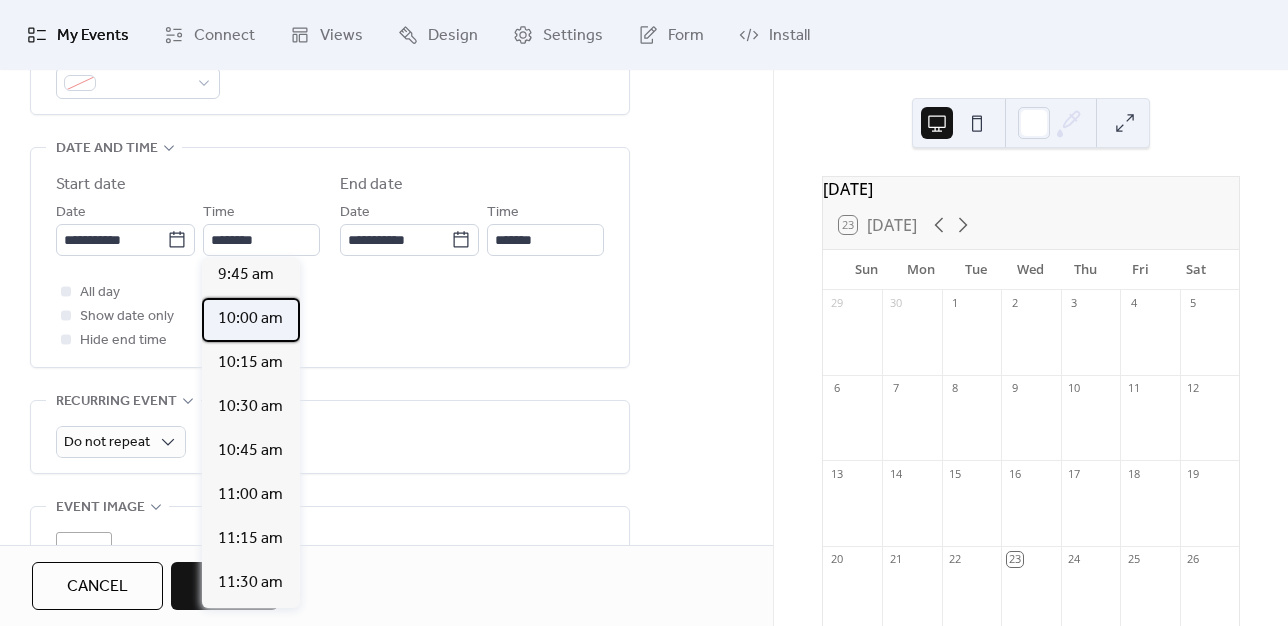 click on "10:00 am" at bounding box center [250, 319] 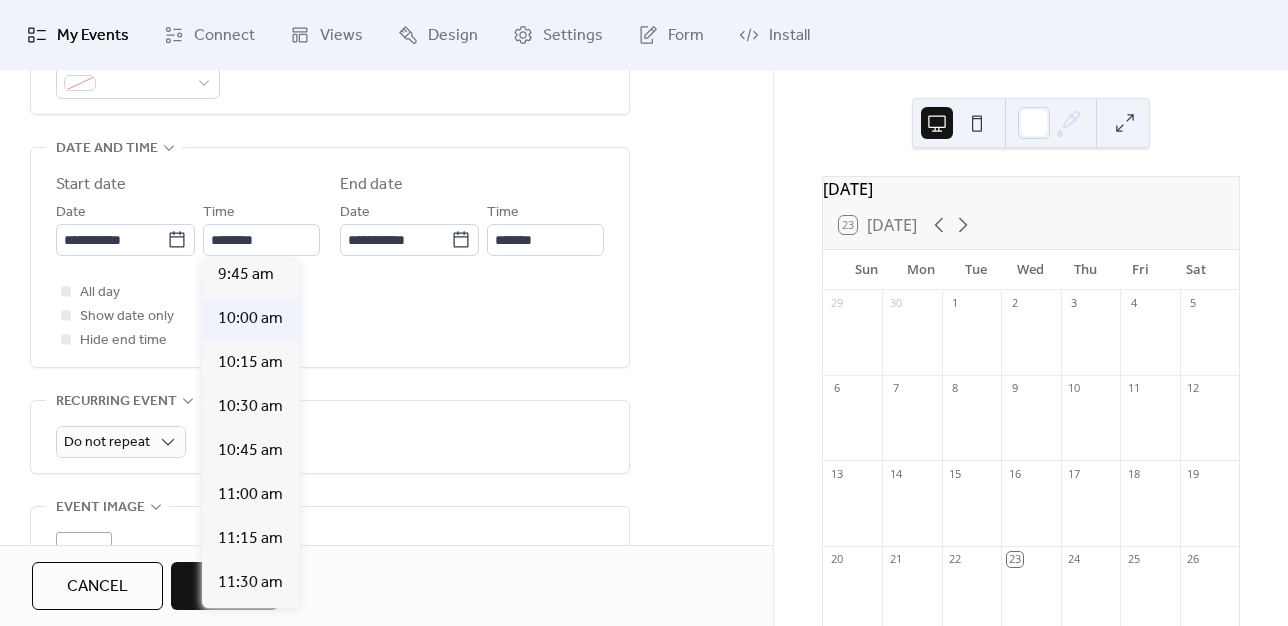 type on "********" 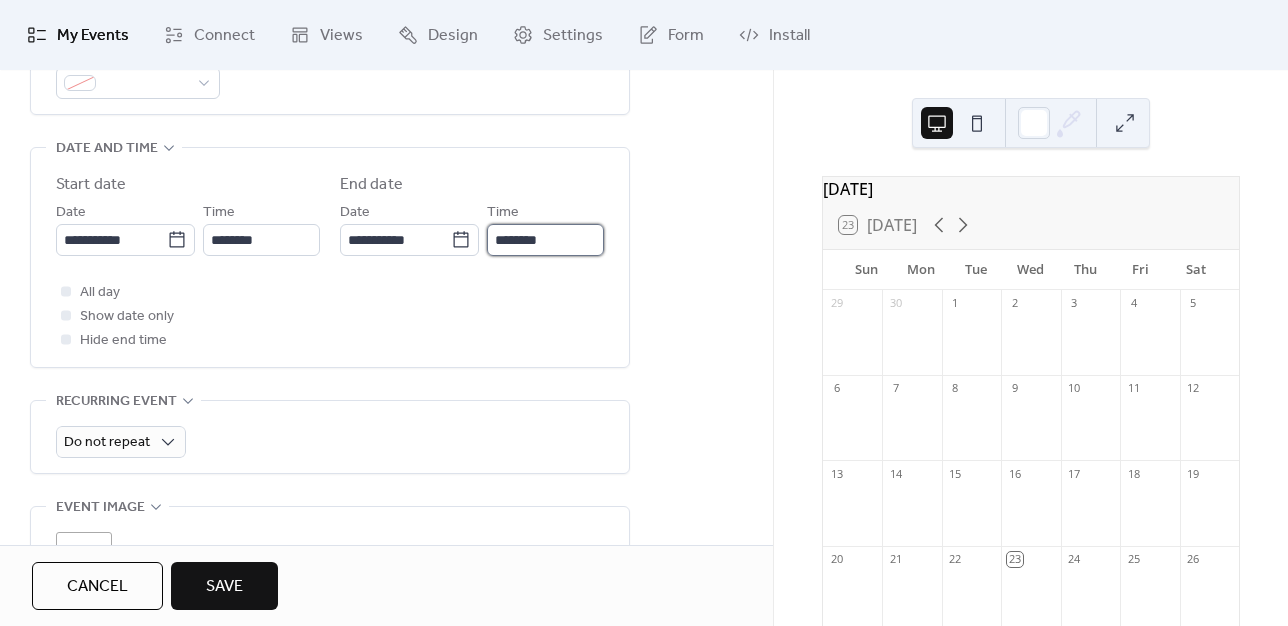 click on "********" at bounding box center (545, 240) 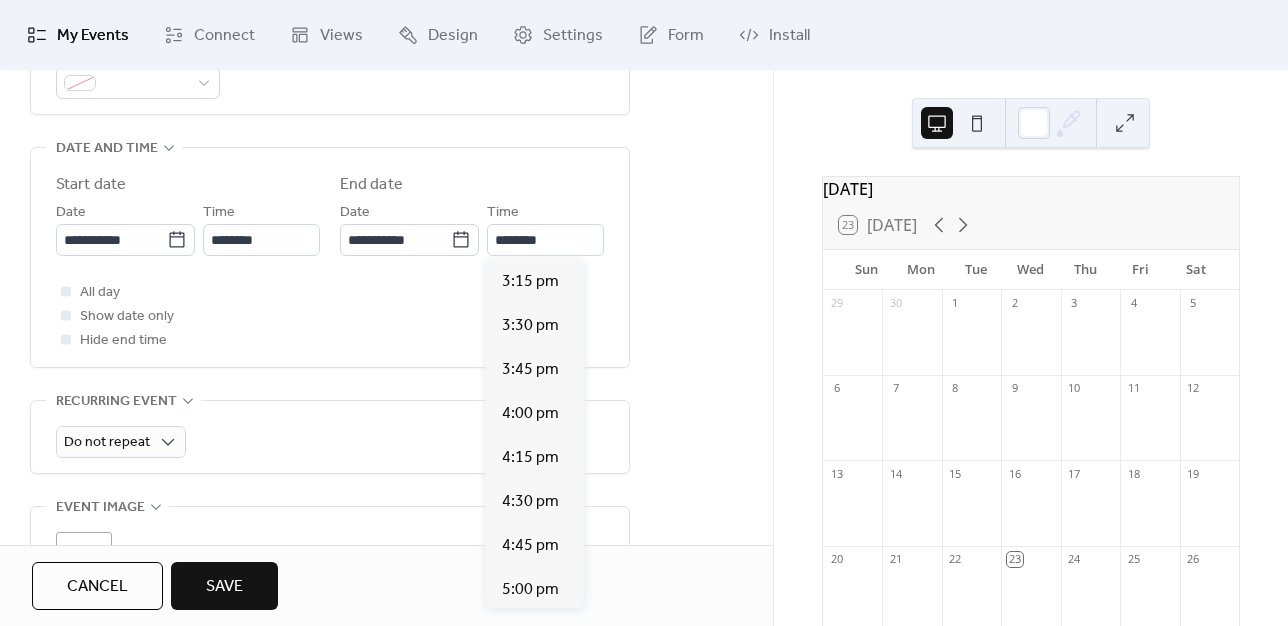 scroll, scrollTop: 888, scrollLeft: 0, axis: vertical 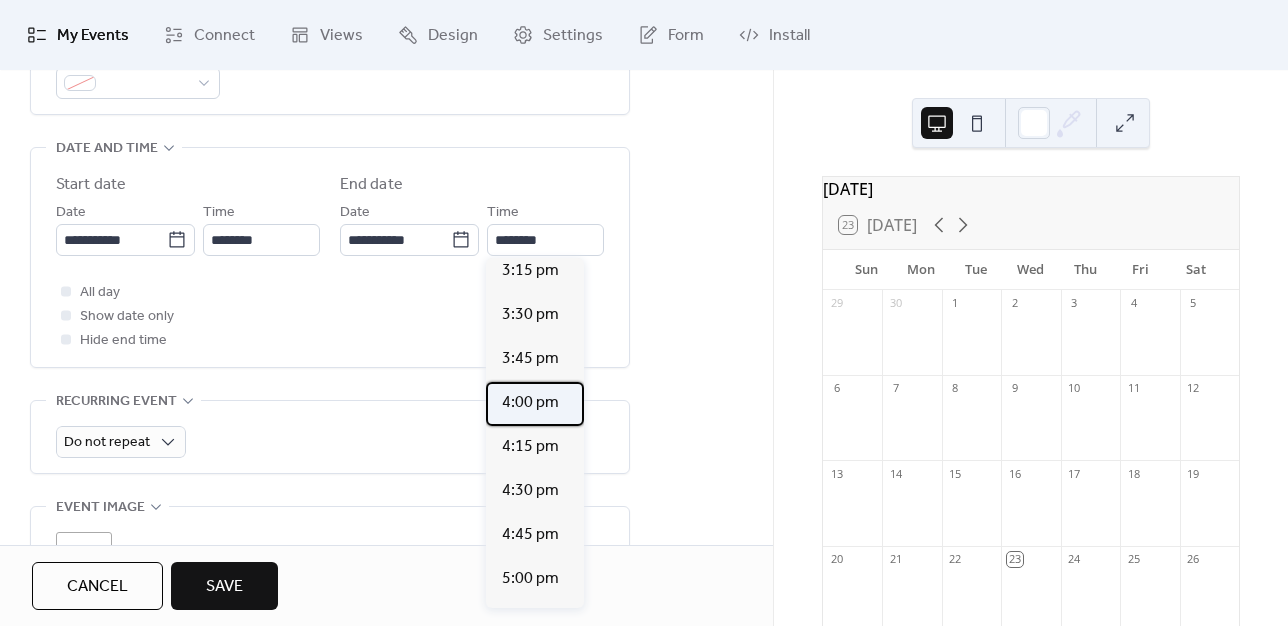 click on "4:00 pm" at bounding box center (530, 403) 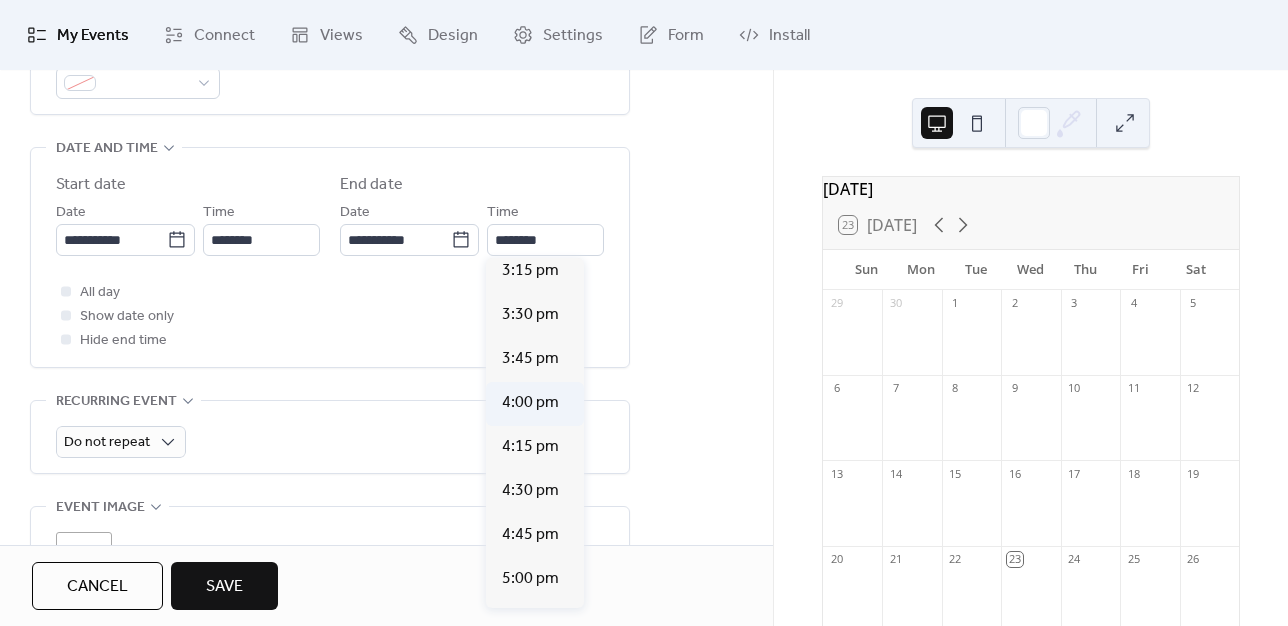 type on "*******" 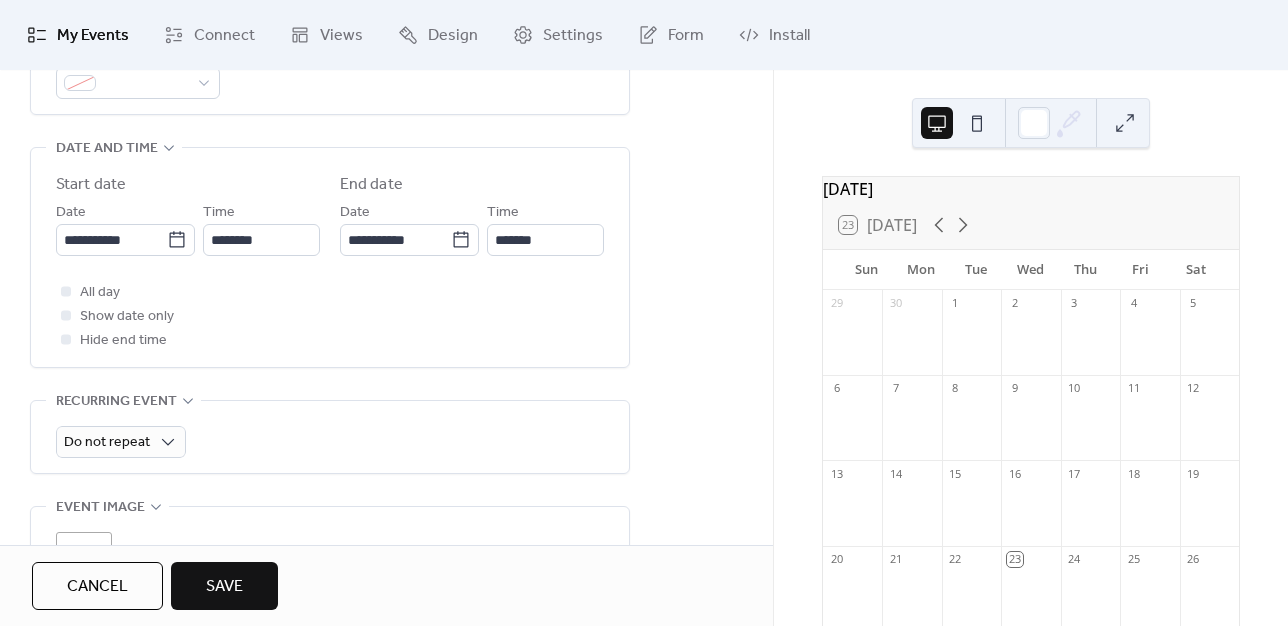 click on "**********" at bounding box center [386, 206] 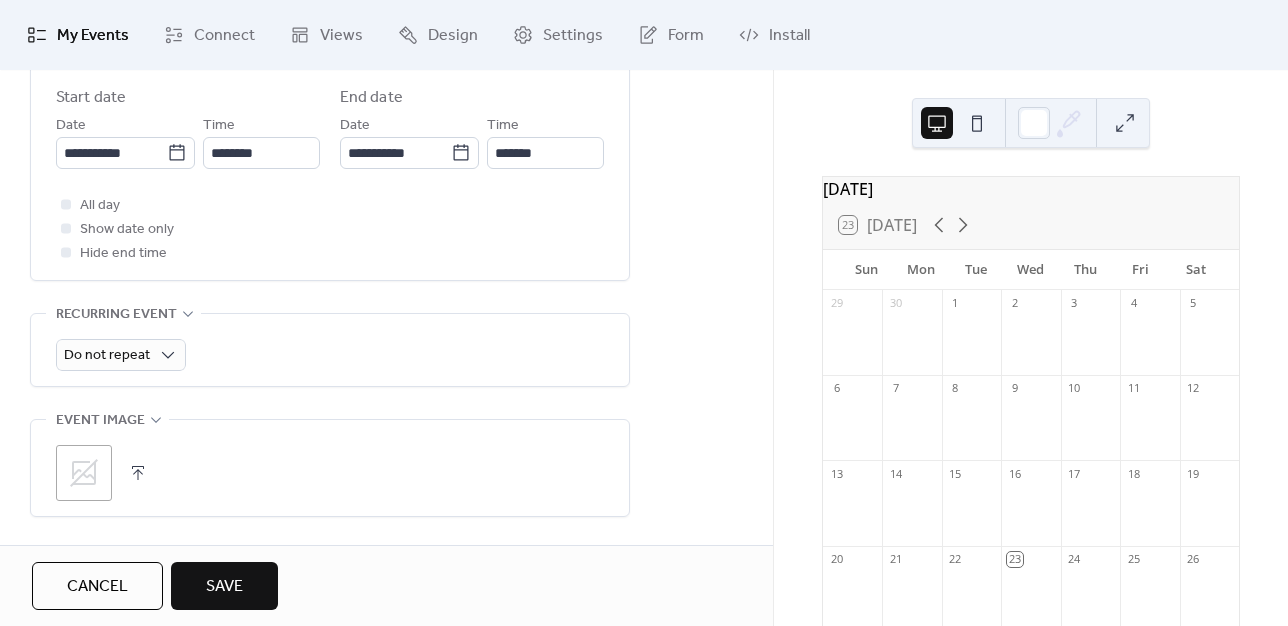 scroll, scrollTop: 706, scrollLeft: 0, axis: vertical 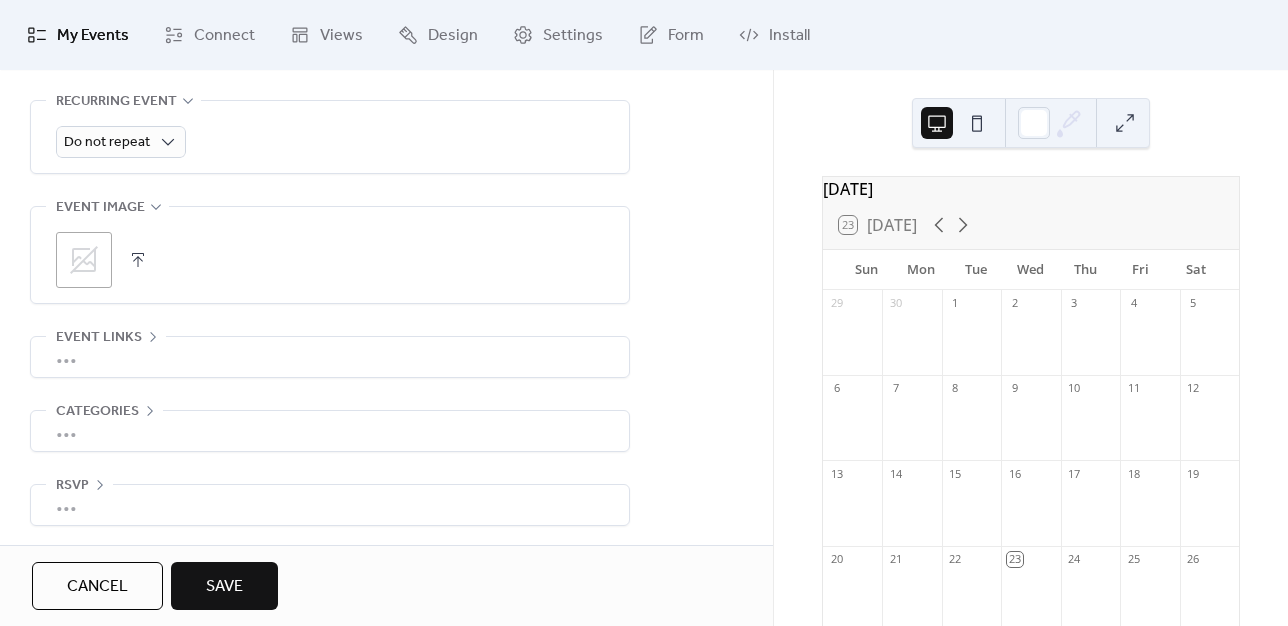 click on "•••" at bounding box center [330, 431] 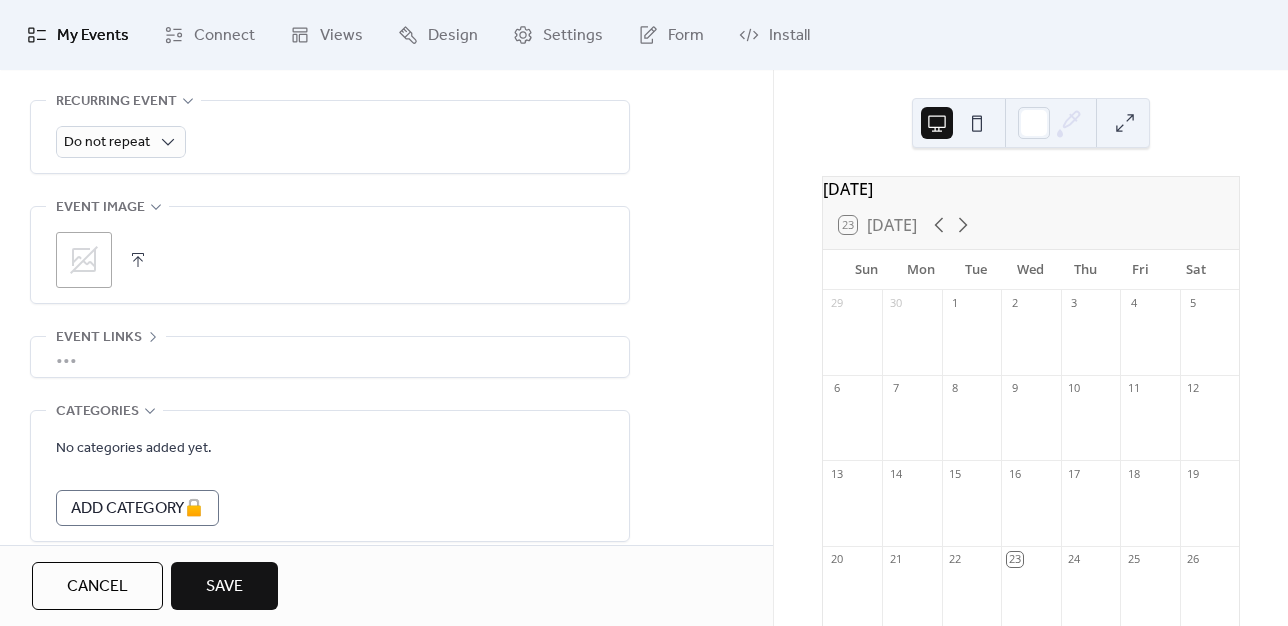 scroll, scrollTop: 916, scrollLeft: 0, axis: vertical 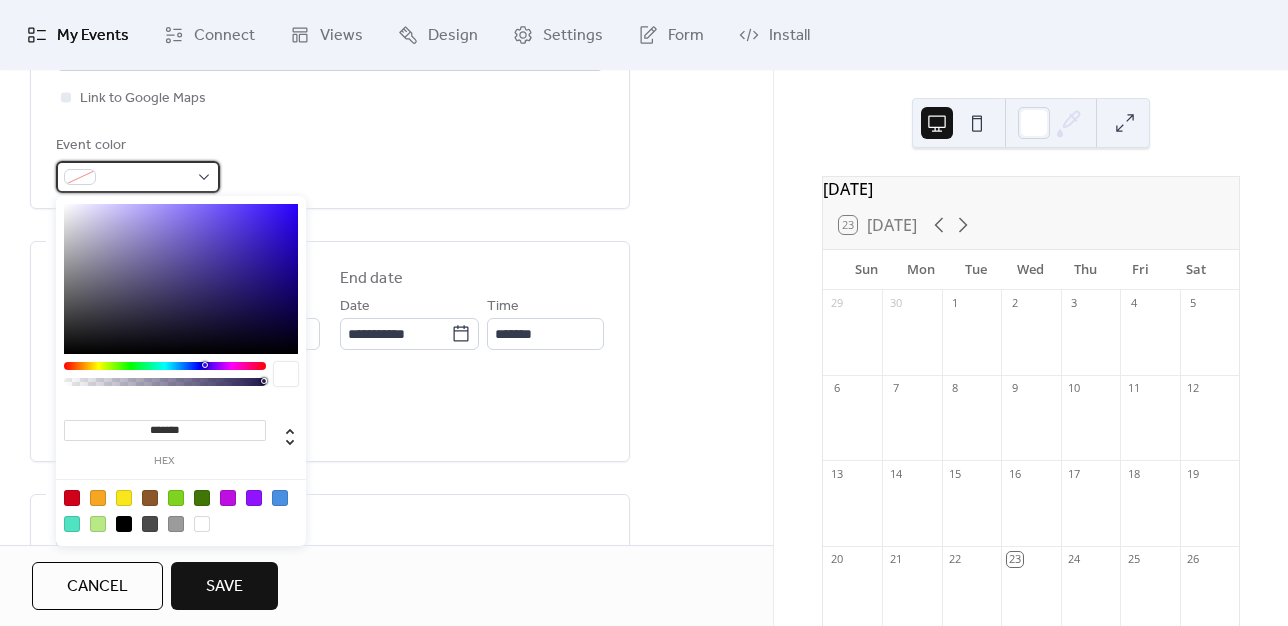 click at bounding box center [138, 177] 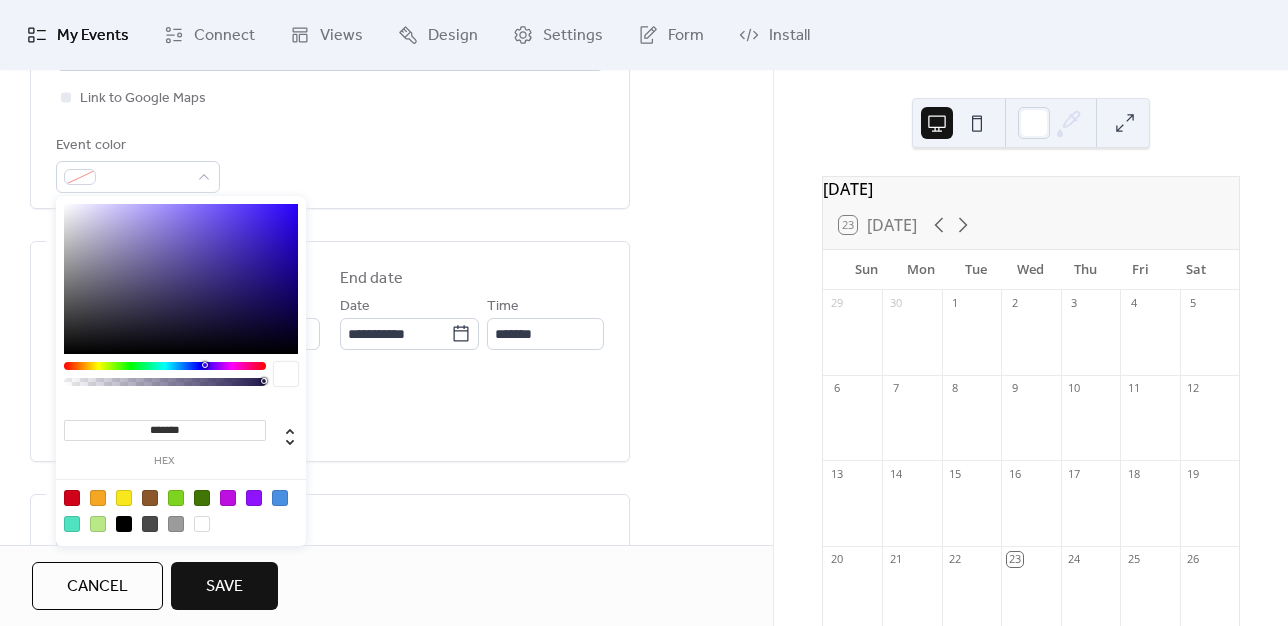 click on "Event color" at bounding box center (330, 163) 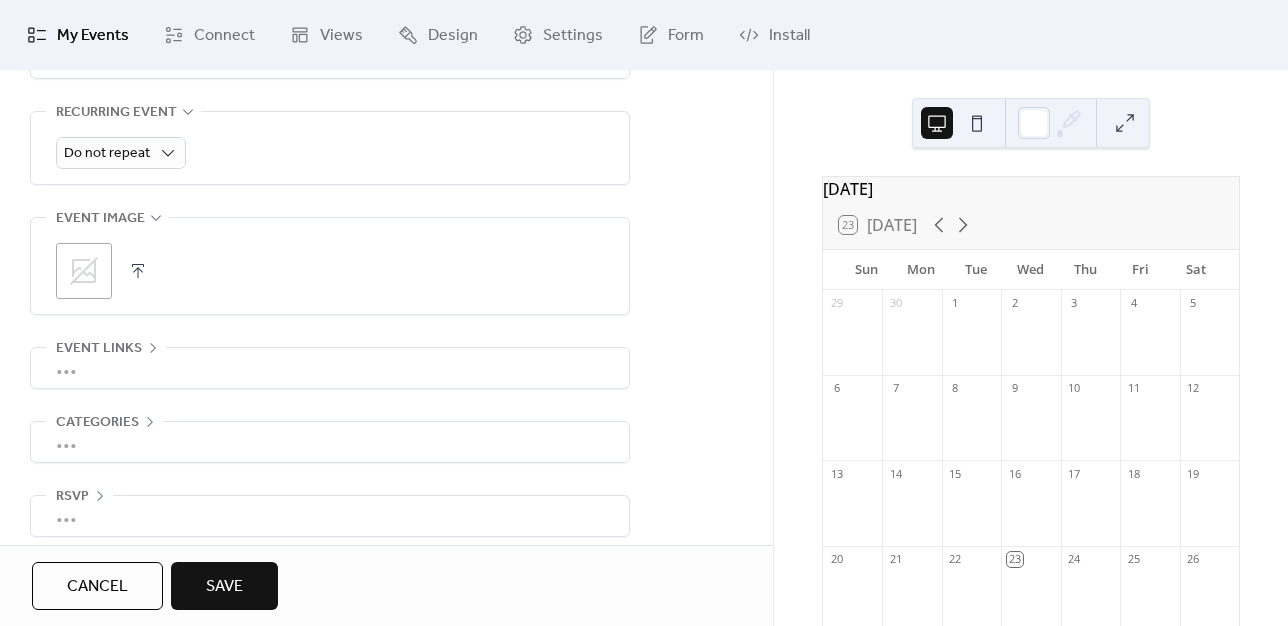 scroll, scrollTop: 916, scrollLeft: 0, axis: vertical 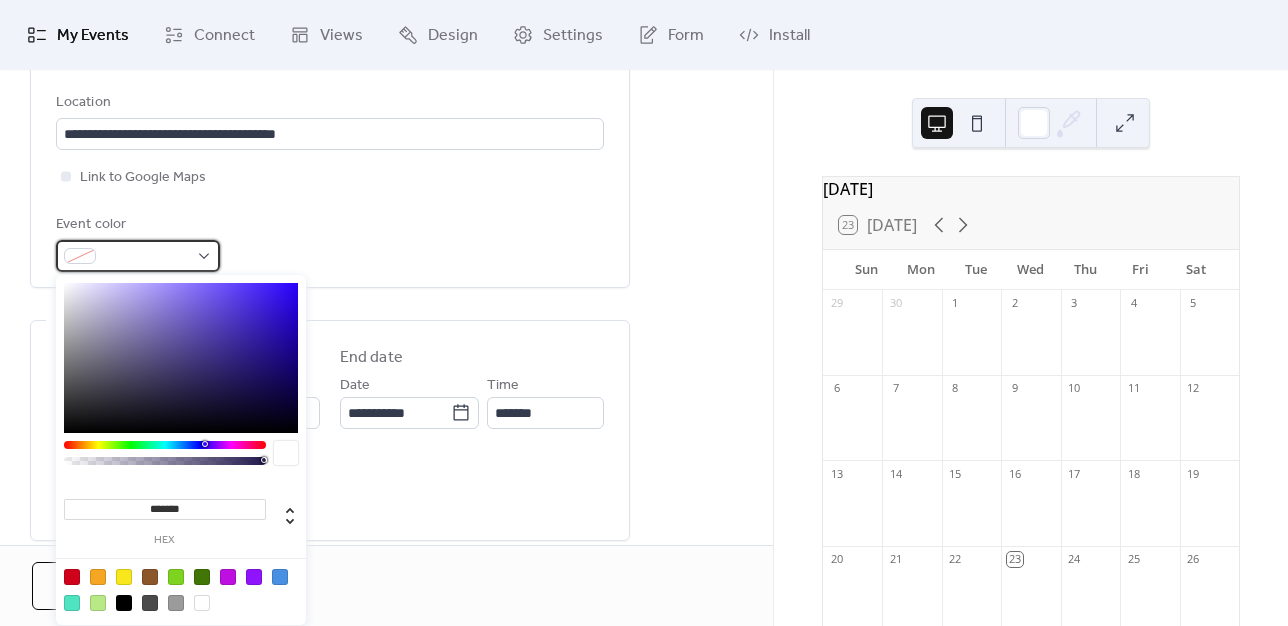 click at bounding box center (138, 256) 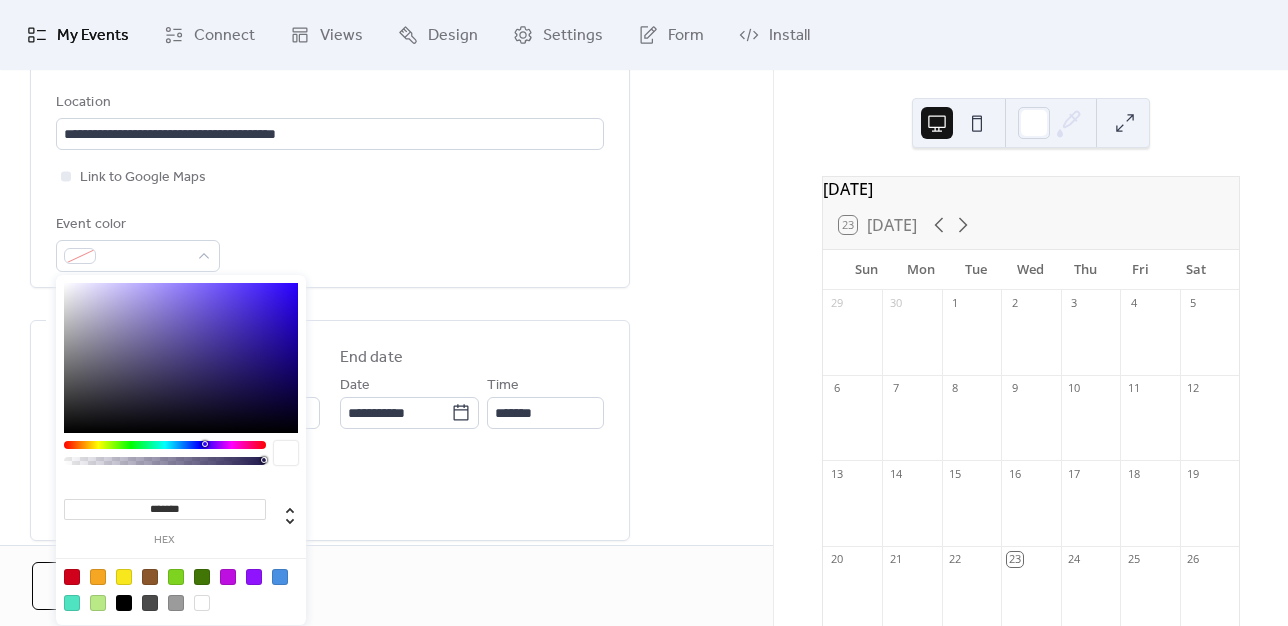 click on "**********" at bounding box center (386, 379) 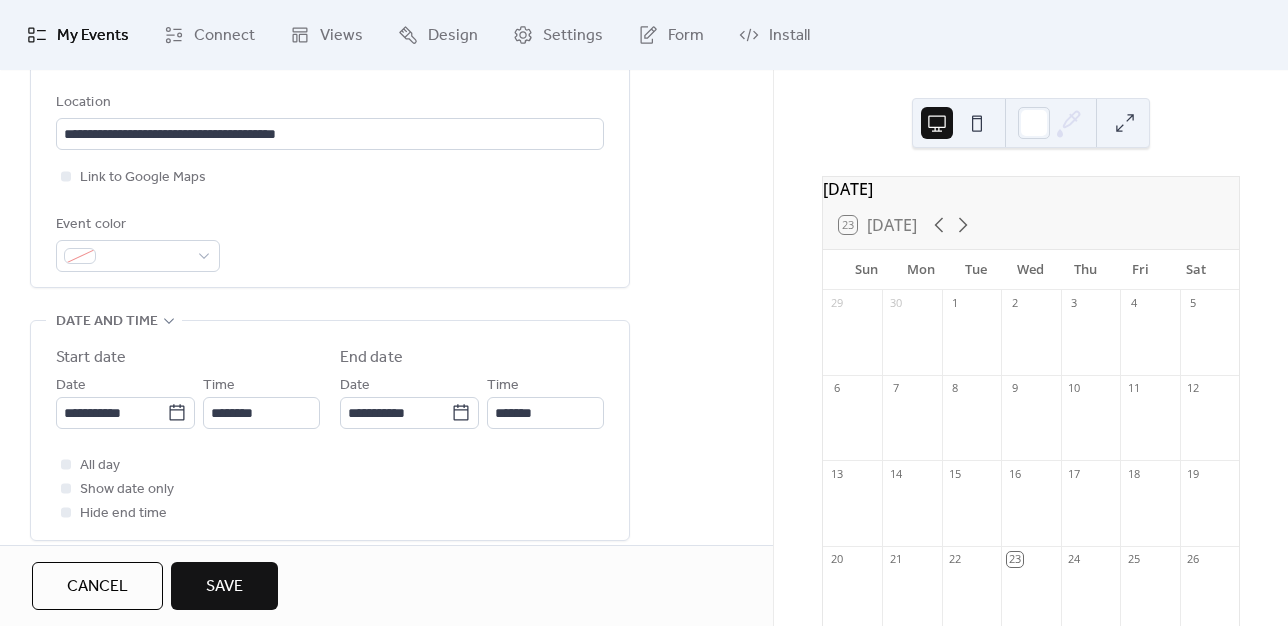 scroll, scrollTop: 916, scrollLeft: 0, axis: vertical 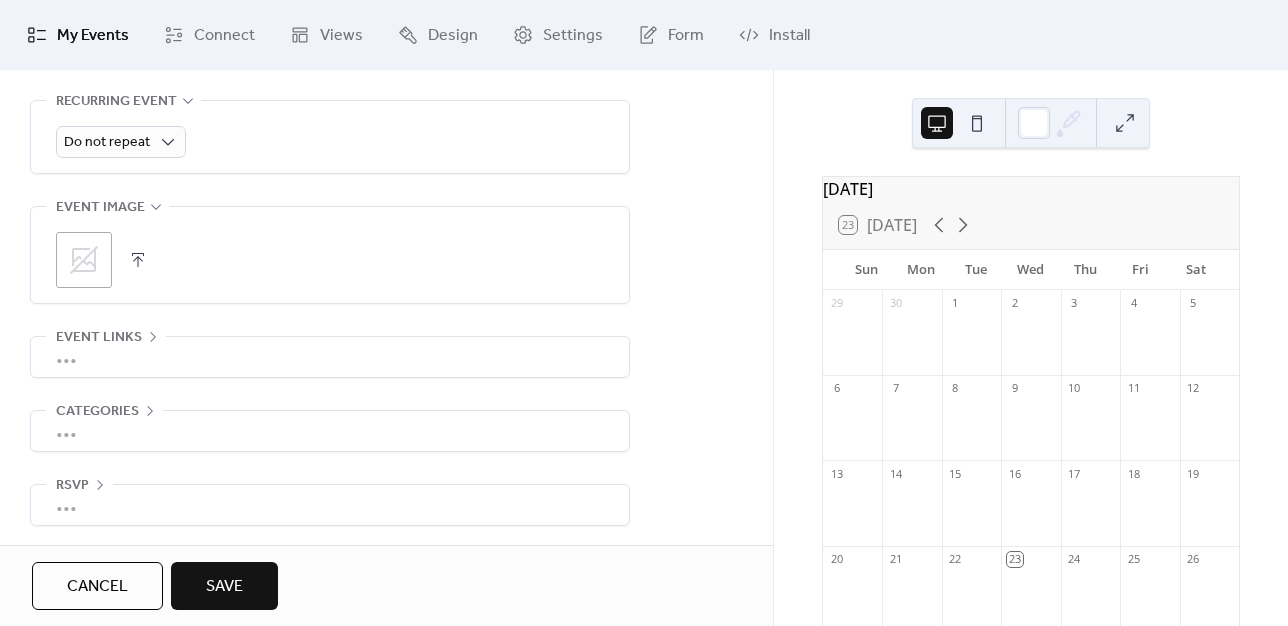 click on "Save" at bounding box center (224, 586) 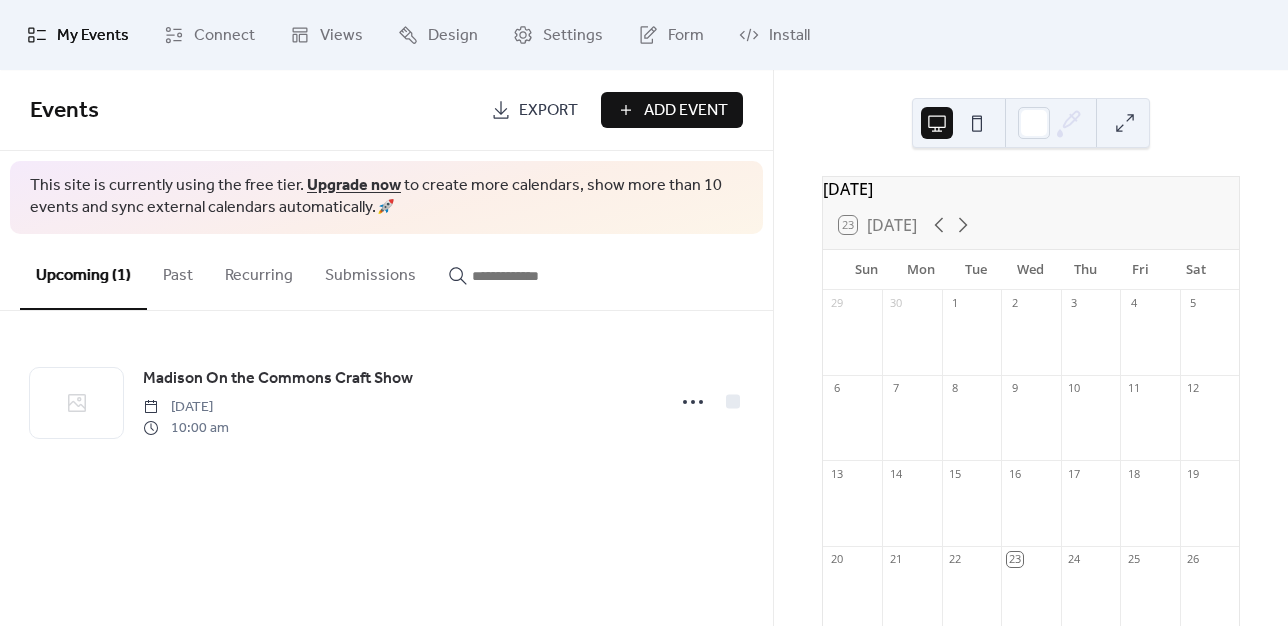 click on "Add Event" at bounding box center (686, 111) 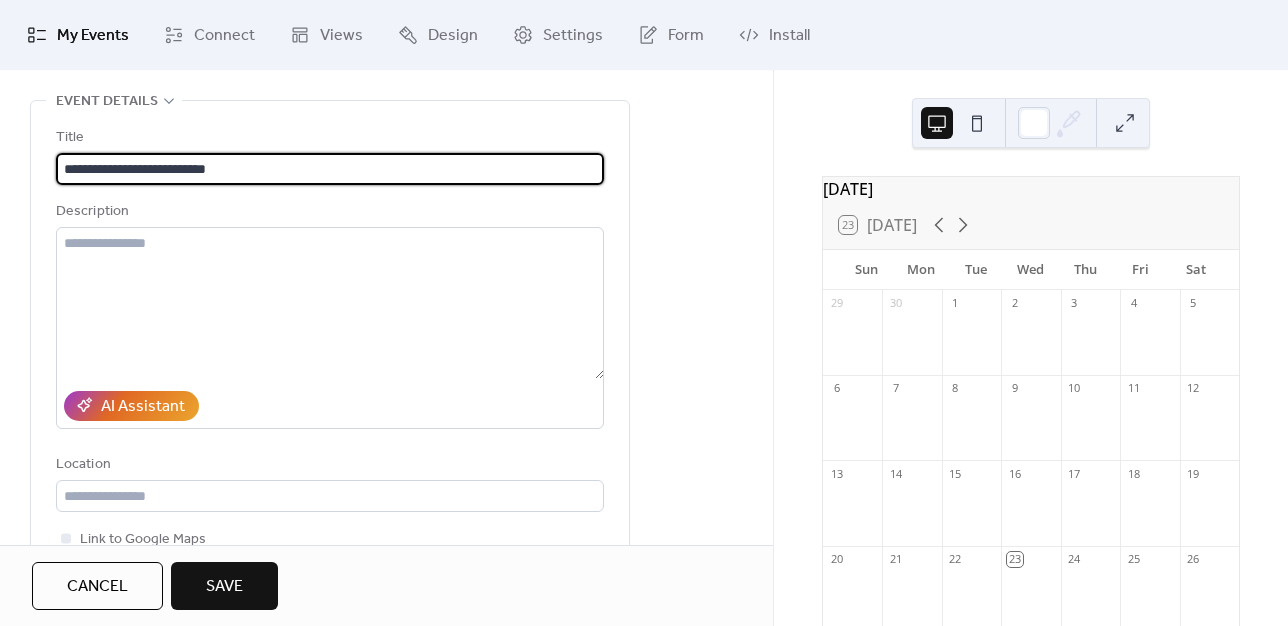 scroll, scrollTop: 0, scrollLeft: 0, axis: both 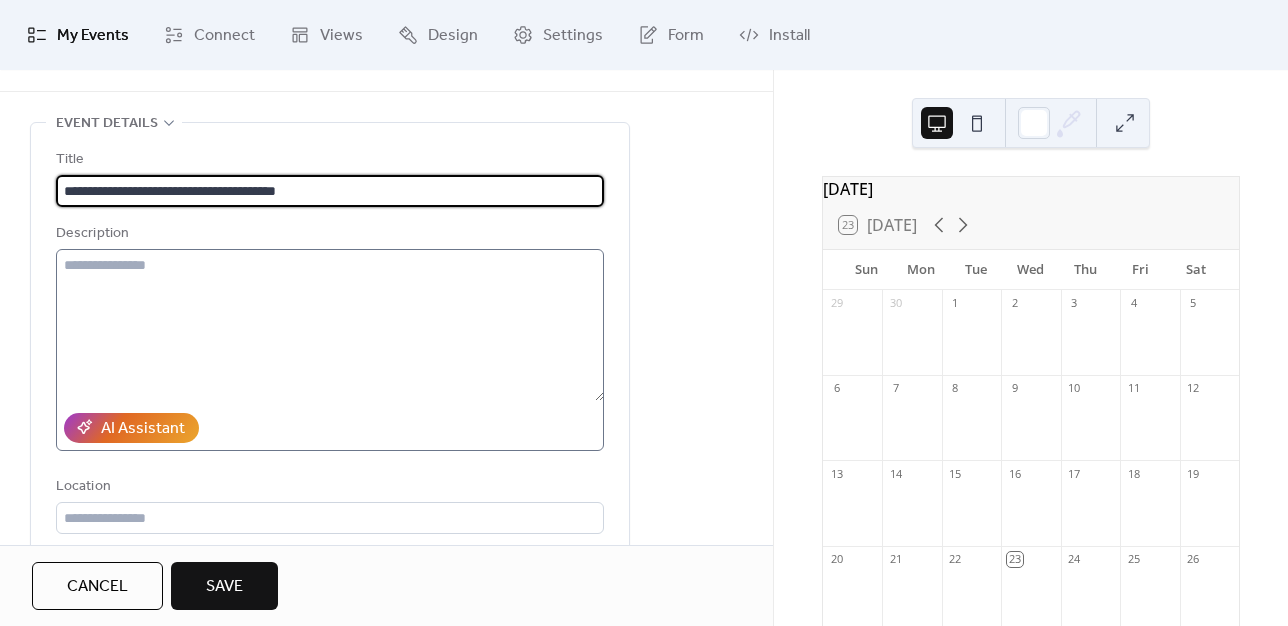 type on "**********" 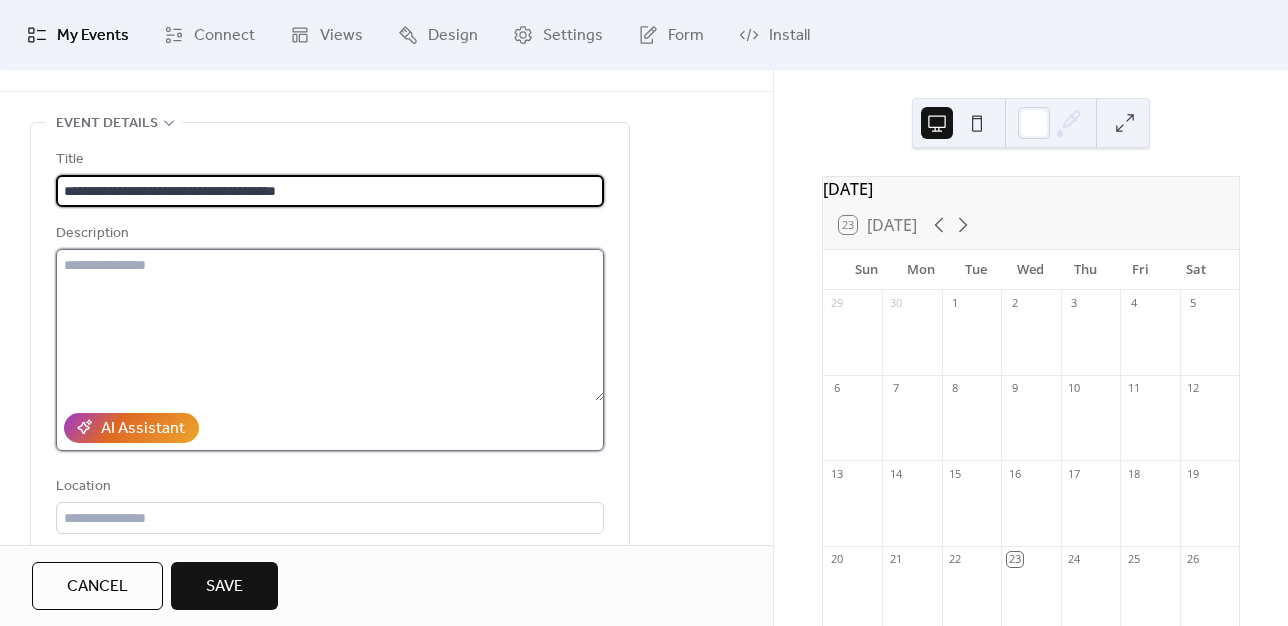 click at bounding box center (330, 325) 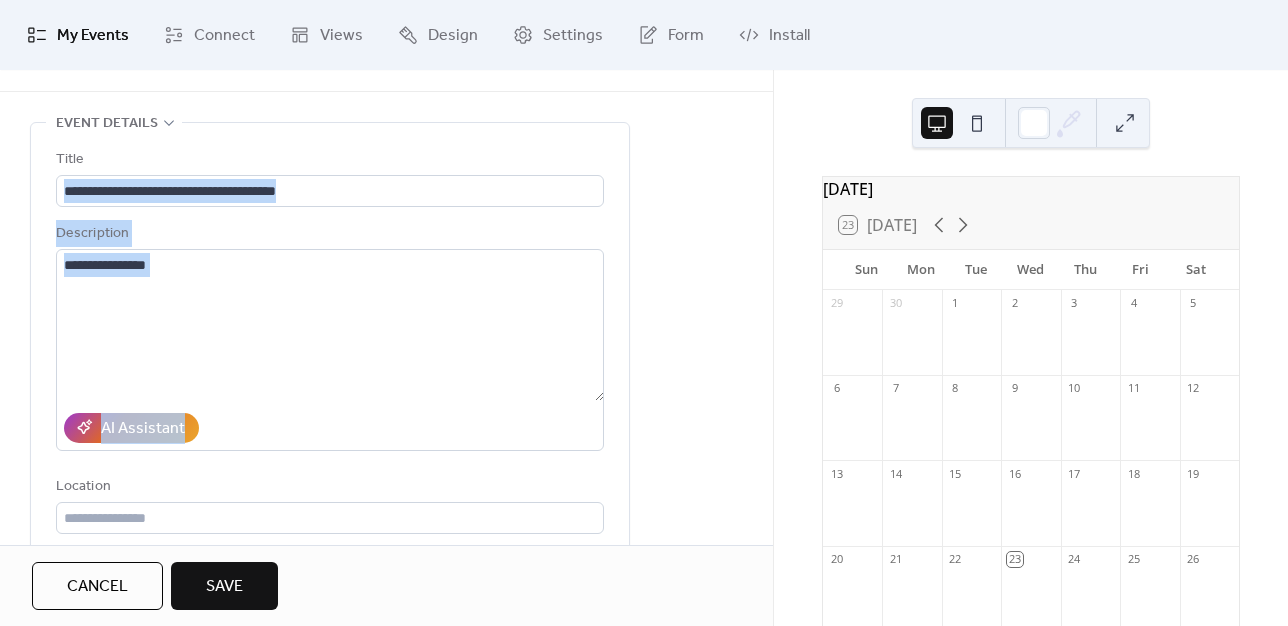 drag, startPoint x: 766, startPoint y: 166, endPoint x: 764, endPoint y: 286, distance: 120.01666 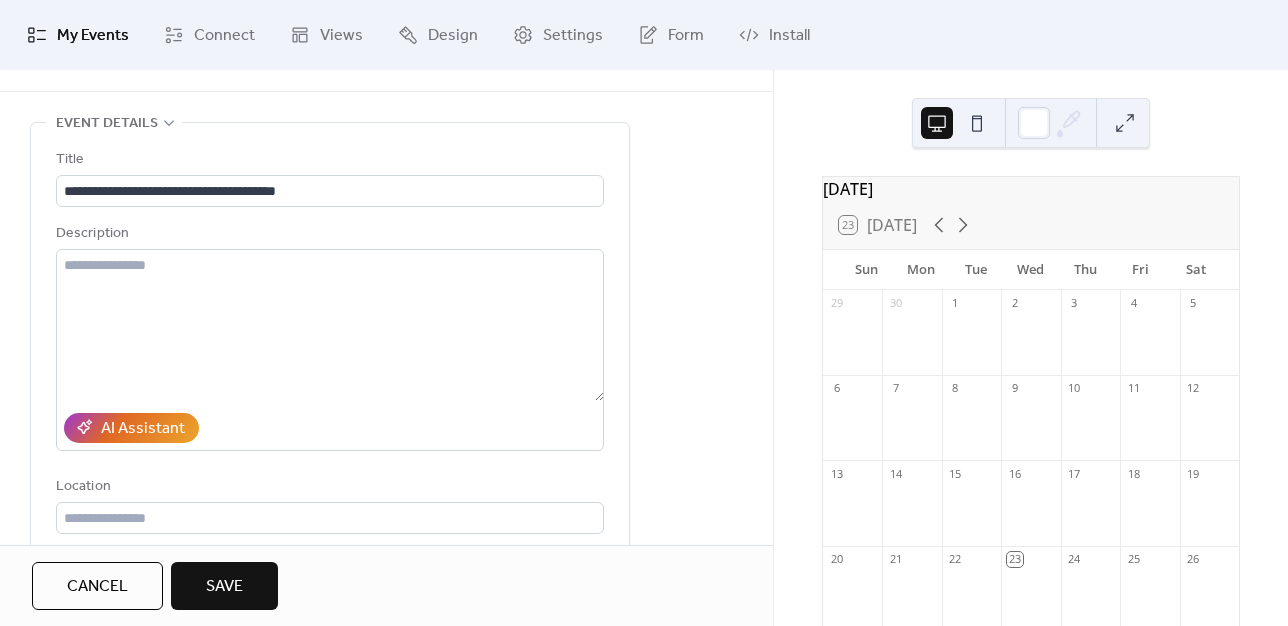 click on "**********" at bounding box center (386, 763) 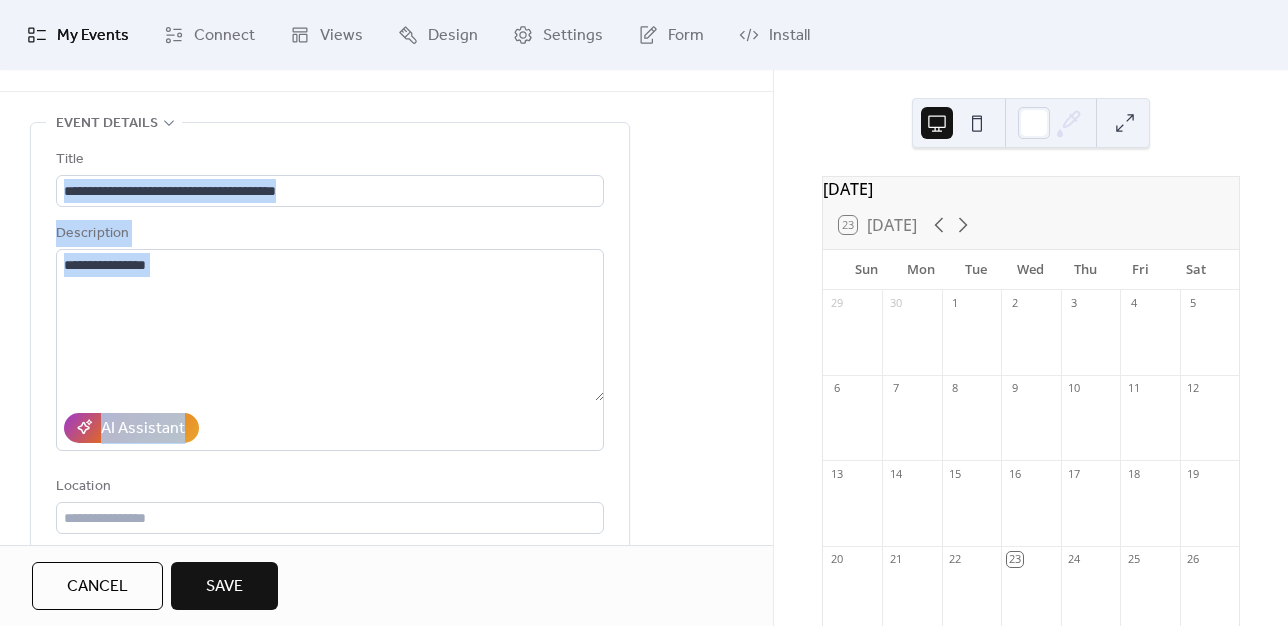 drag, startPoint x: 765, startPoint y: 191, endPoint x: 768, endPoint y: 261, distance: 70.064255 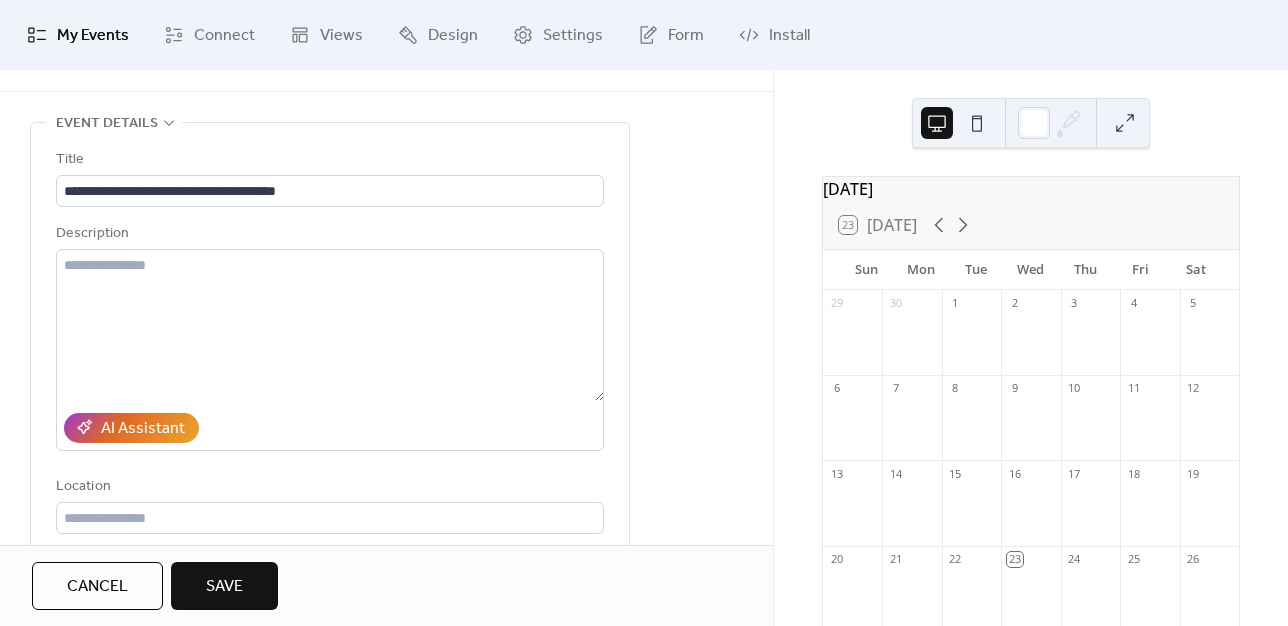 click on "**********" at bounding box center (386, 763) 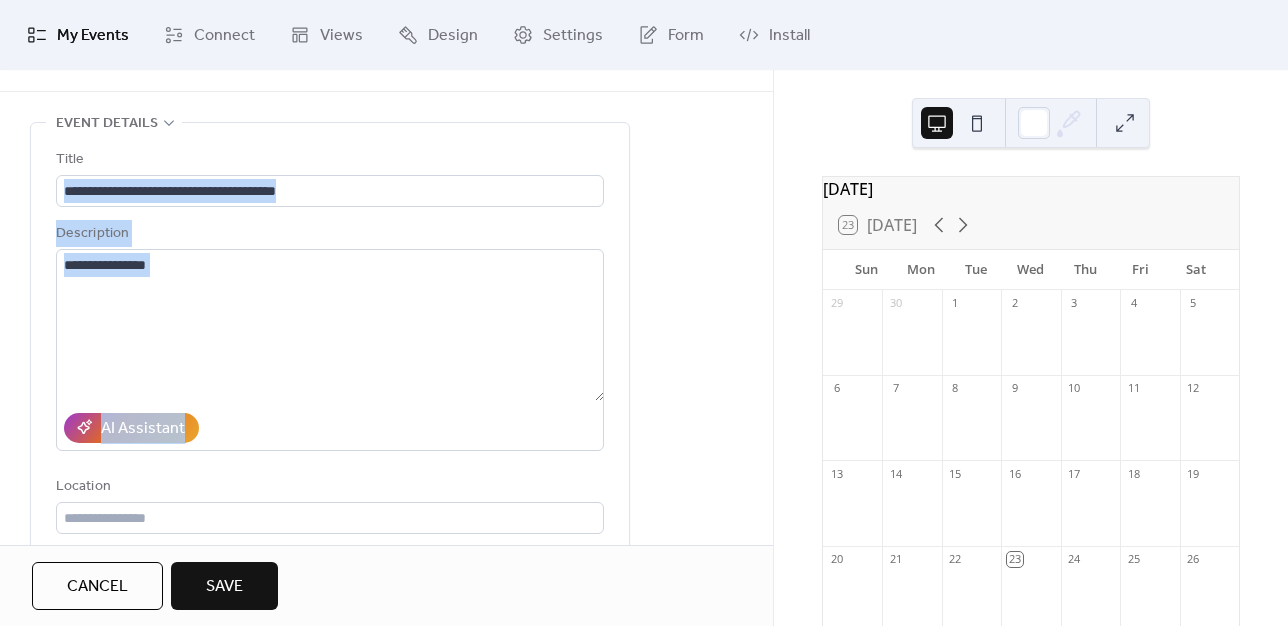 drag, startPoint x: 766, startPoint y: 146, endPoint x: 768, endPoint y: 238, distance: 92.021736 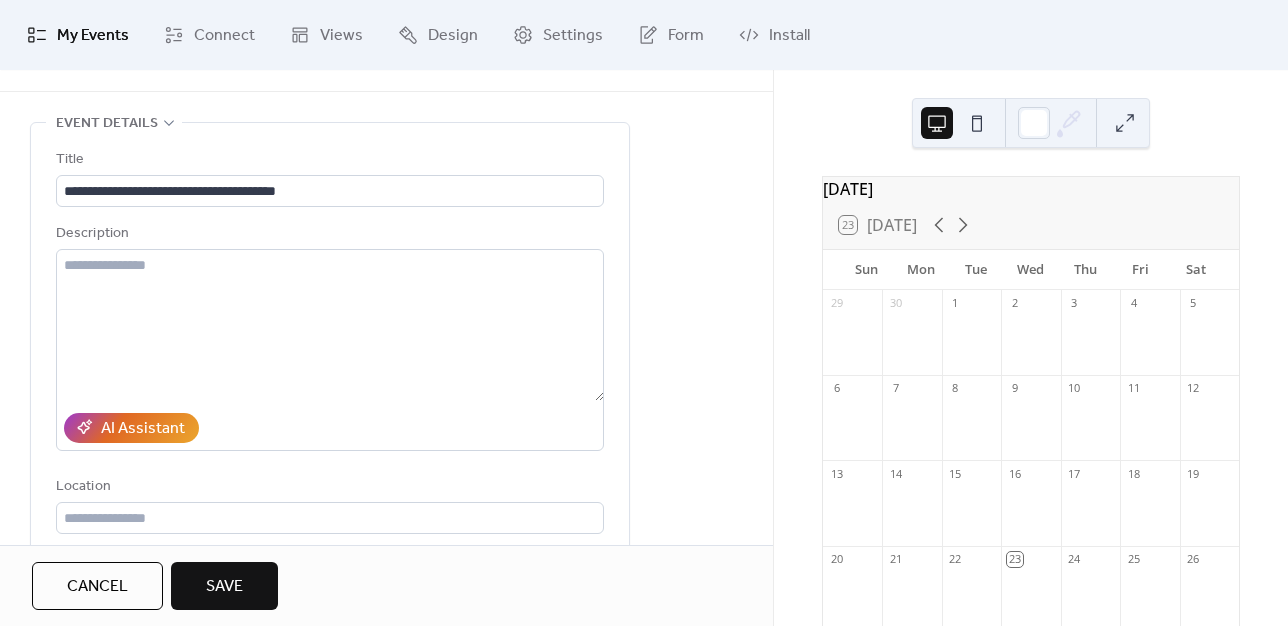 click on "**********" at bounding box center [386, 763] 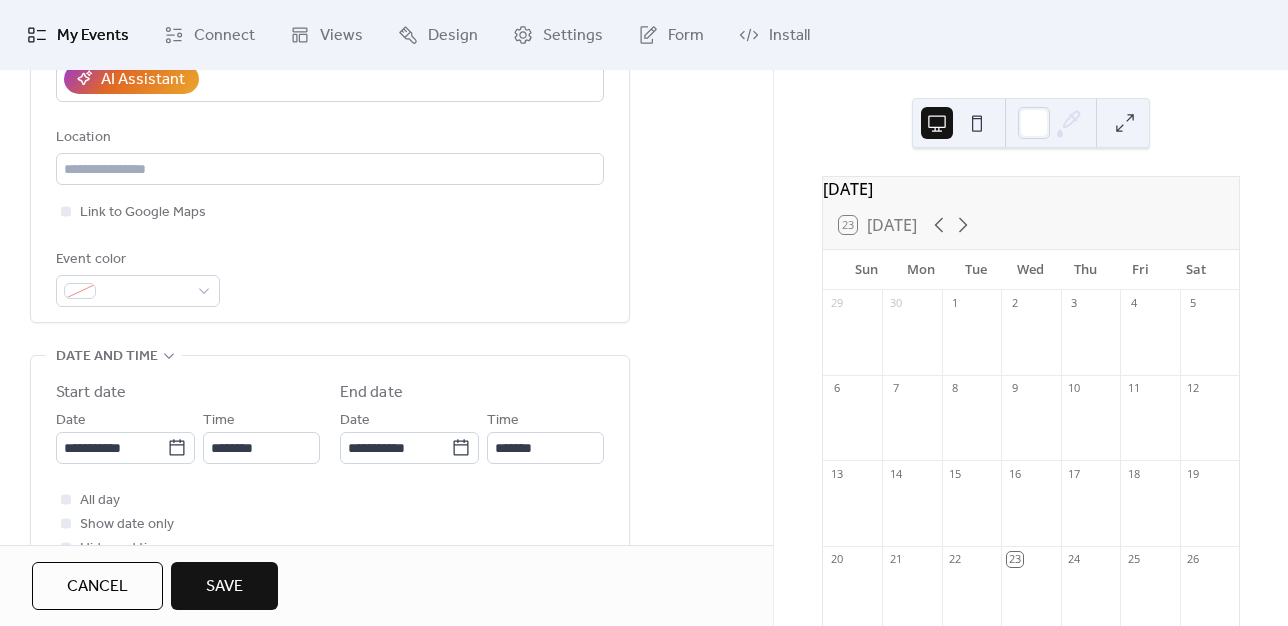 scroll, scrollTop: 405, scrollLeft: 0, axis: vertical 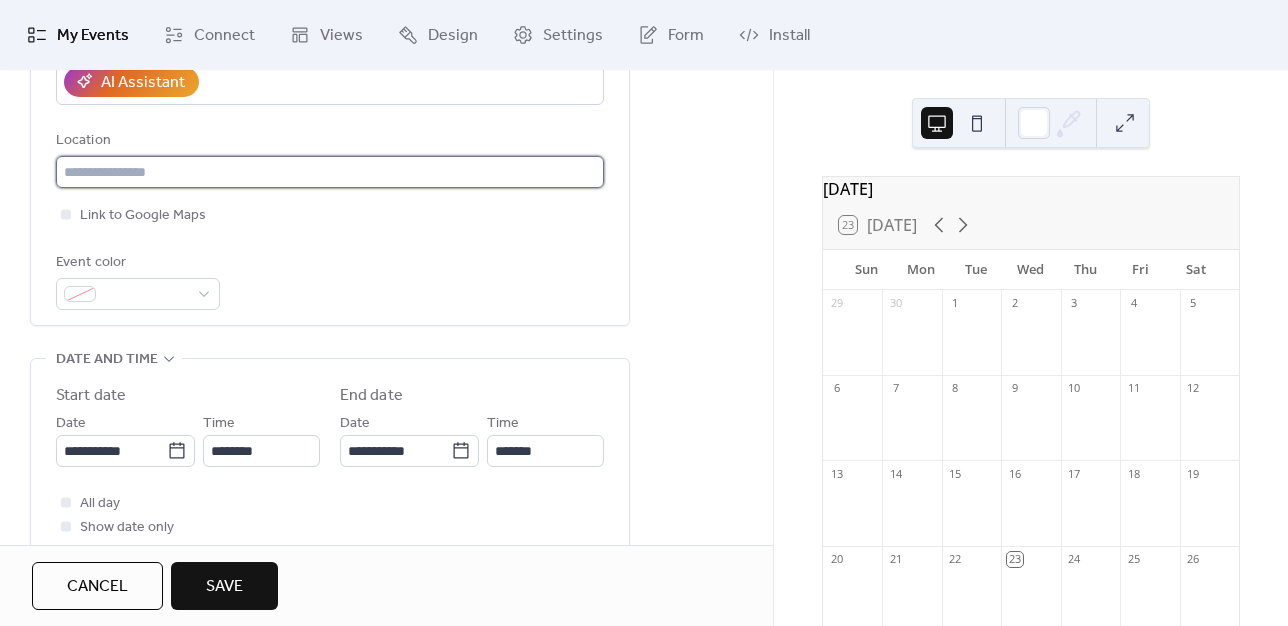 click at bounding box center (330, 172) 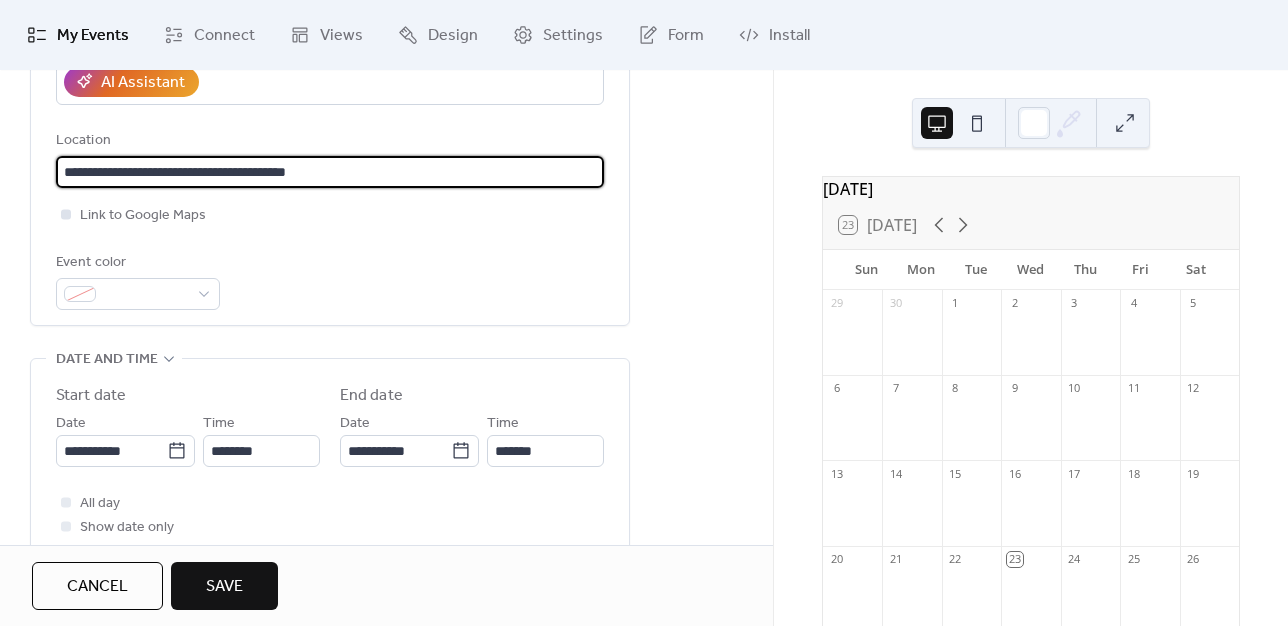 type on "**********" 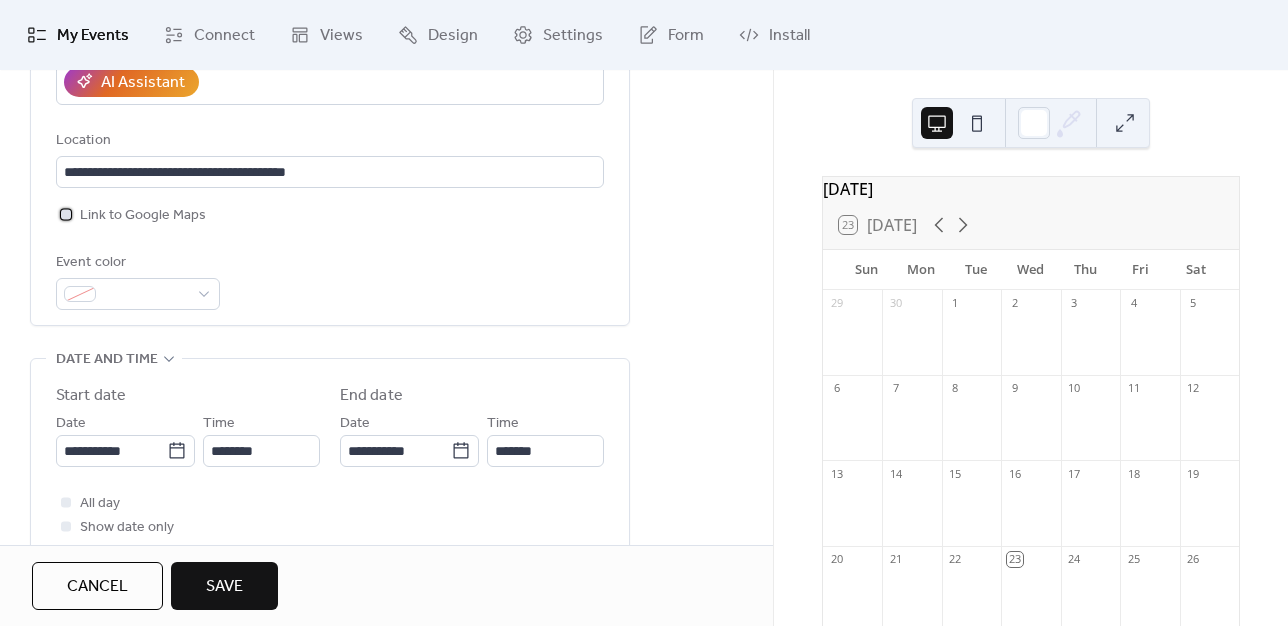 click at bounding box center (66, 214) 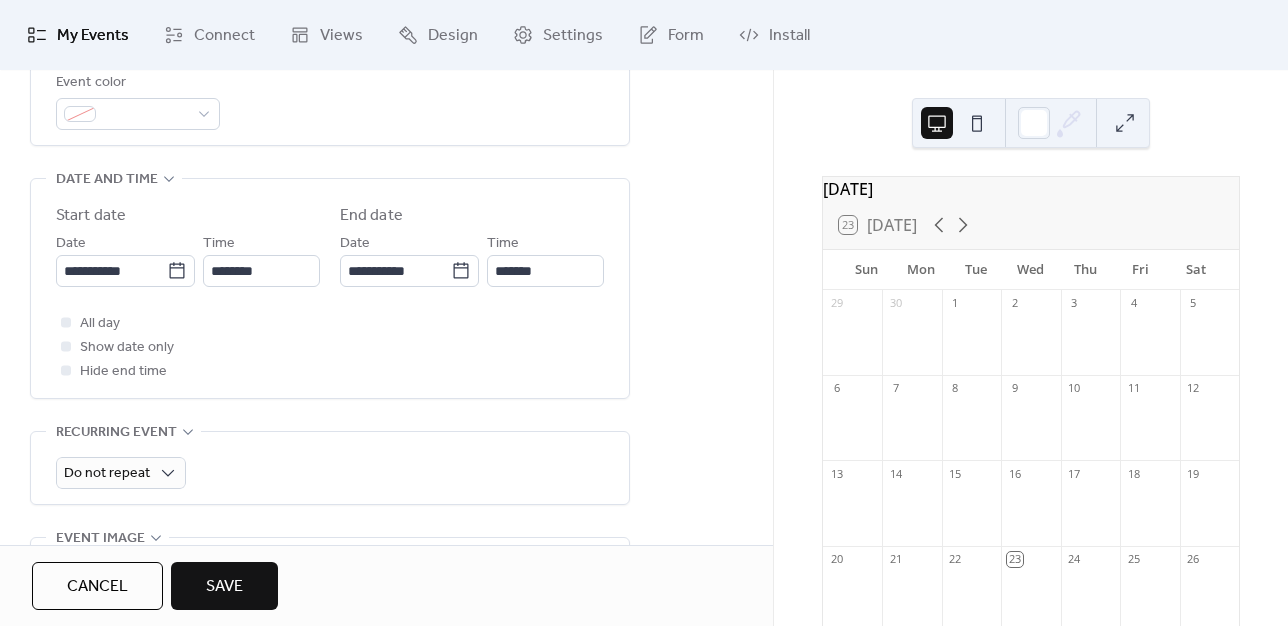 scroll, scrollTop: 591, scrollLeft: 0, axis: vertical 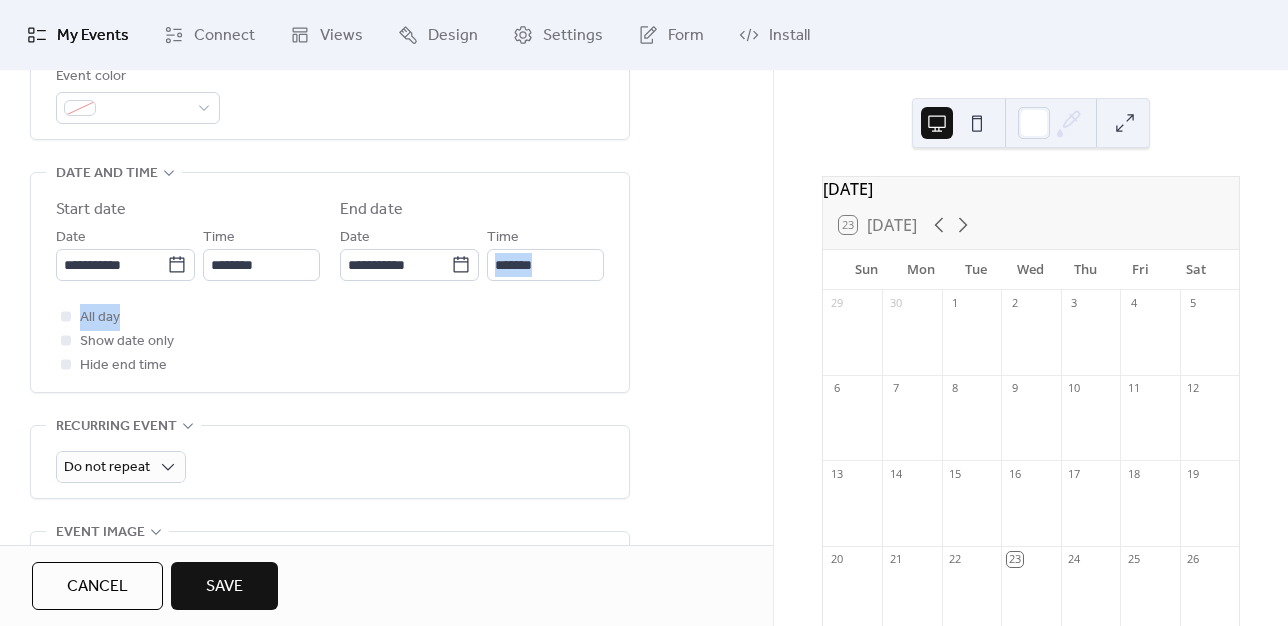 drag, startPoint x: 764, startPoint y: 325, endPoint x: 756, endPoint y: 243, distance: 82.38932 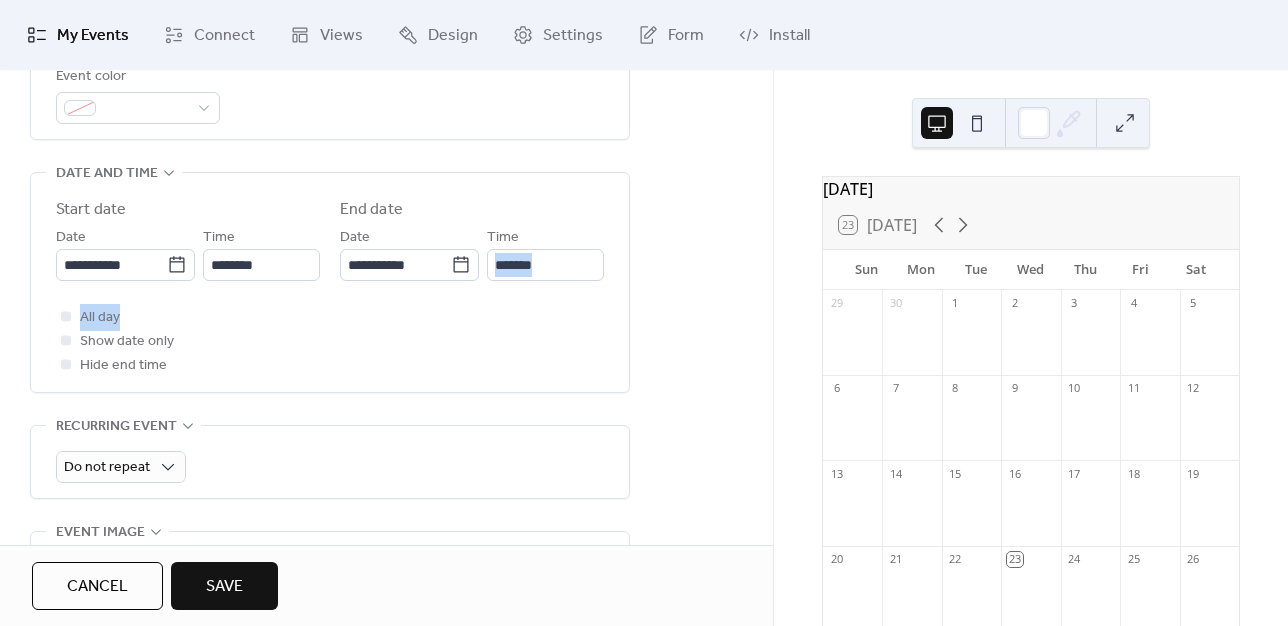click on "**********" at bounding box center (386, 231) 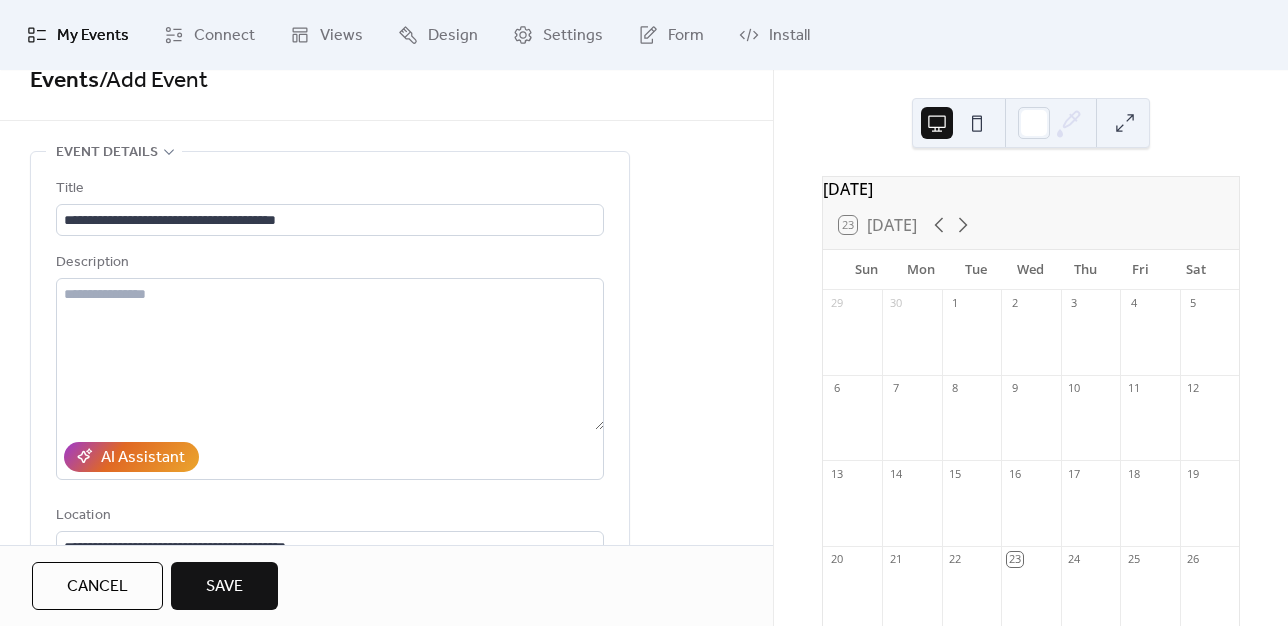 scroll, scrollTop: 25, scrollLeft: 0, axis: vertical 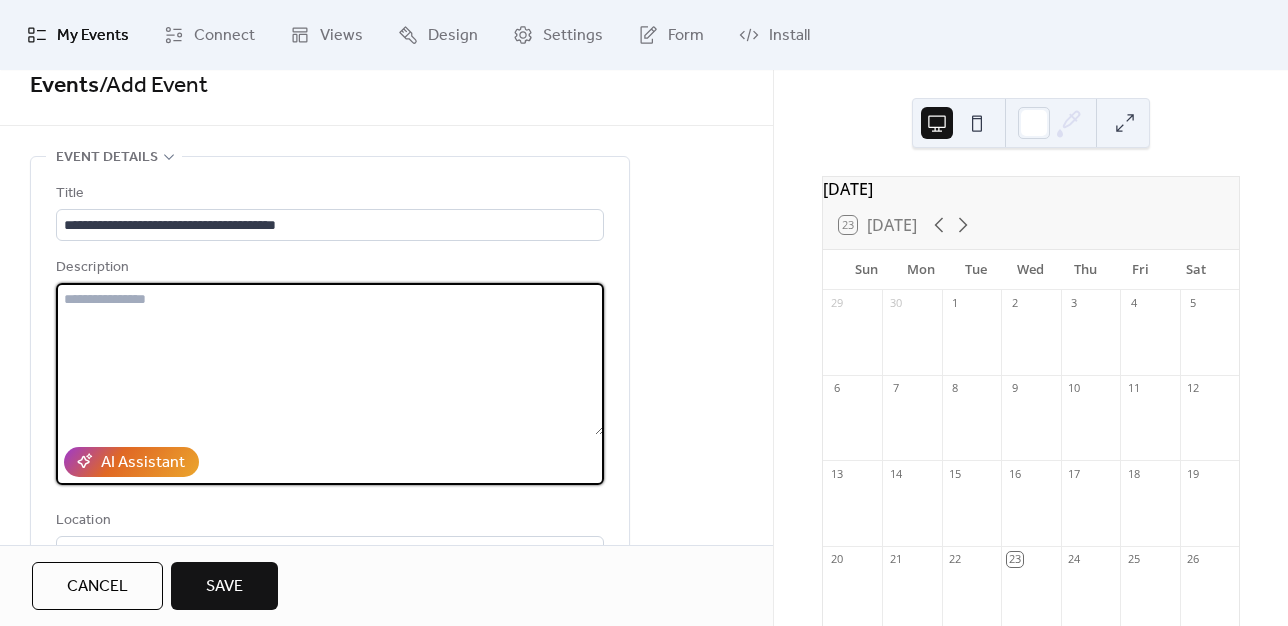 click at bounding box center (330, 359) 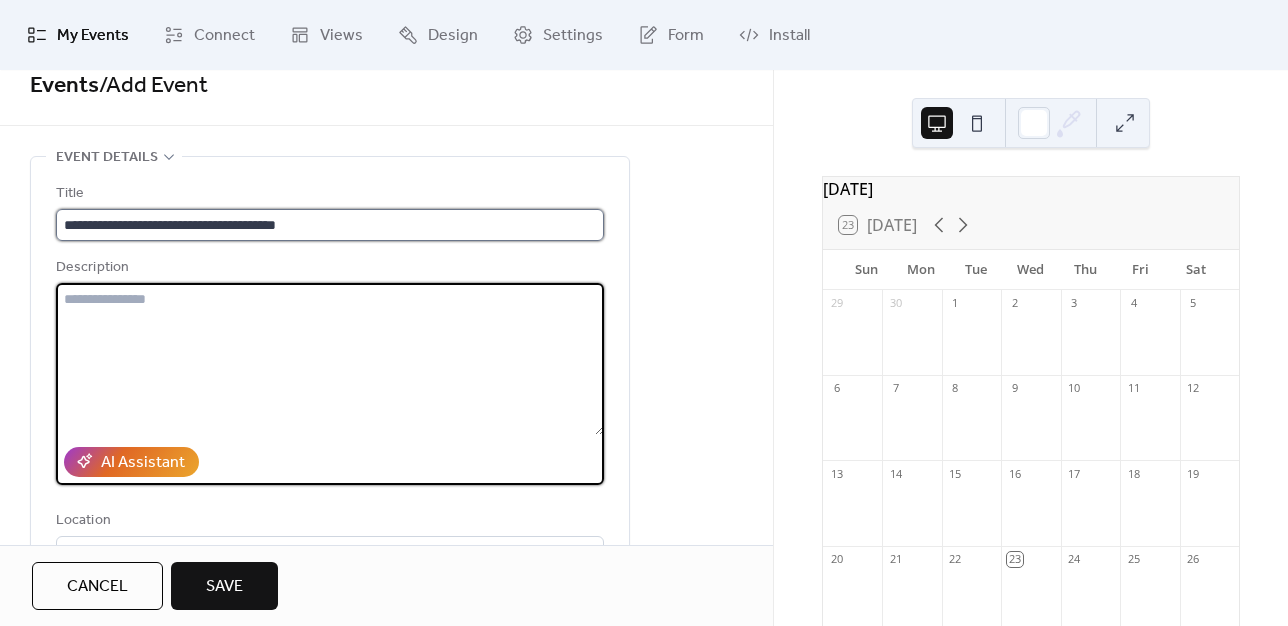 click on "**********" at bounding box center (330, 225) 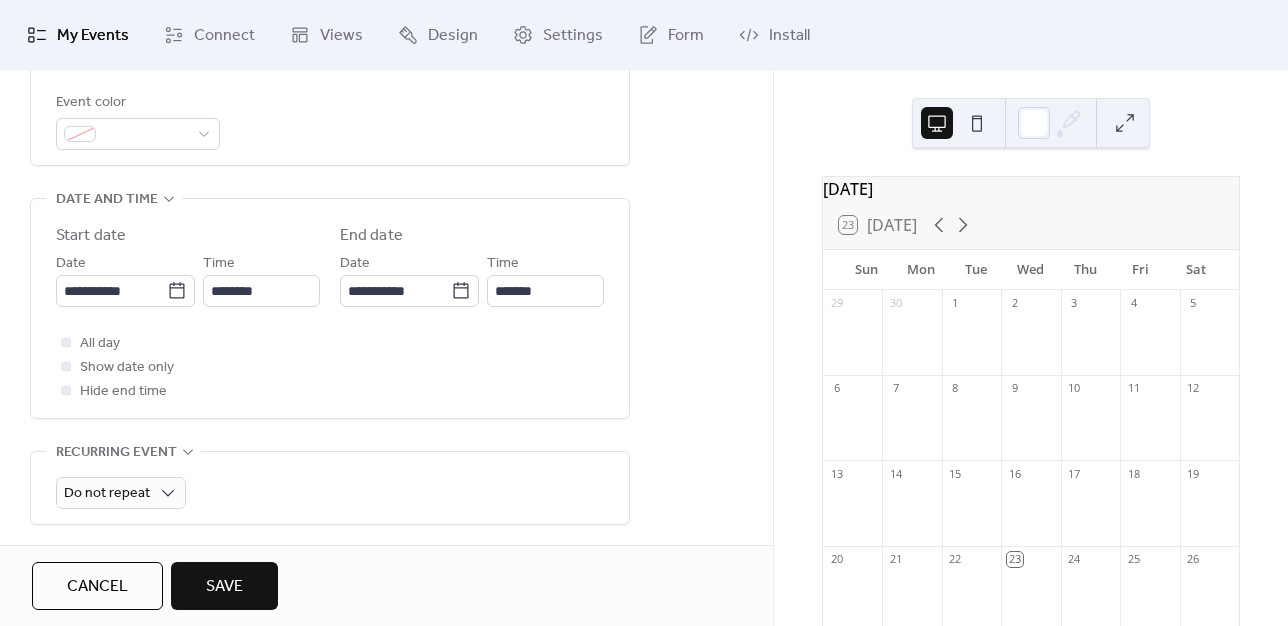 scroll, scrollTop: 581, scrollLeft: 0, axis: vertical 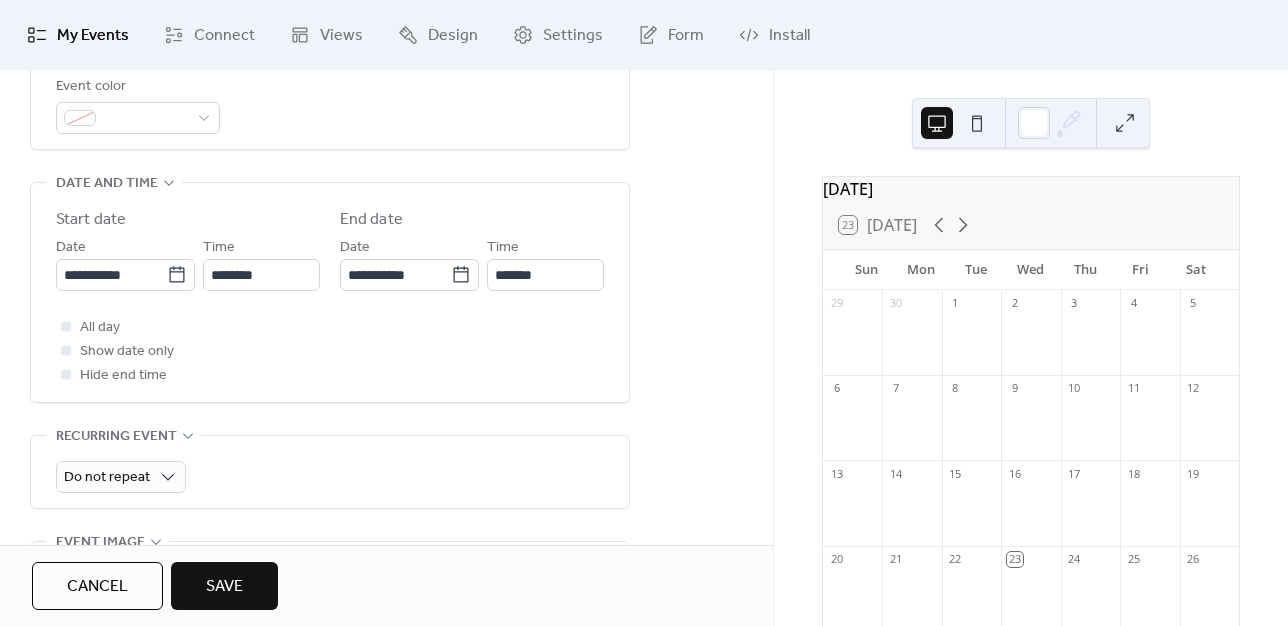 type on "**********" 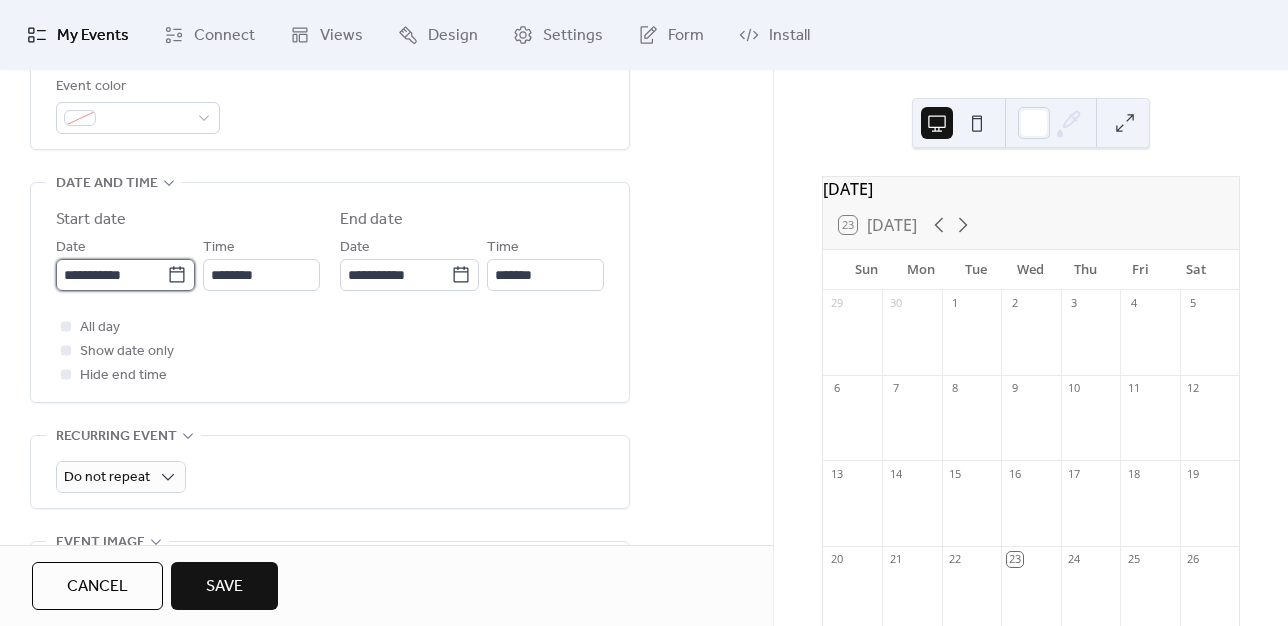 click on "**********" at bounding box center (111, 275) 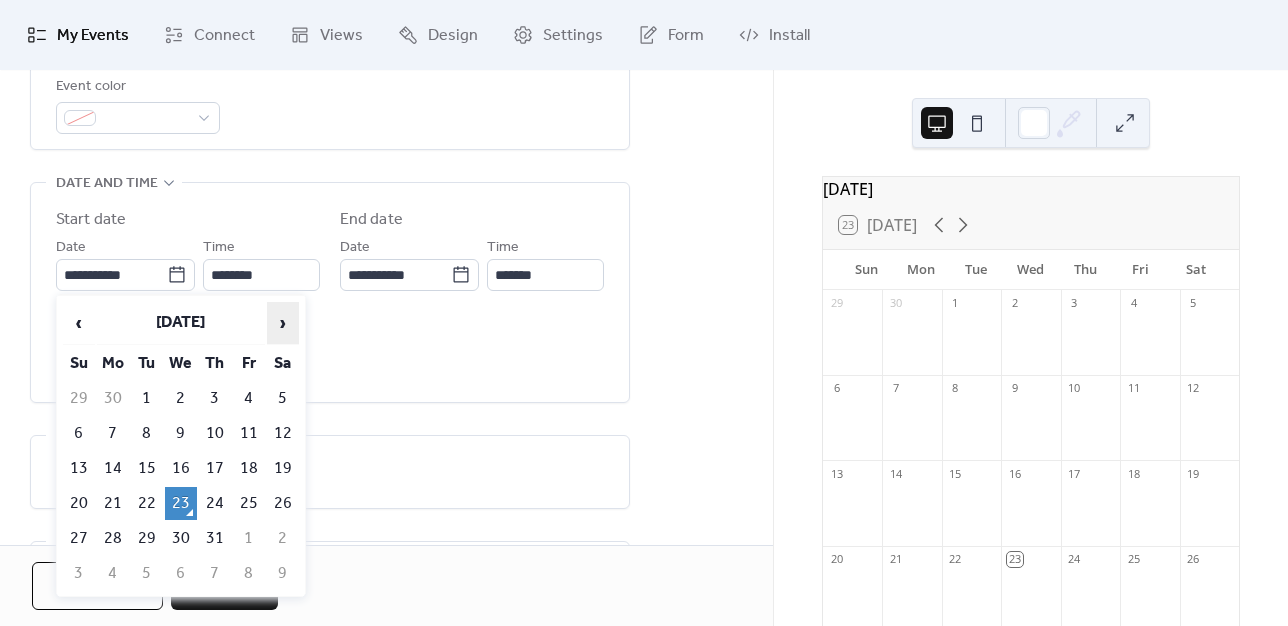 click on "›" at bounding box center (283, 323) 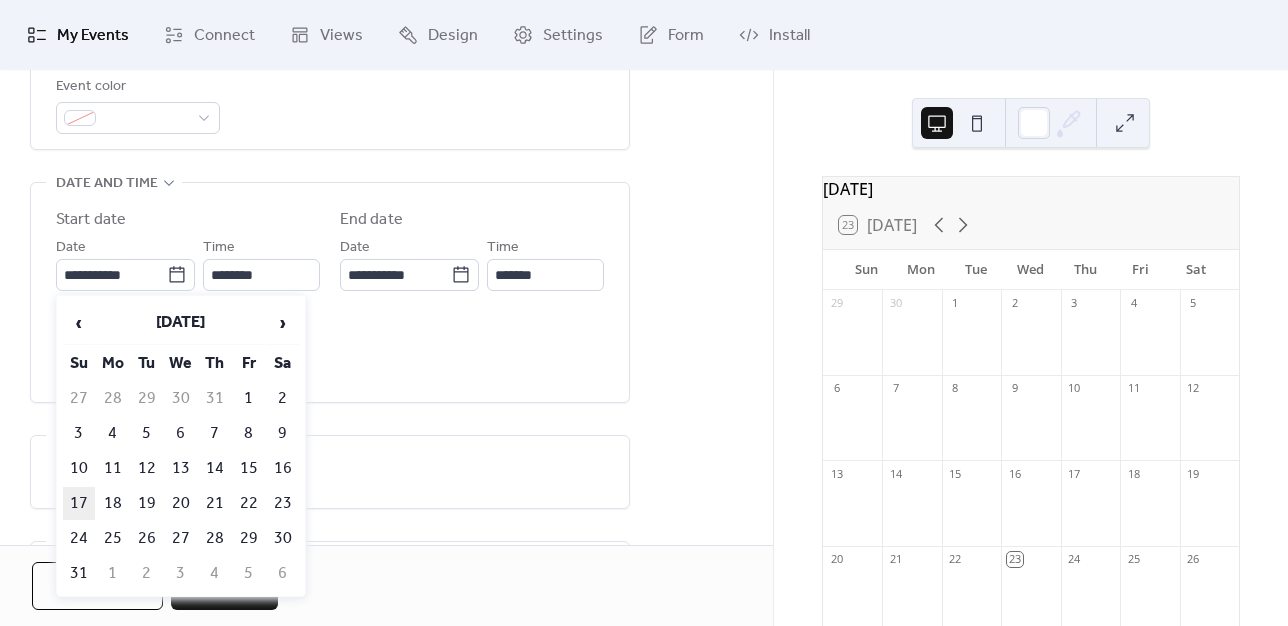 click on "17" at bounding box center [79, 503] 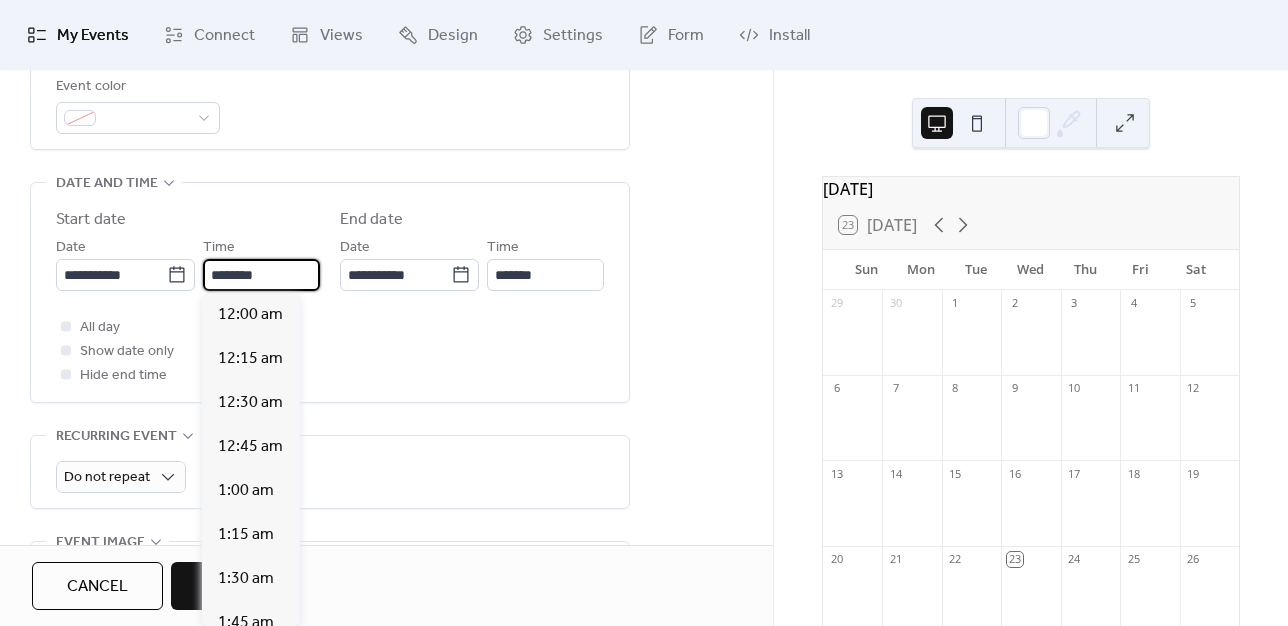 click on "********" at bounding box center (261, 275) 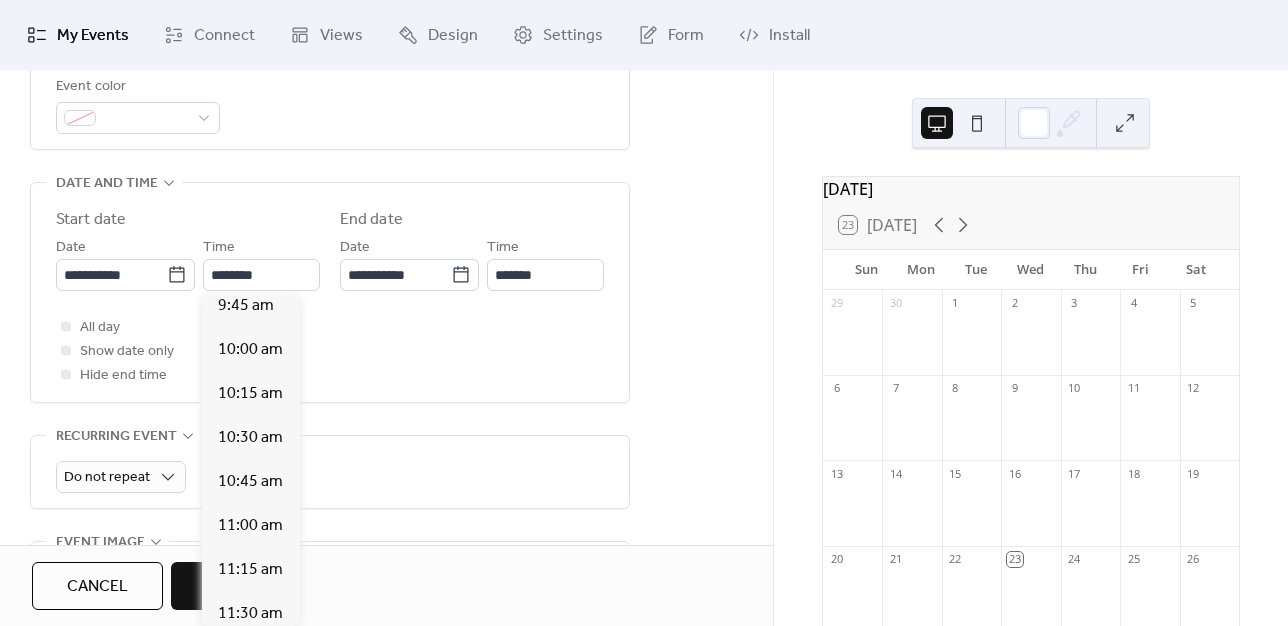 scroll, scrollTop: 1704, scrollLeft: 0, axis: vertical 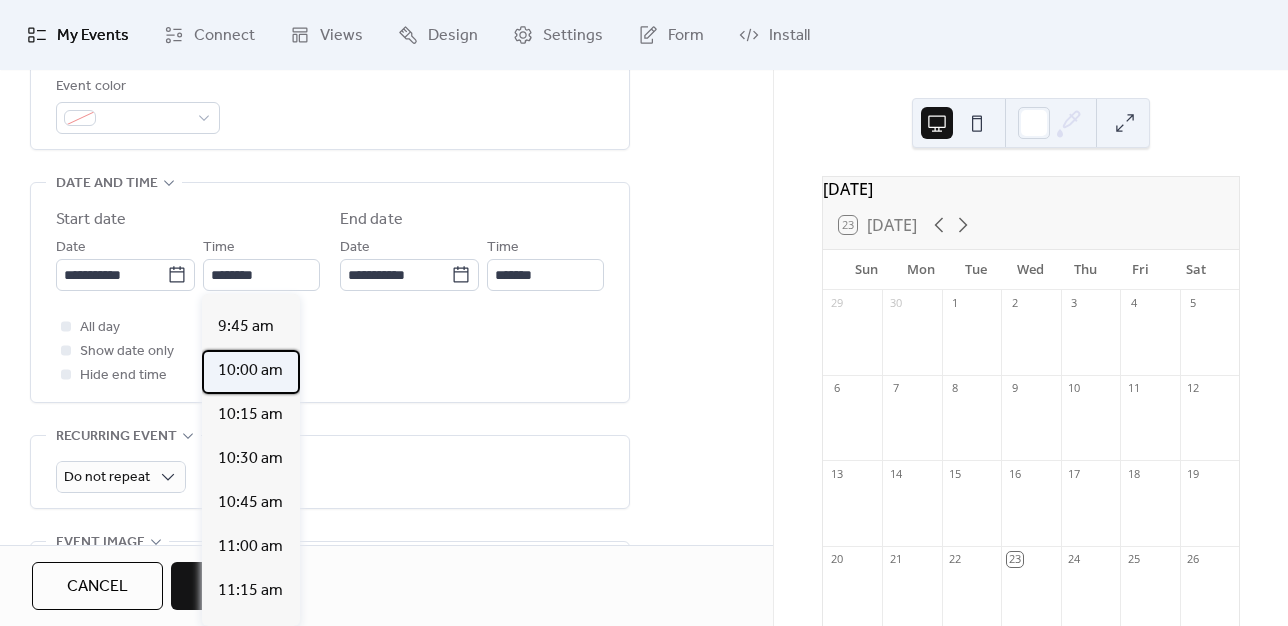 click on "10:00 am" at bounding box center [250, 371] 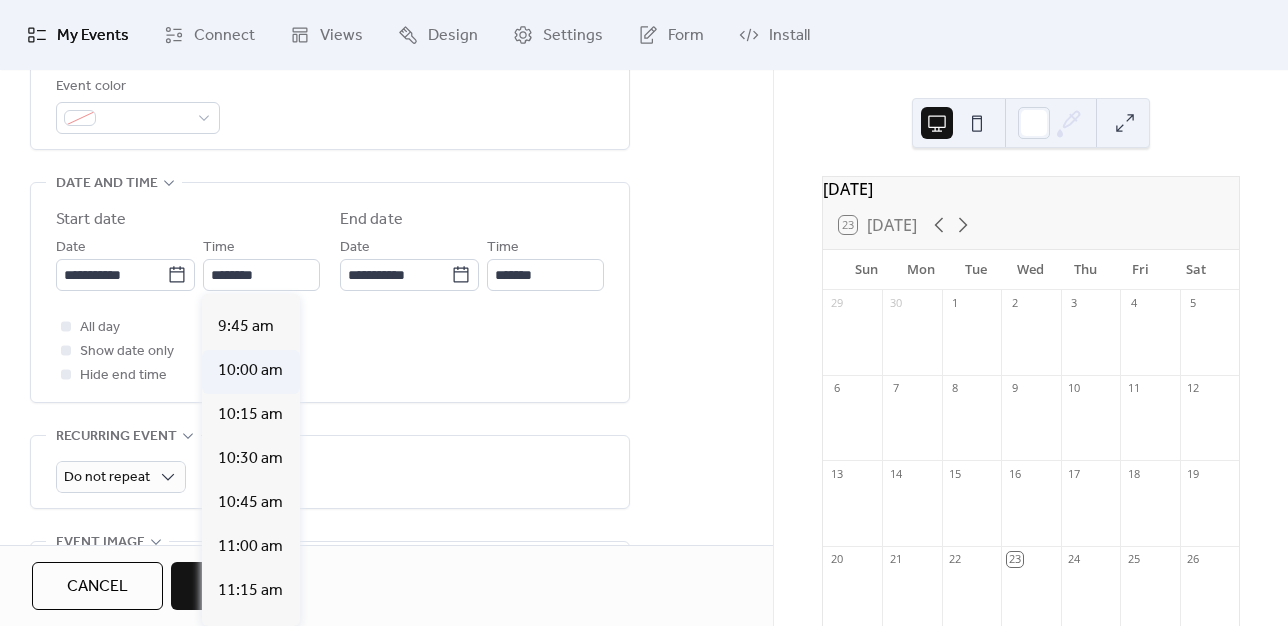 type on "********" 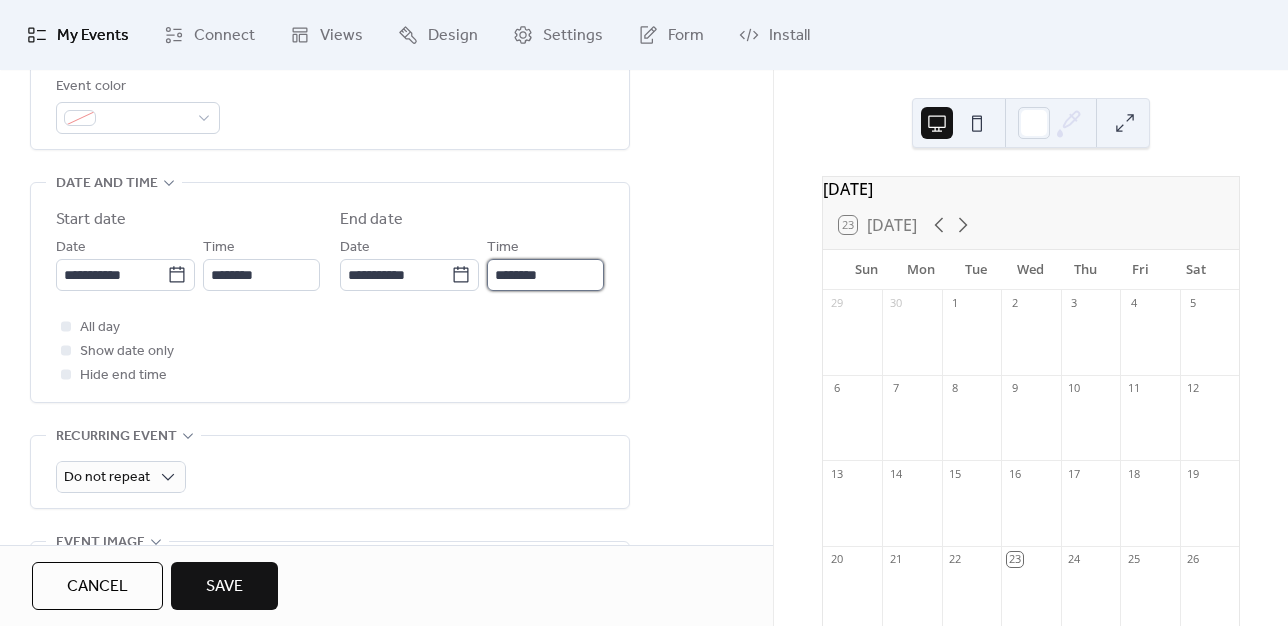 click on "********" at bounding box center (545, 275) 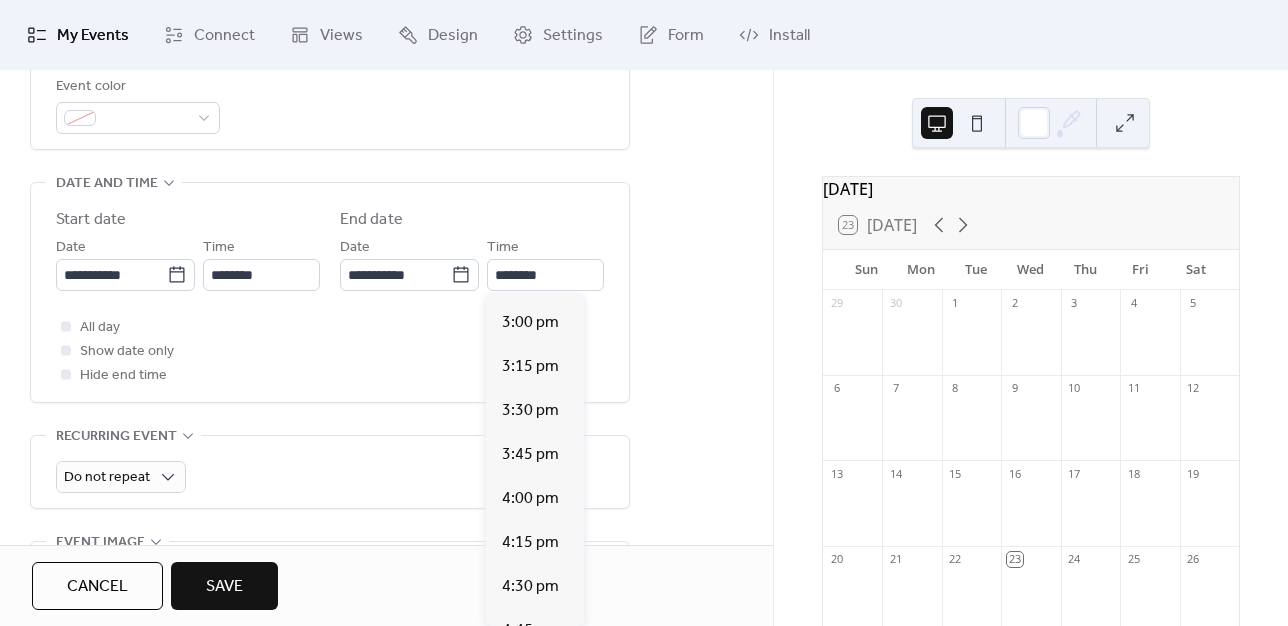 scroll, scrollTop: 864, scrollLeft: 0, axis: vertical 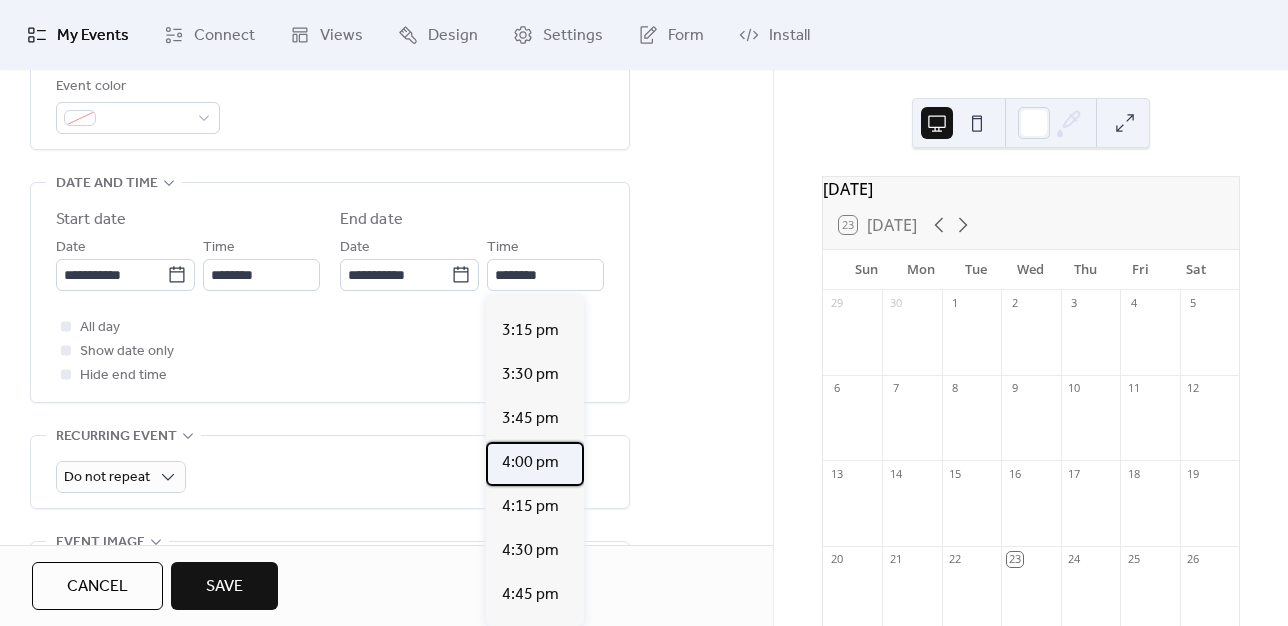 click on "4:00 pm" at bounding box center (530, 463) 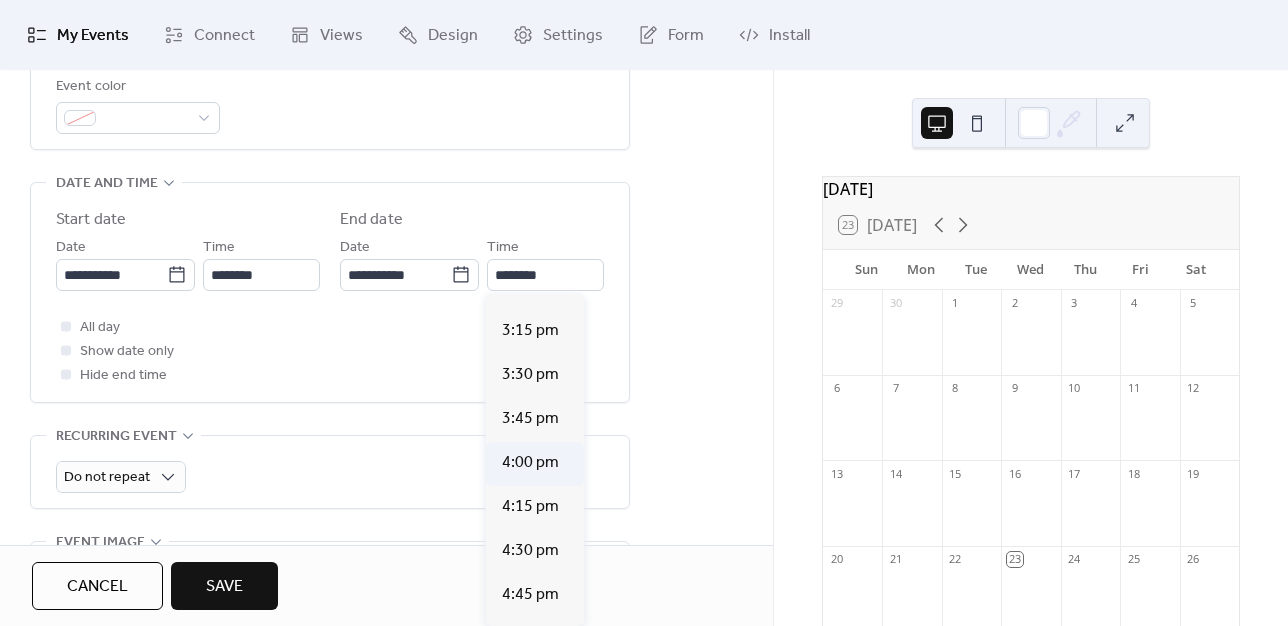 type on "*******" 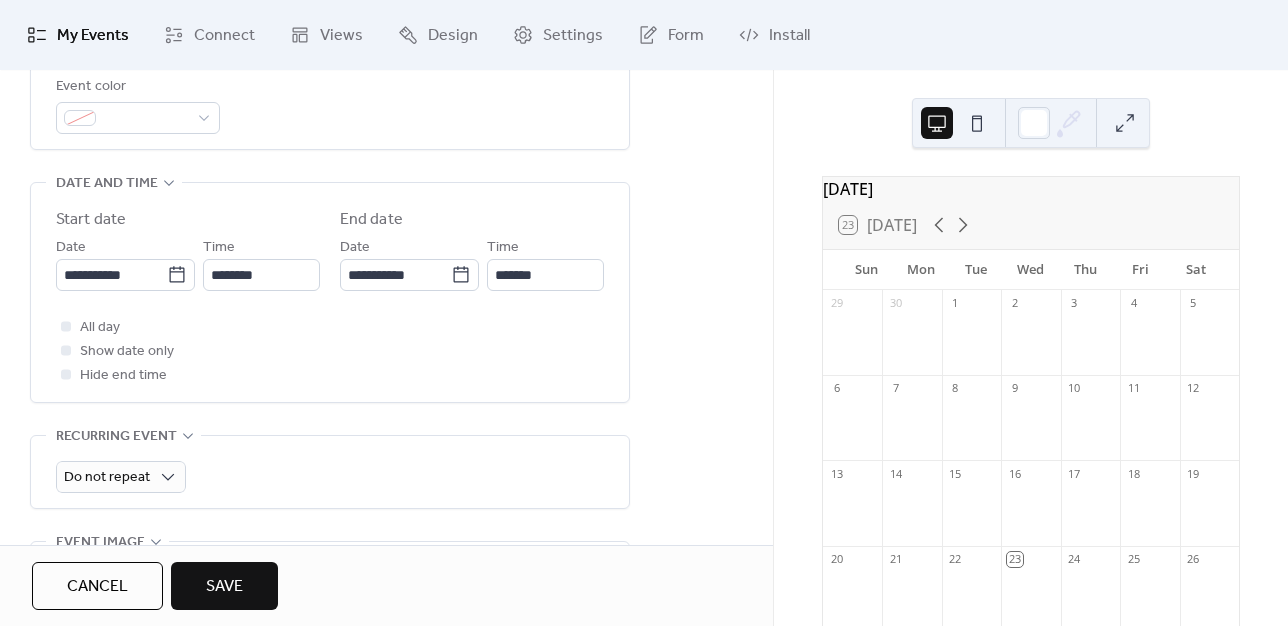 click on "**********" at bounding box center [386, 241] 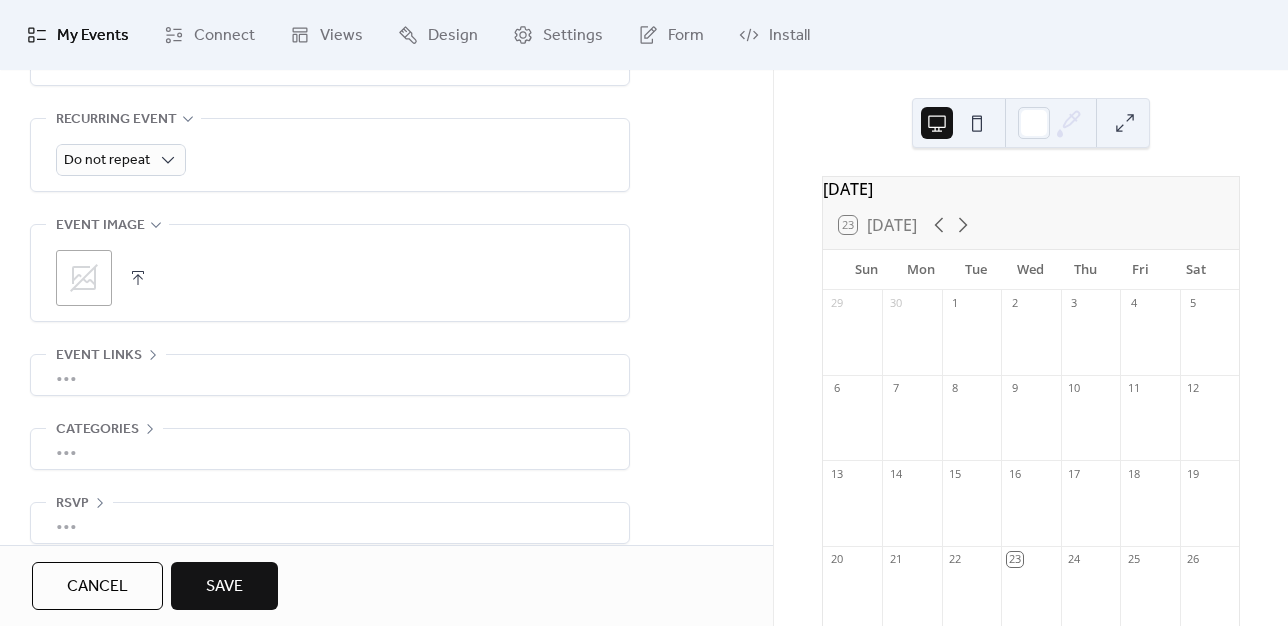 scroll, scrollTop: 916, scrollLeft: 0, axis: vertical 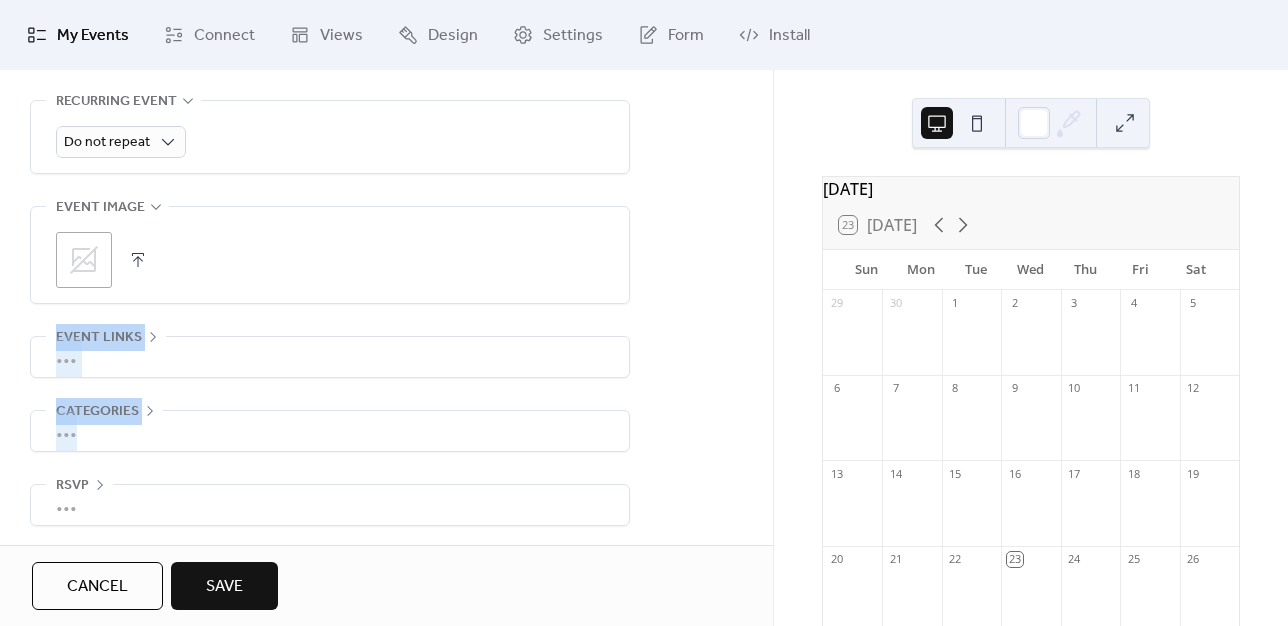 drag, startPoint x: 766, startPoint y: 429, endPoint x: 760, endPoint y: 228, distance: 201.08954 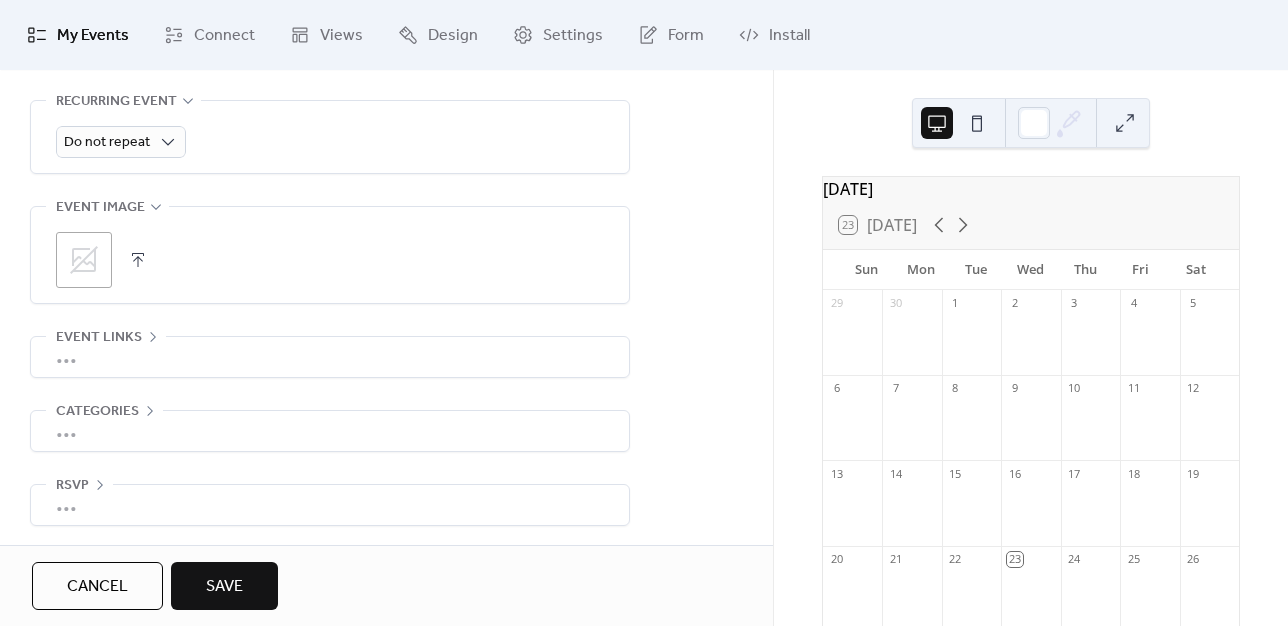 click on "Save" at bounding box center [224, 587] 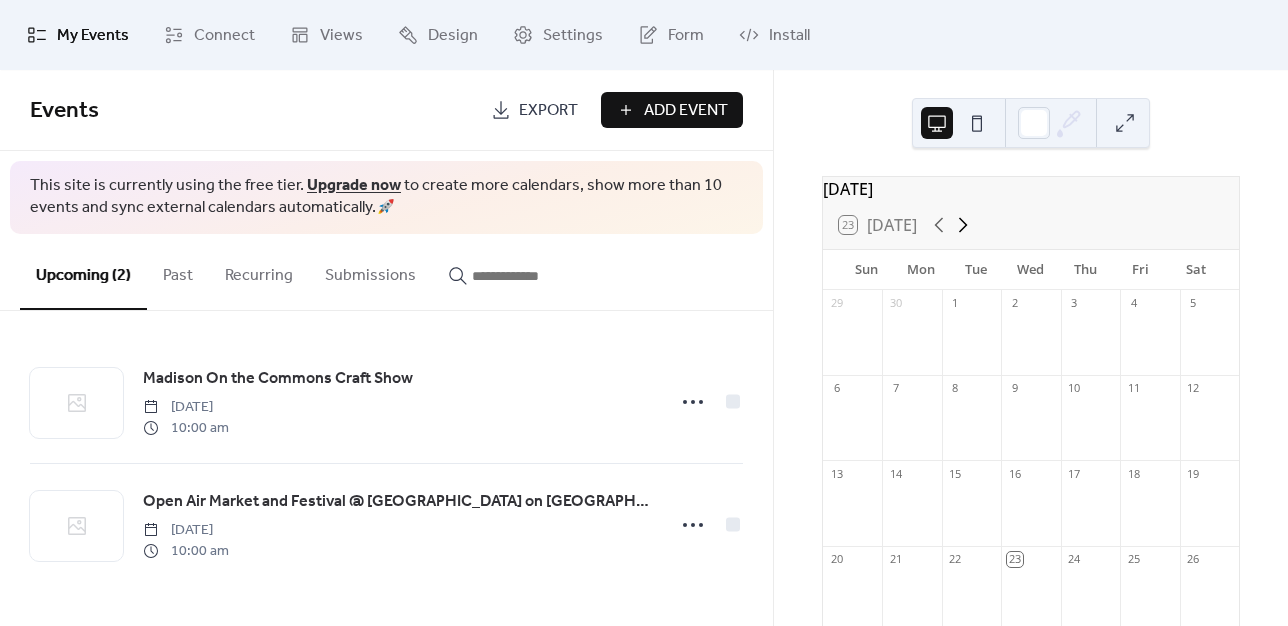 click 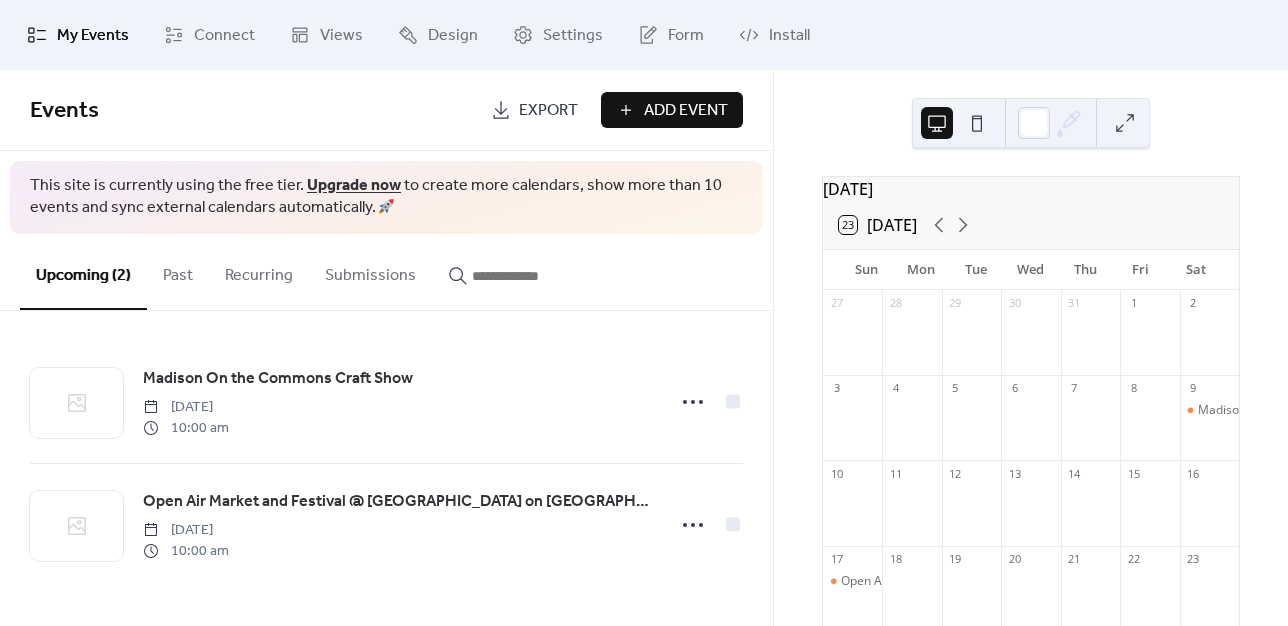 click on "Add Event" at bounding box center (686, 111) 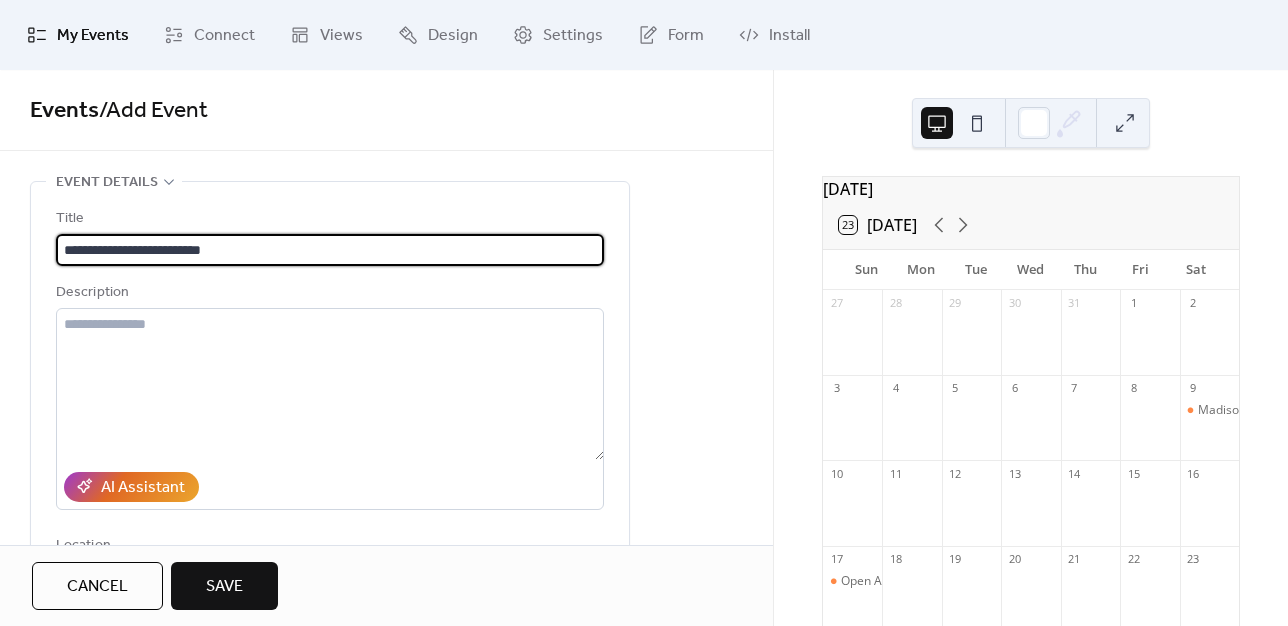 type on "**********" 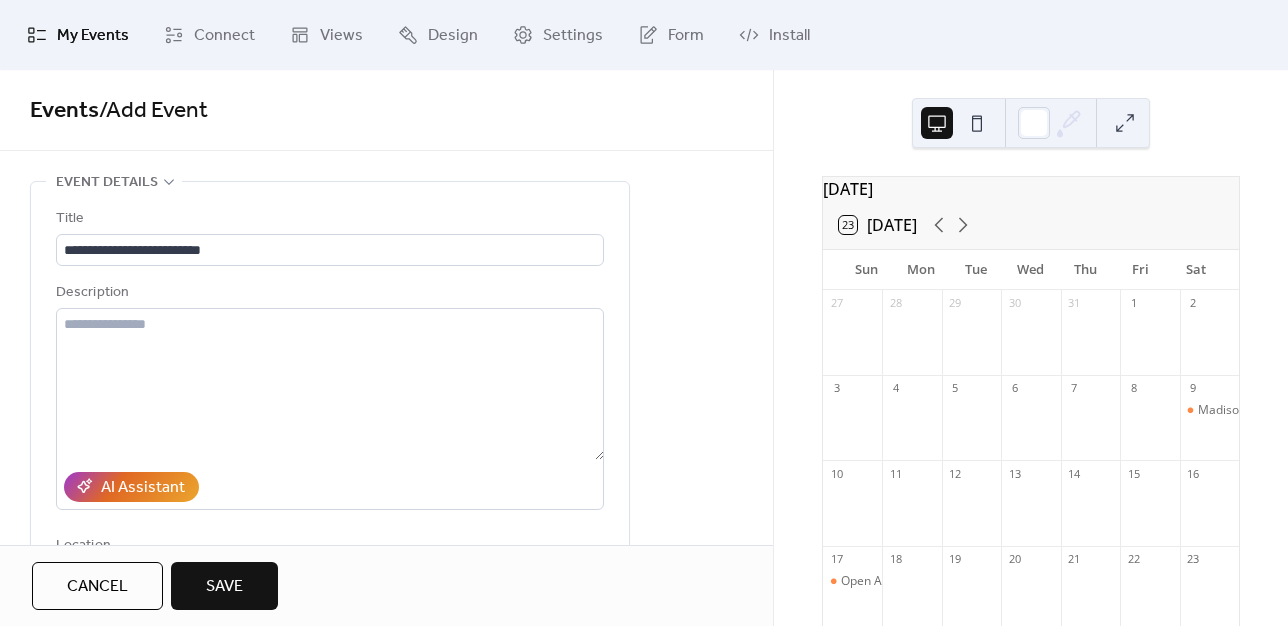 click on "**********" at bounding box center (386, 822) 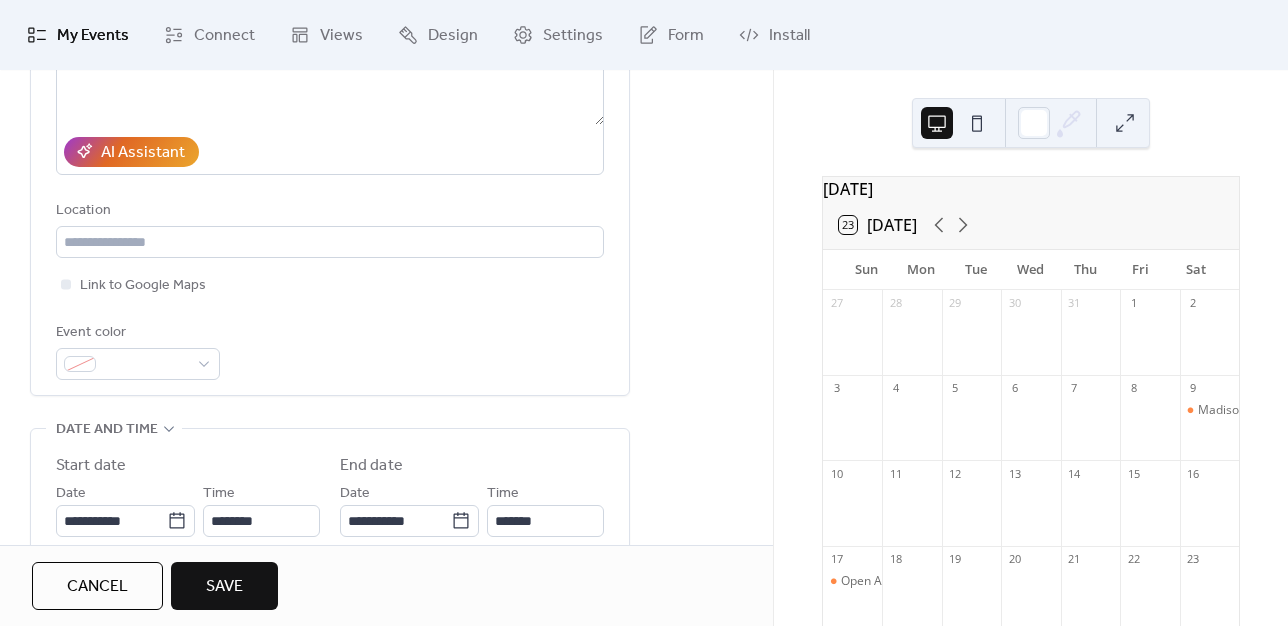 scroll, scrollTop: 340, scrollLeft: 0, axis: vertical 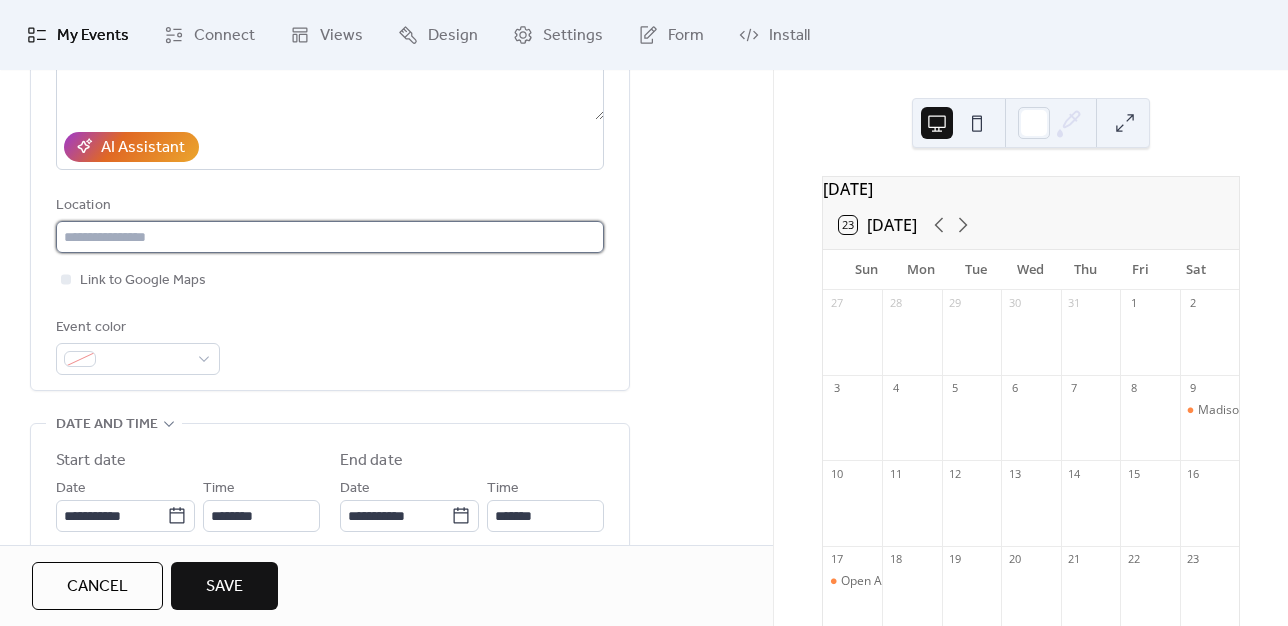 click at bounding box center (330, 237) 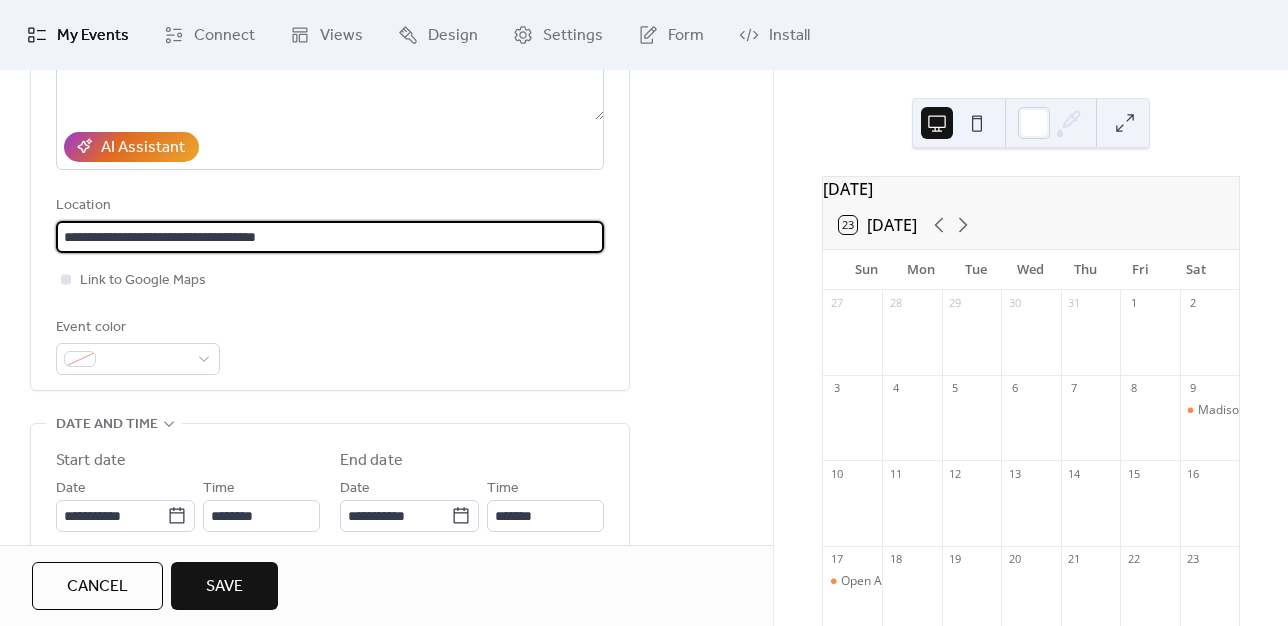 type on "**********" 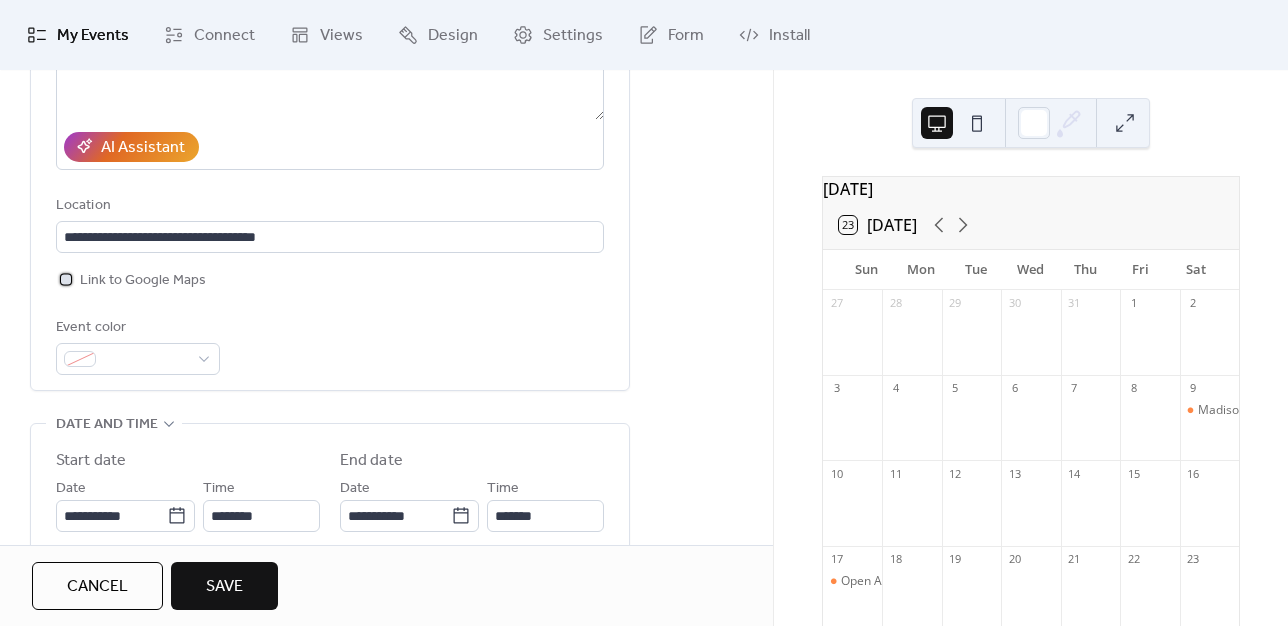 click at bounding box center [66, 279] 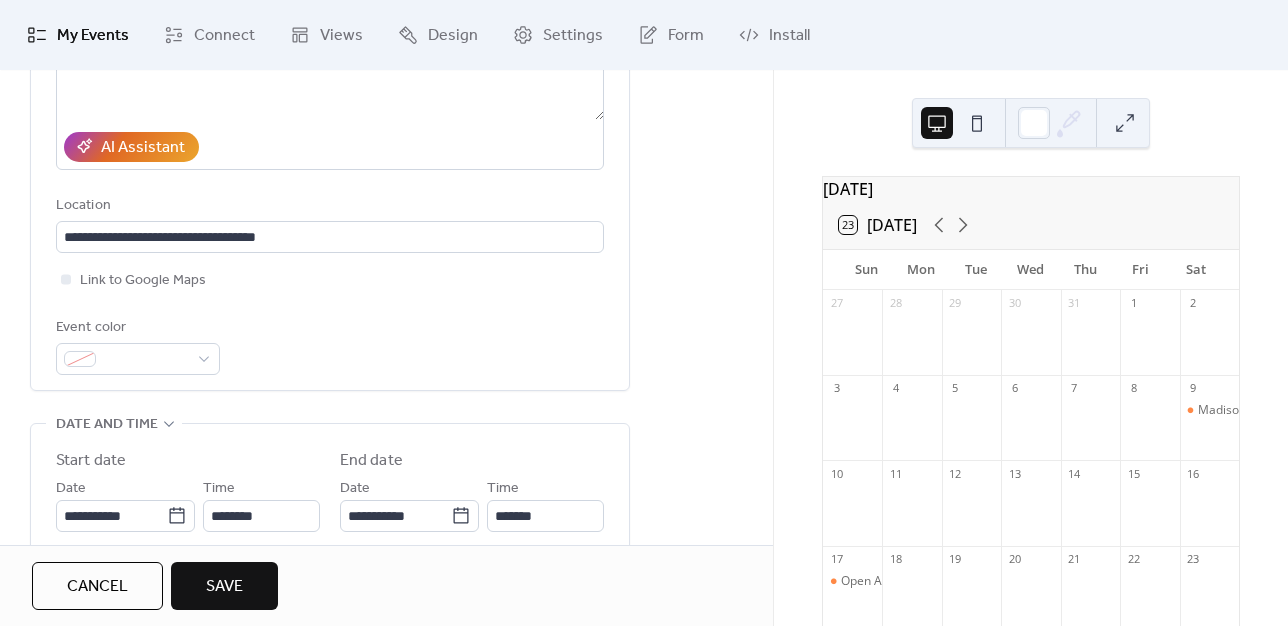 click on "**********" at bounding box center (386, 482) 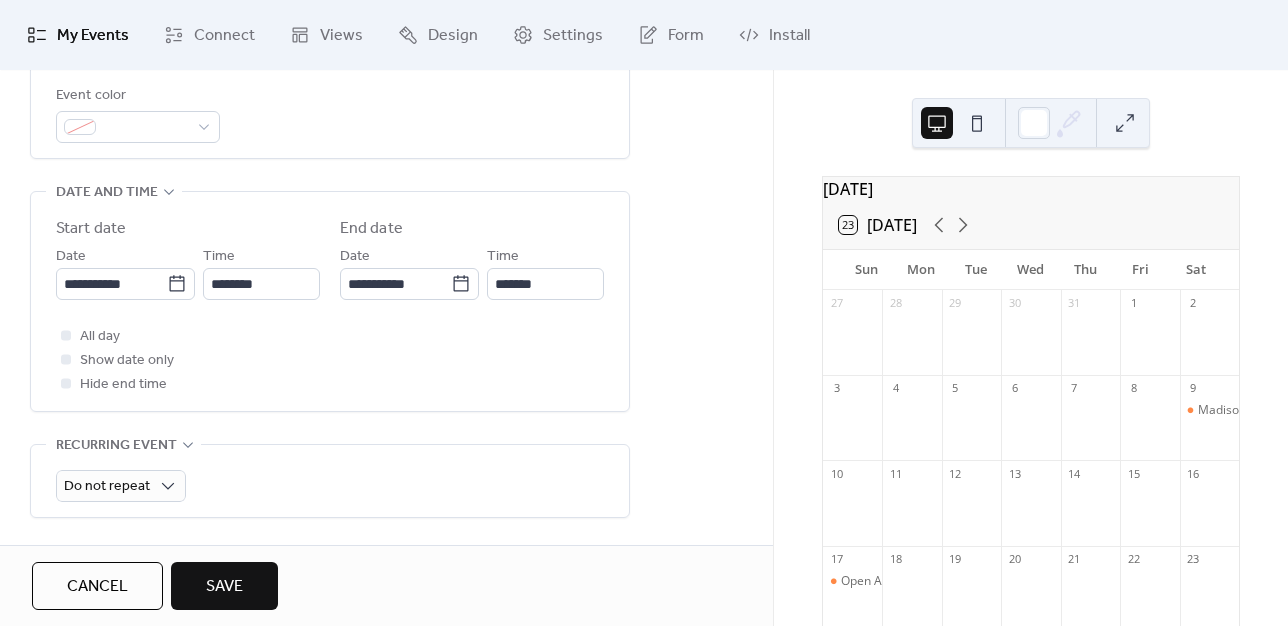 scroll, scrollTop: 591, scrollLeft: 0, axis: vertical 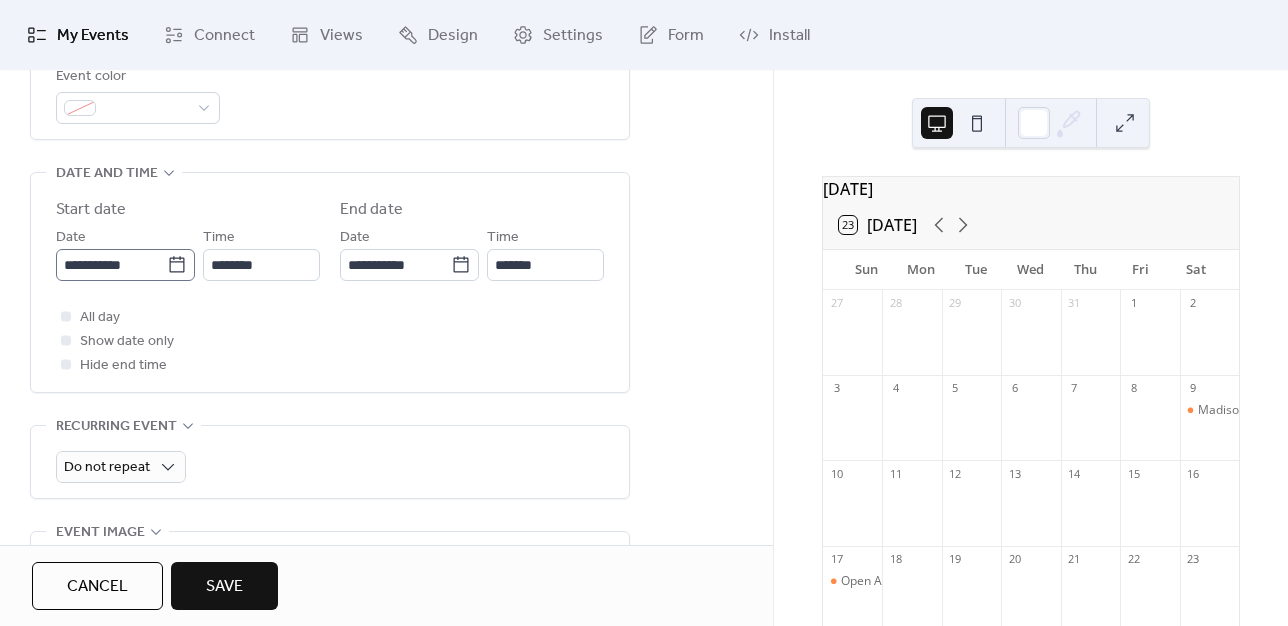 click 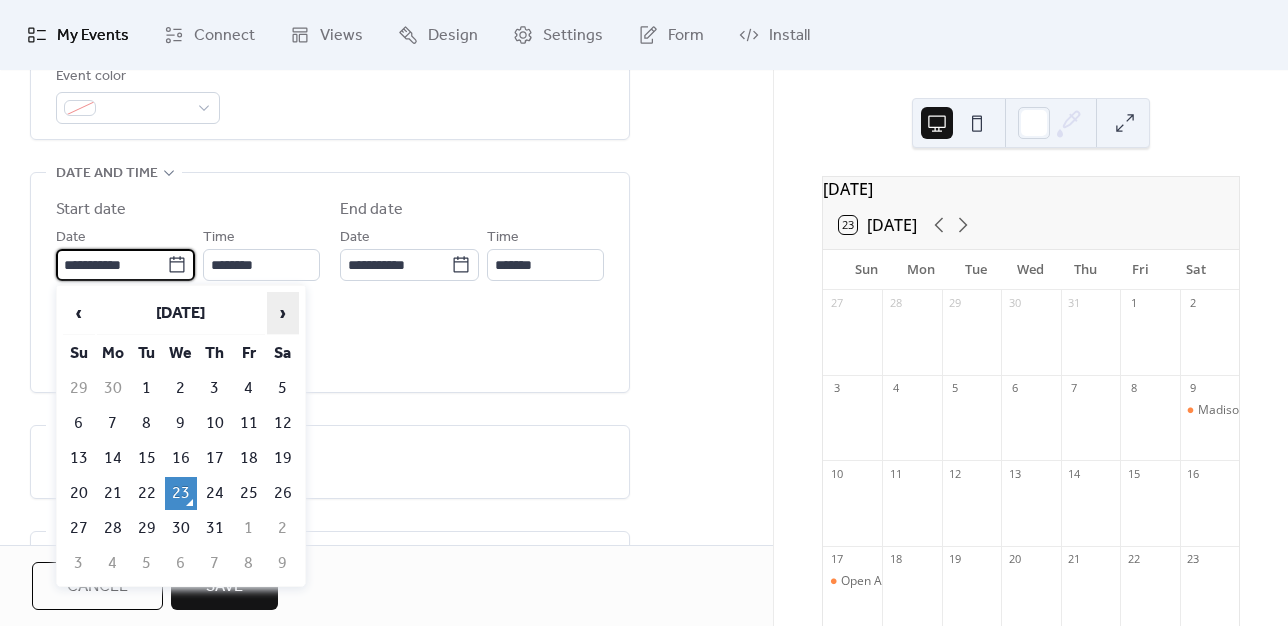 click on "›" at bounding box center (283, 313) 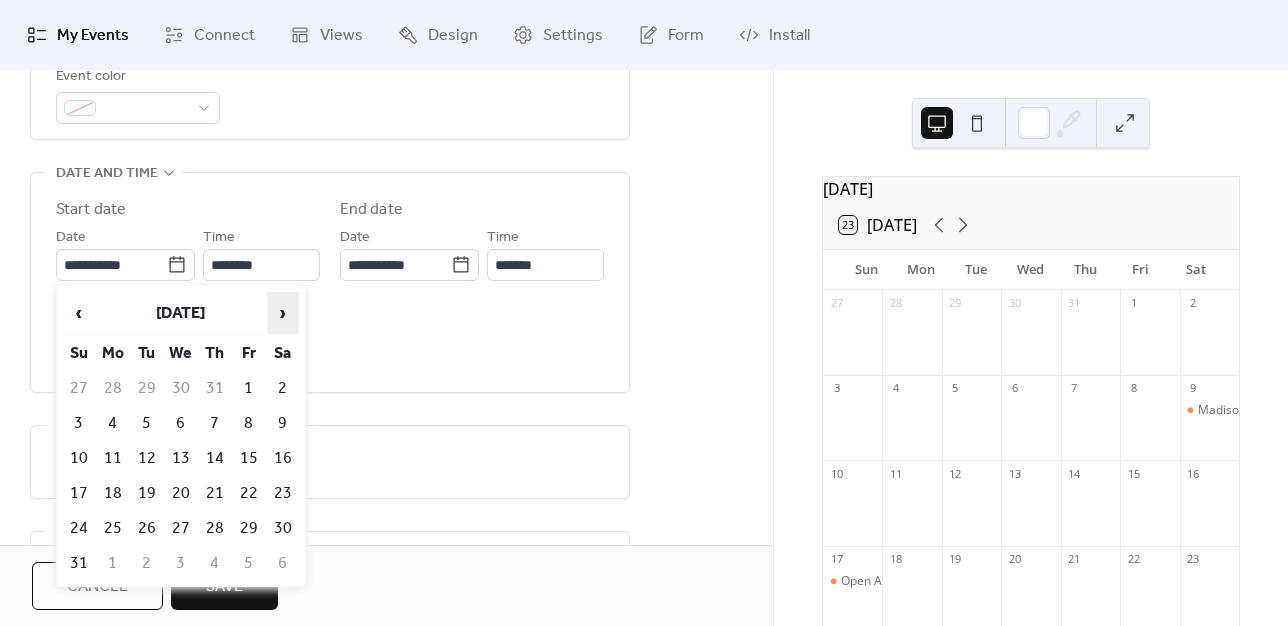 click on "›" at bounding box center [283, 313] 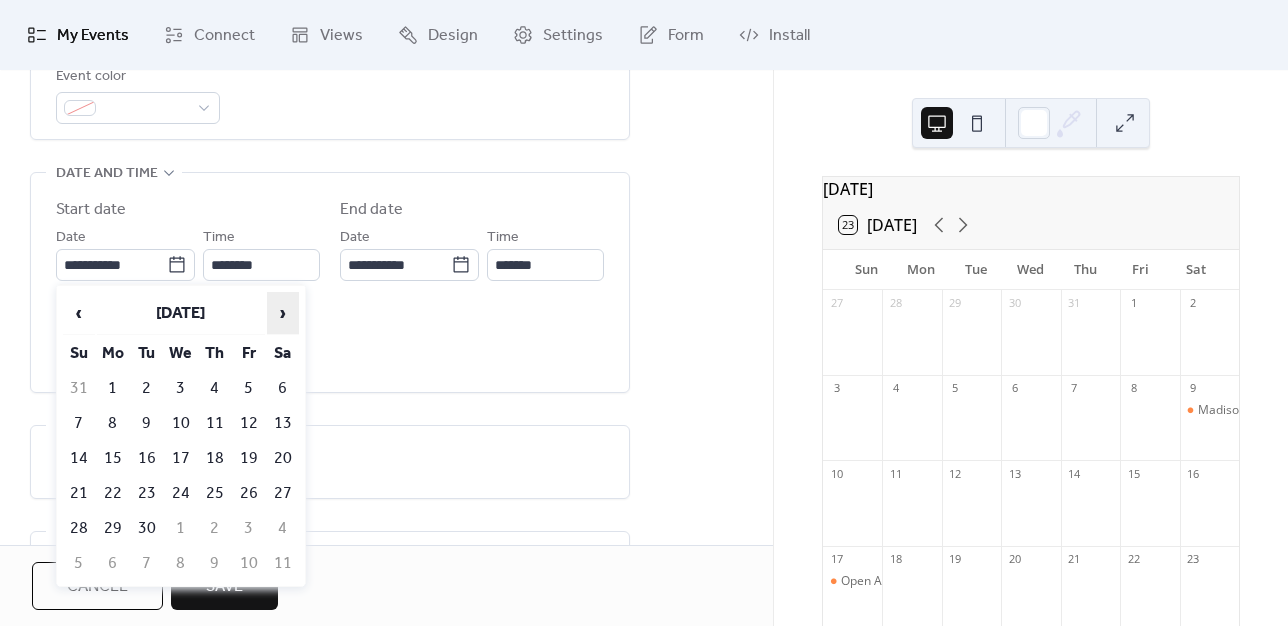 click on "›" at bounding box center (283, 313) 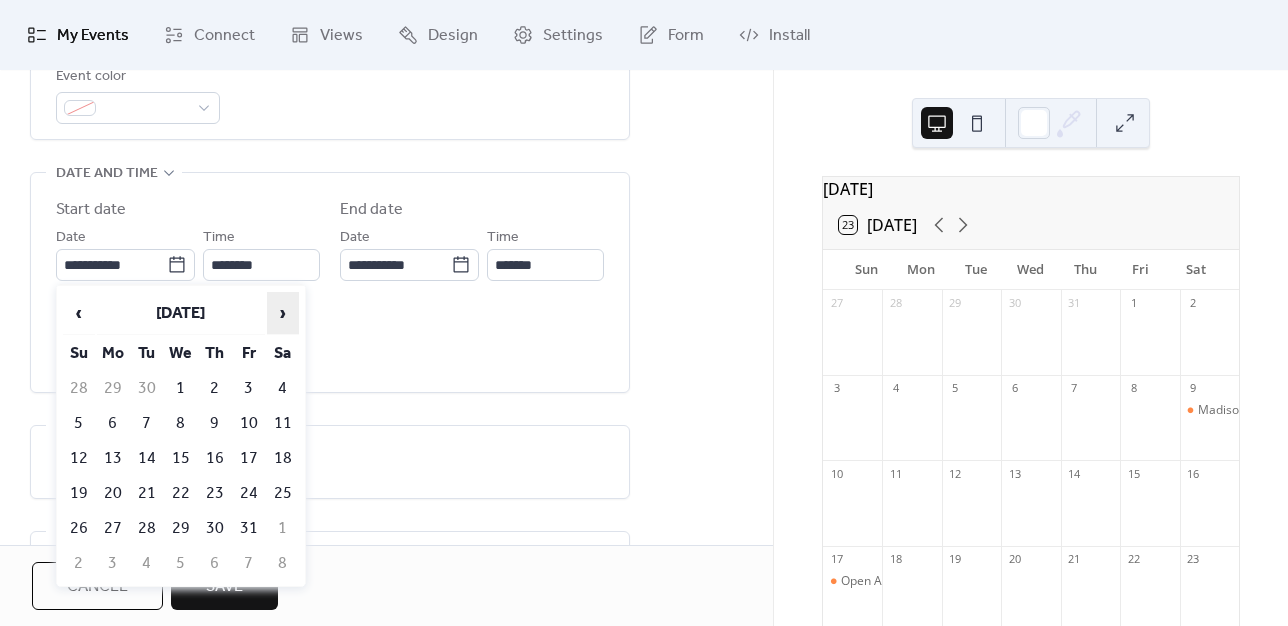 click on "›" at bounding box center (283, 313) 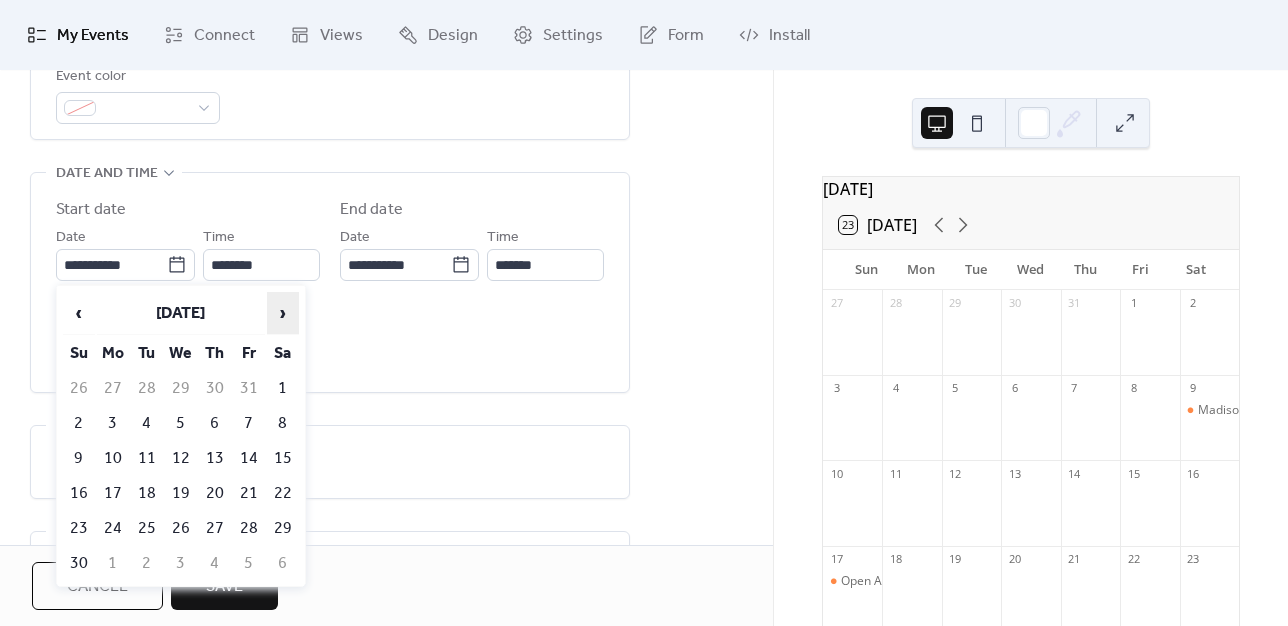 click on "›" at bounding box center [283, 313] 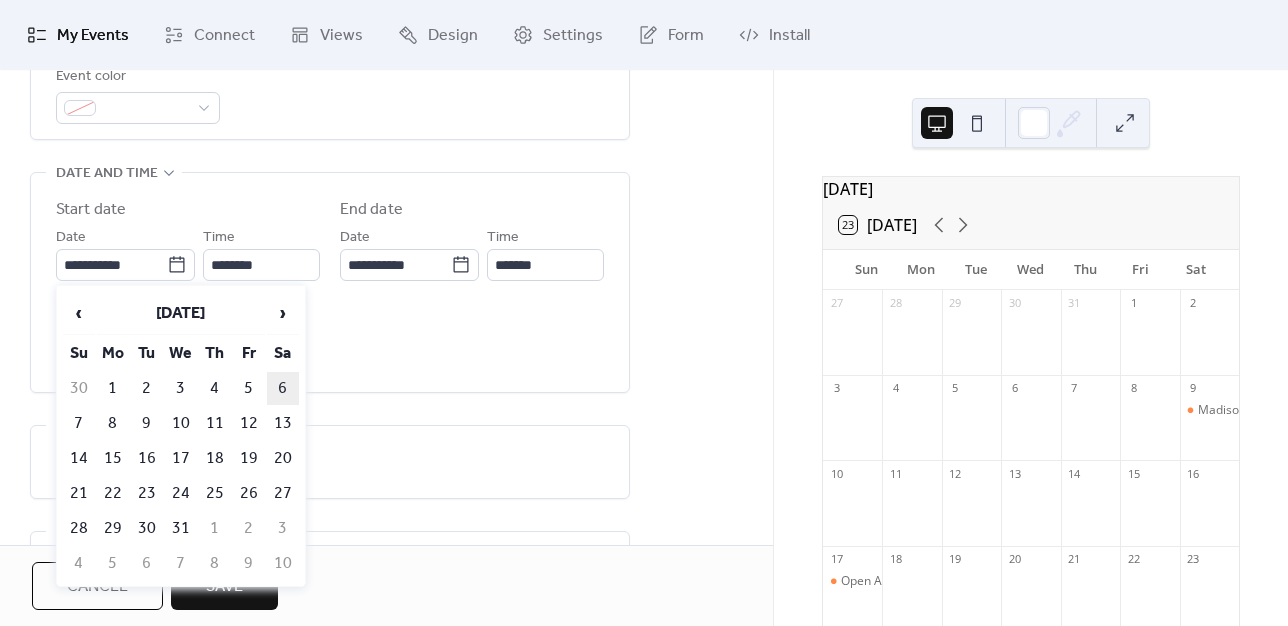 click on "6" at bounding box center (283, 388) 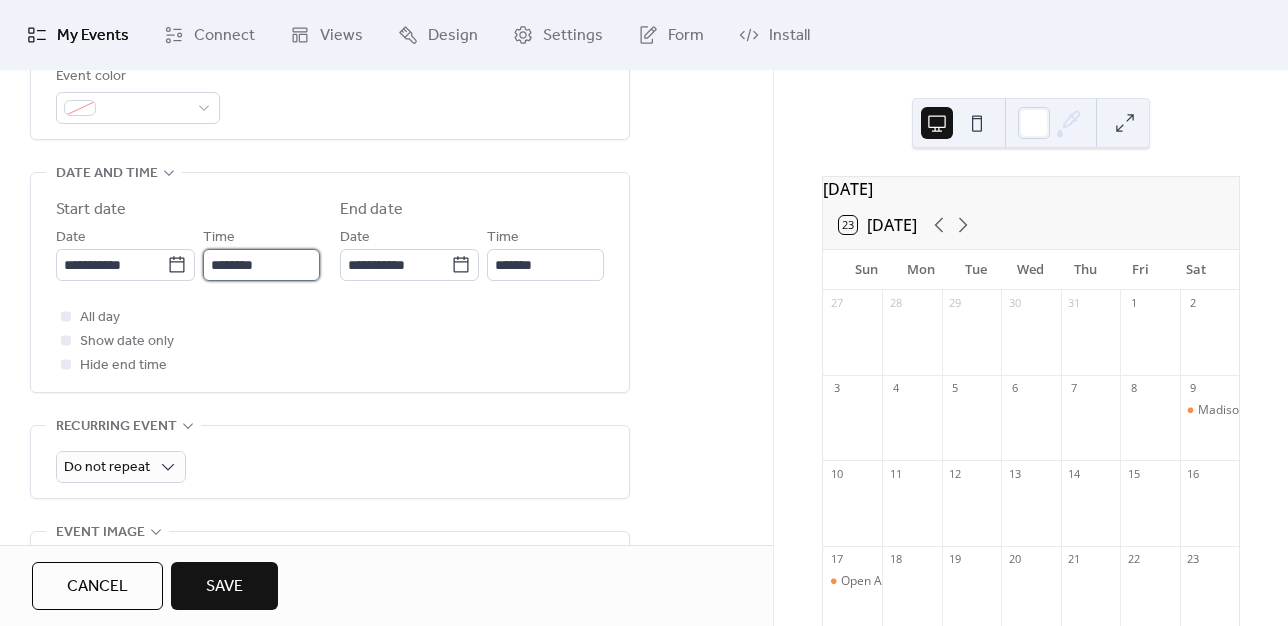 click on "********" at bounding box center [261, 265] 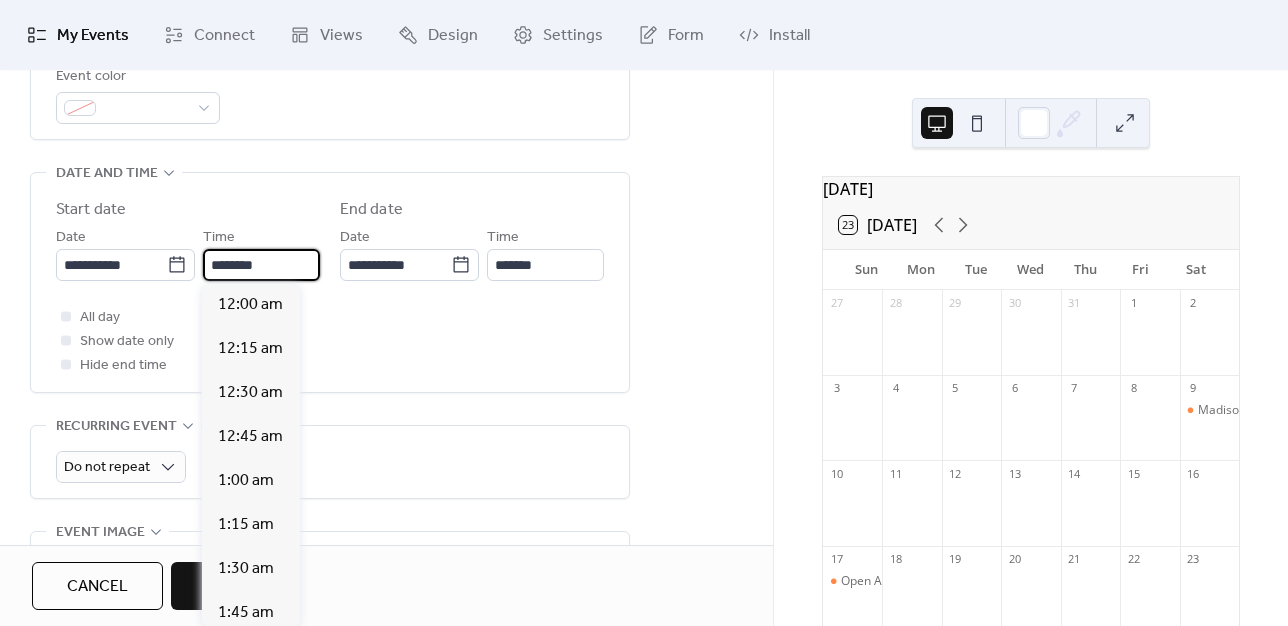scroll, scrollTop: 2150, scrollLeft: 0, axis: vertical 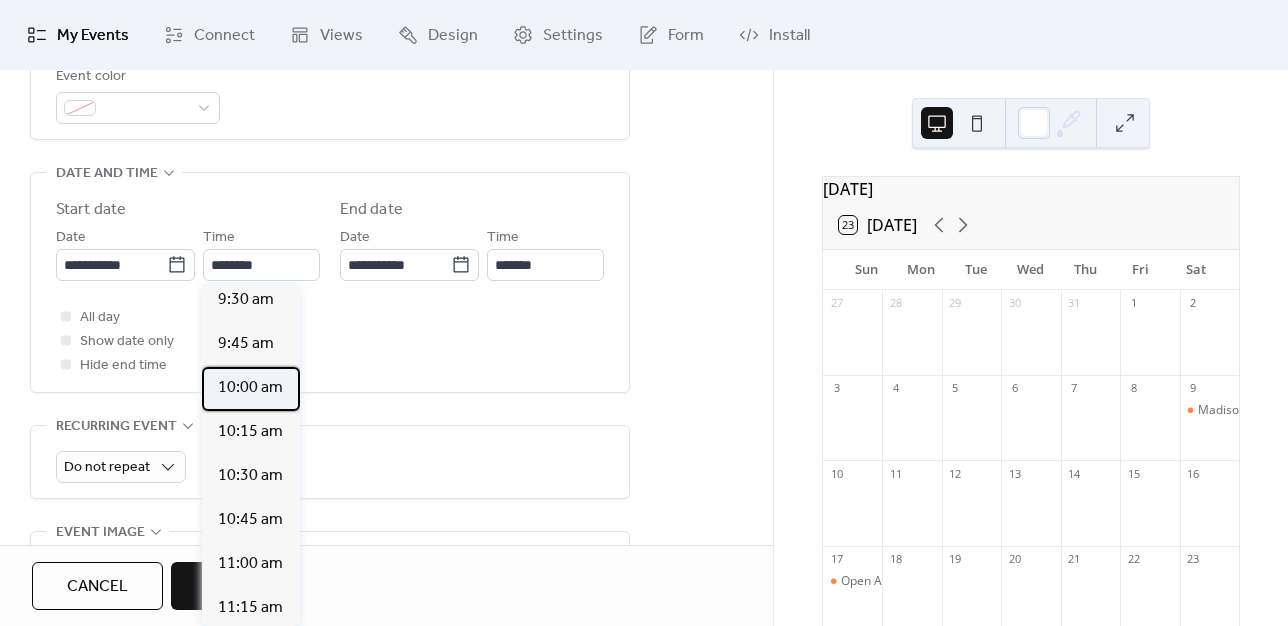 click on "10:00 am" at bounding box center [250, 388] 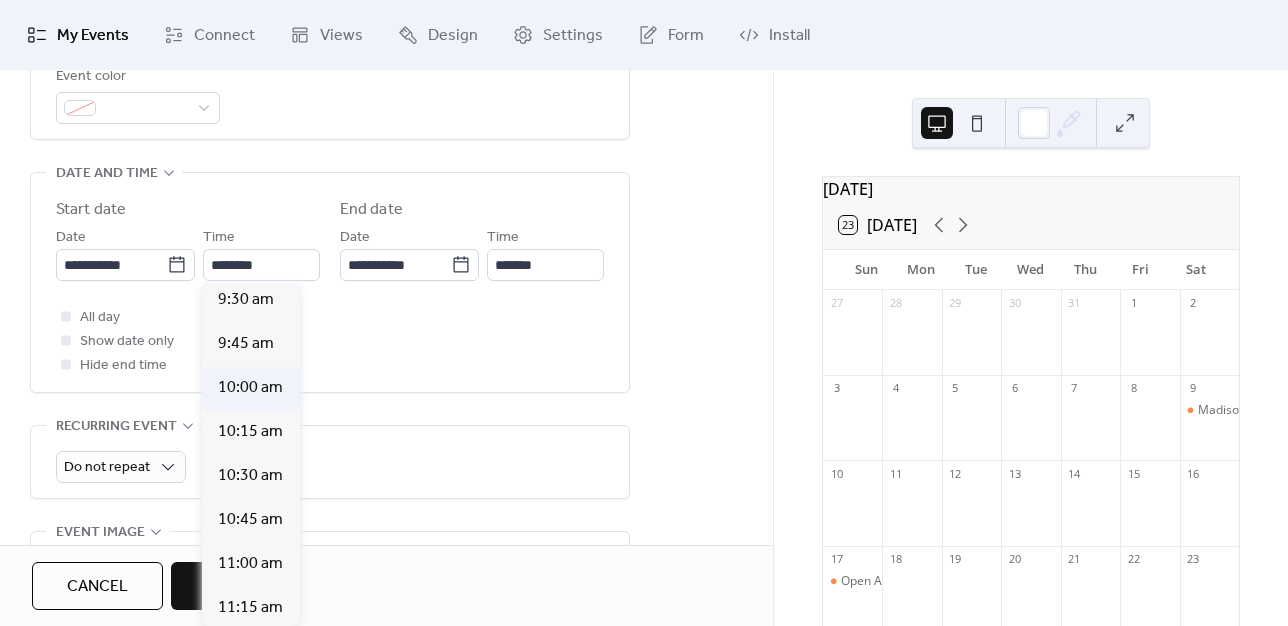 type on "********" 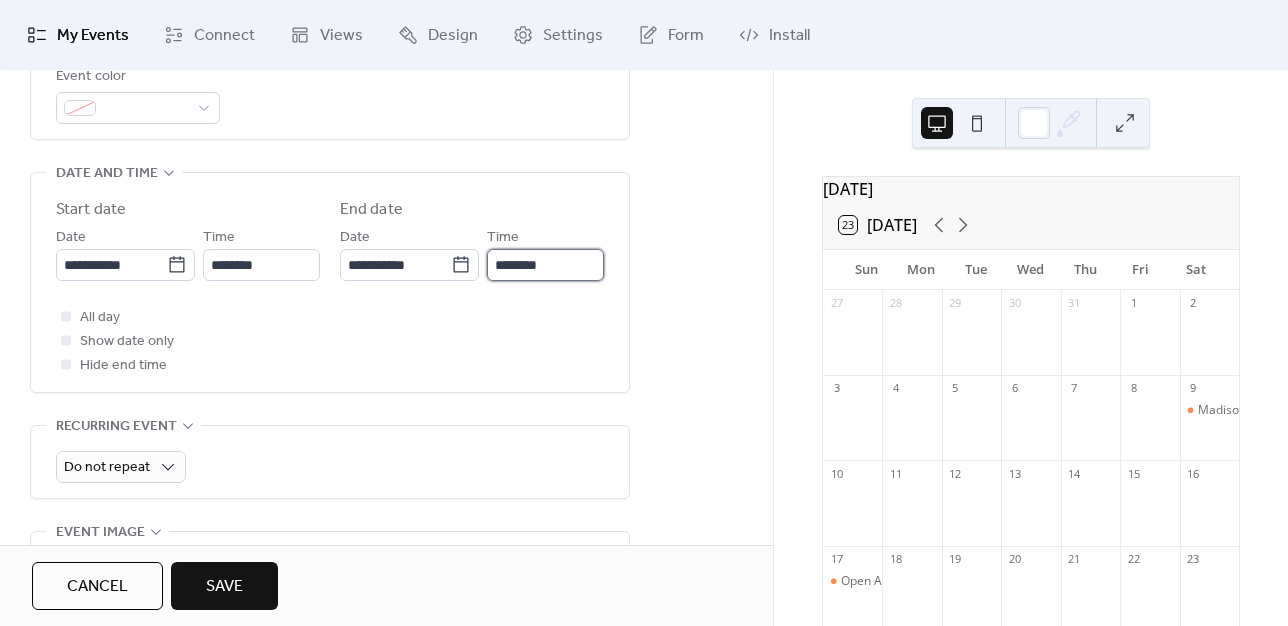 click on "********" at bounding box center (545, 265) 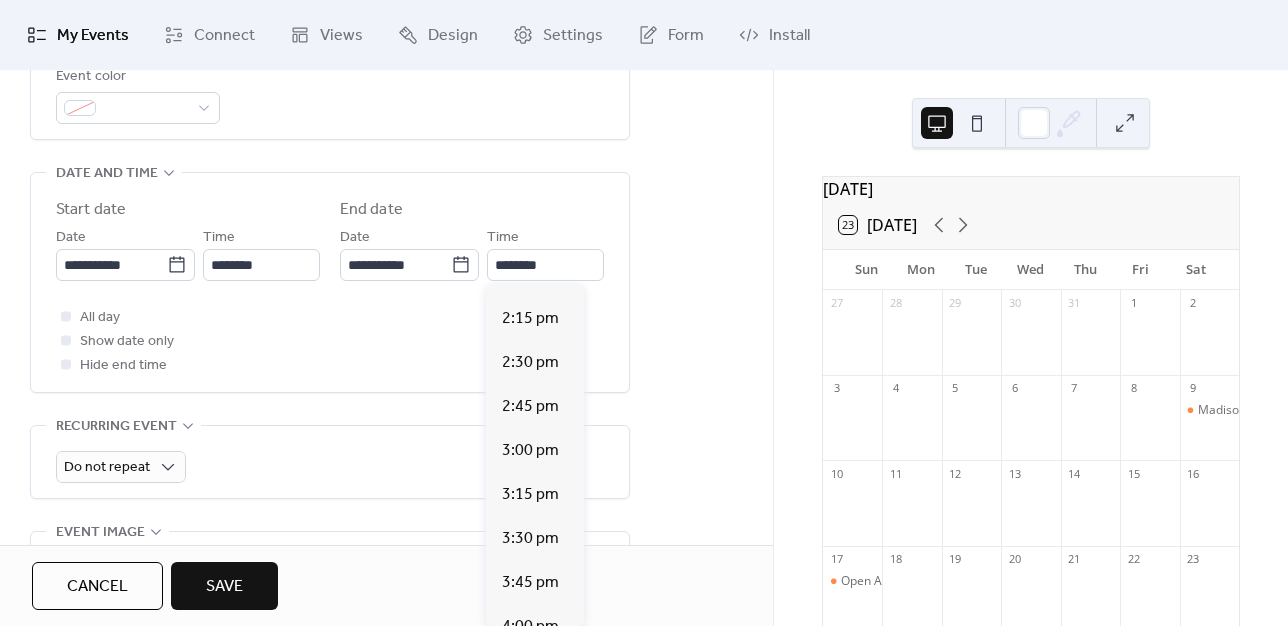 scroll, scrollTop: 695, scrollLeft: 0, axis: vertical 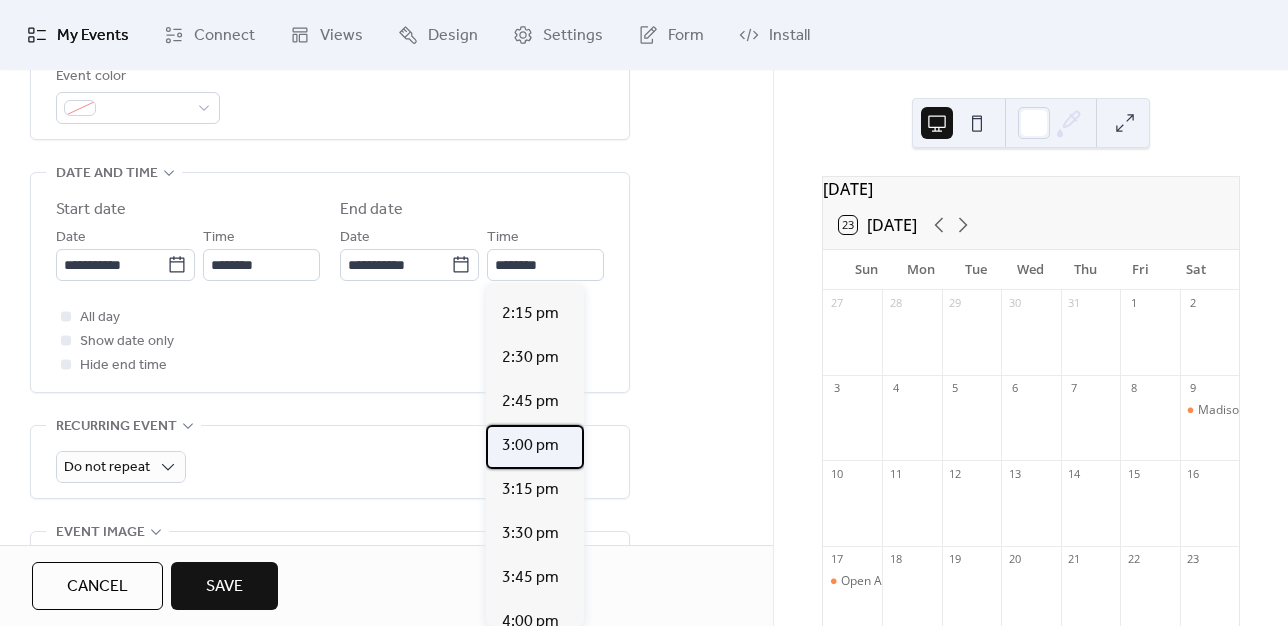 click on "3:00 pm" at bounding box center [530, 446] 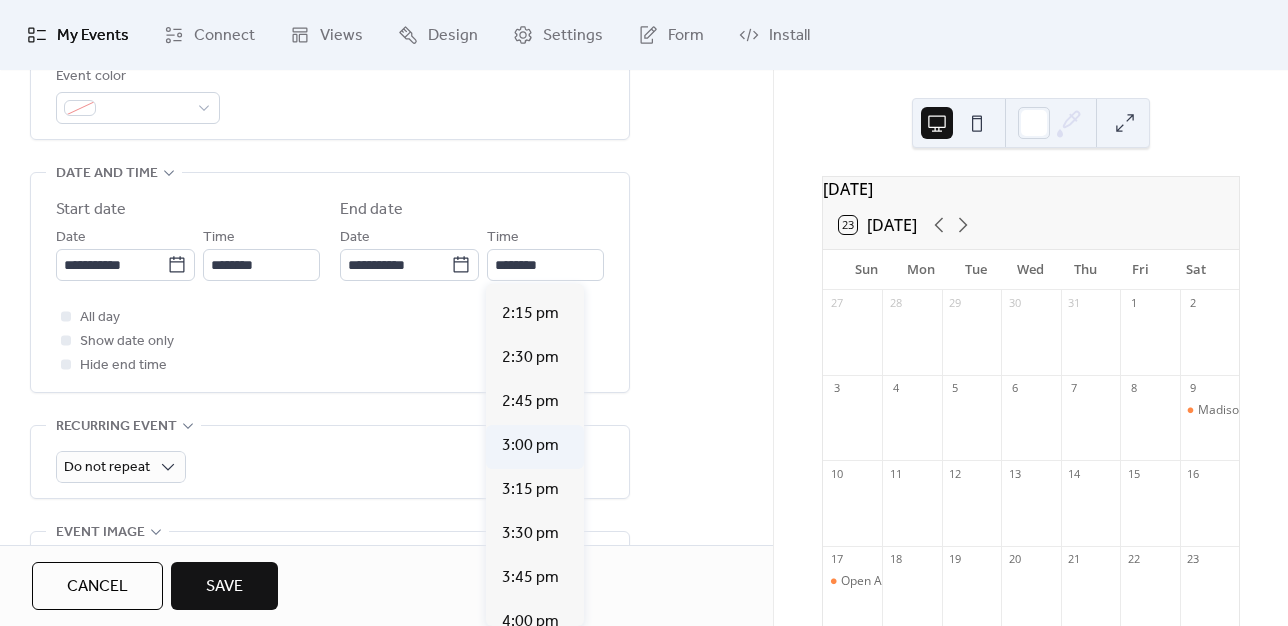 type on "*******" 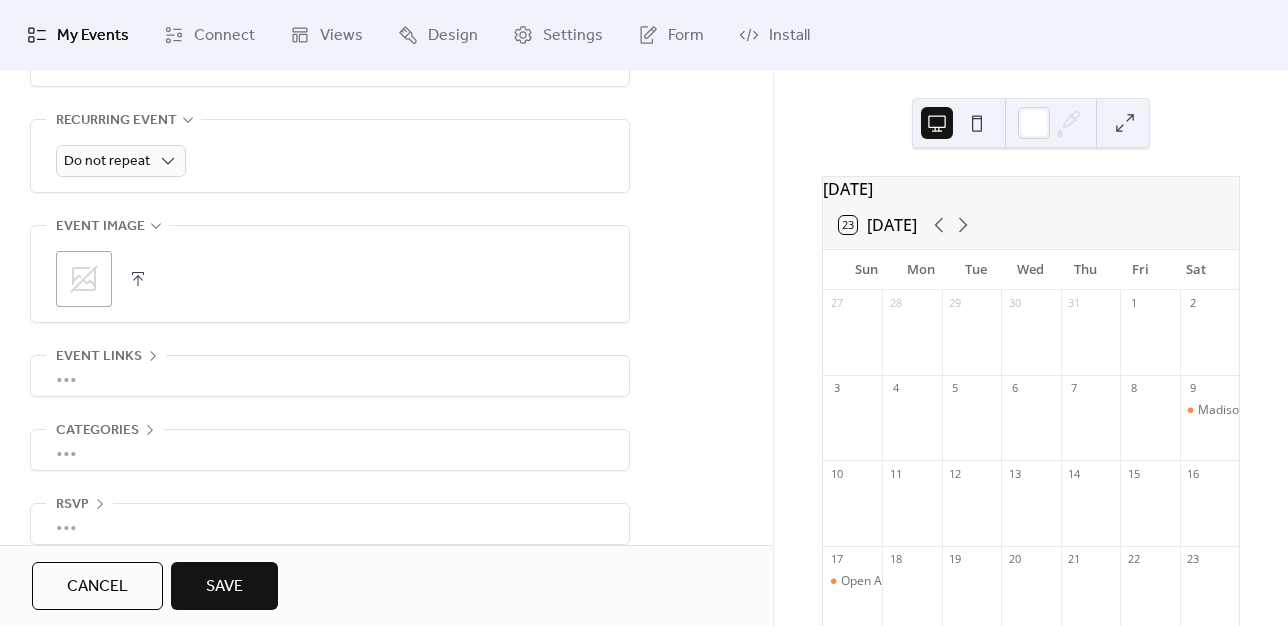 scroll, scrollTop: 916, scrollLeft: 0, axis: vertical 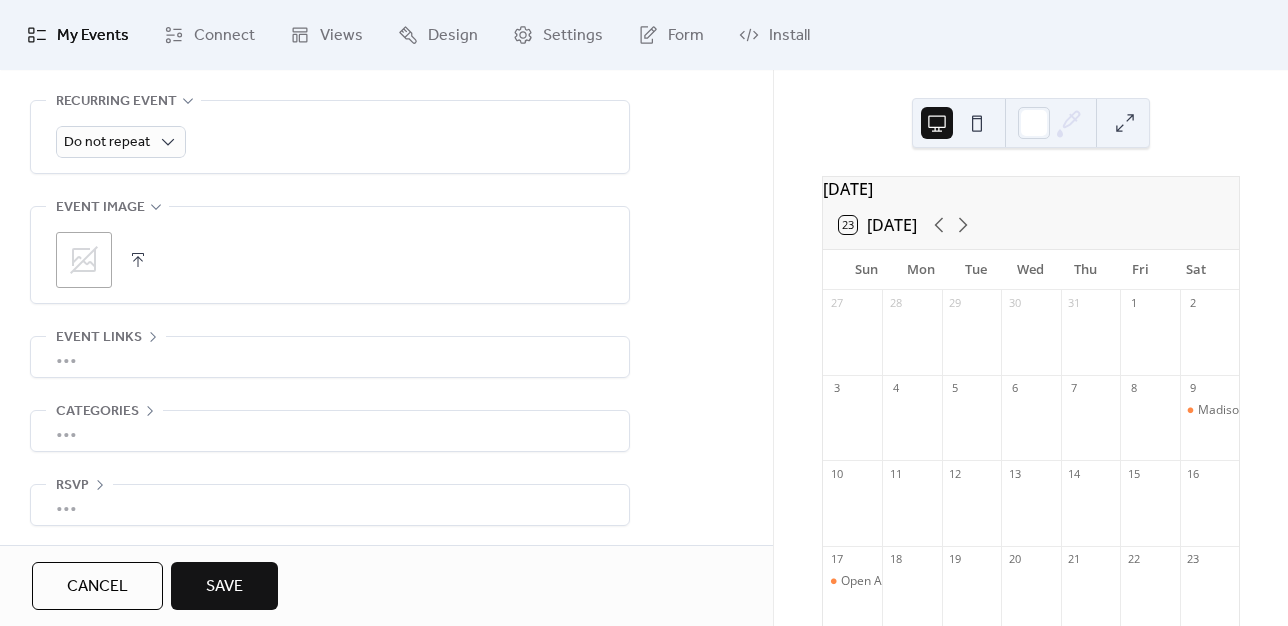 click on "Save" at bounding box center [224, 586] 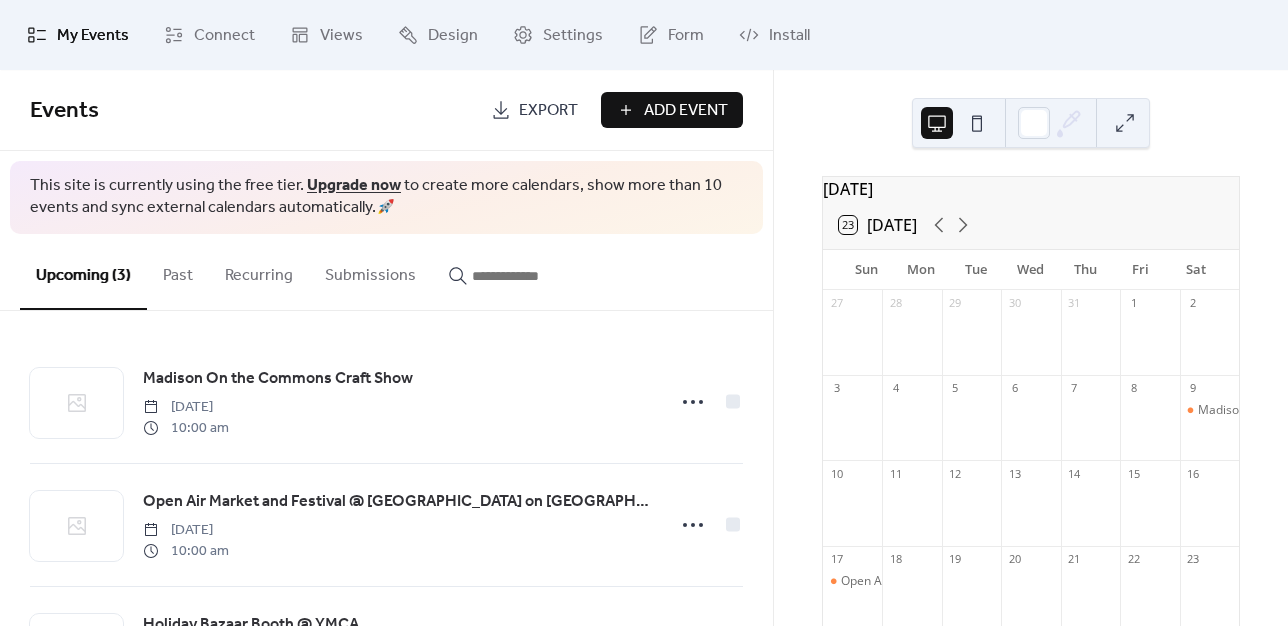click at bounding box center [977, 123] 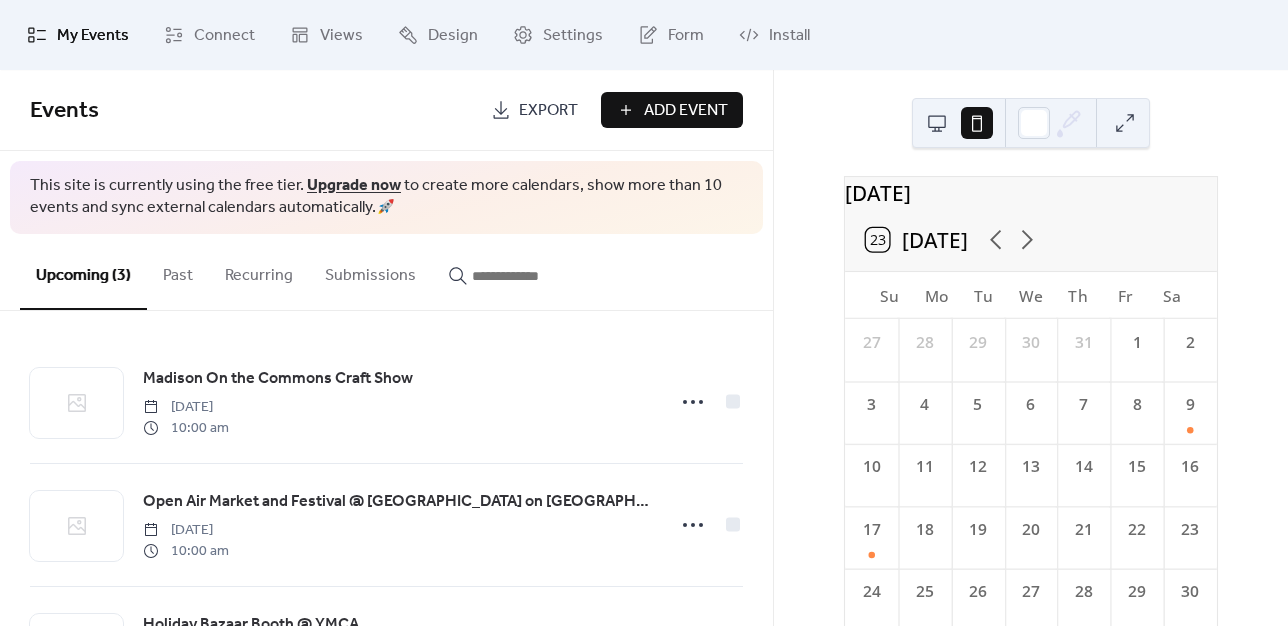 click at bounding box center (937, 123) 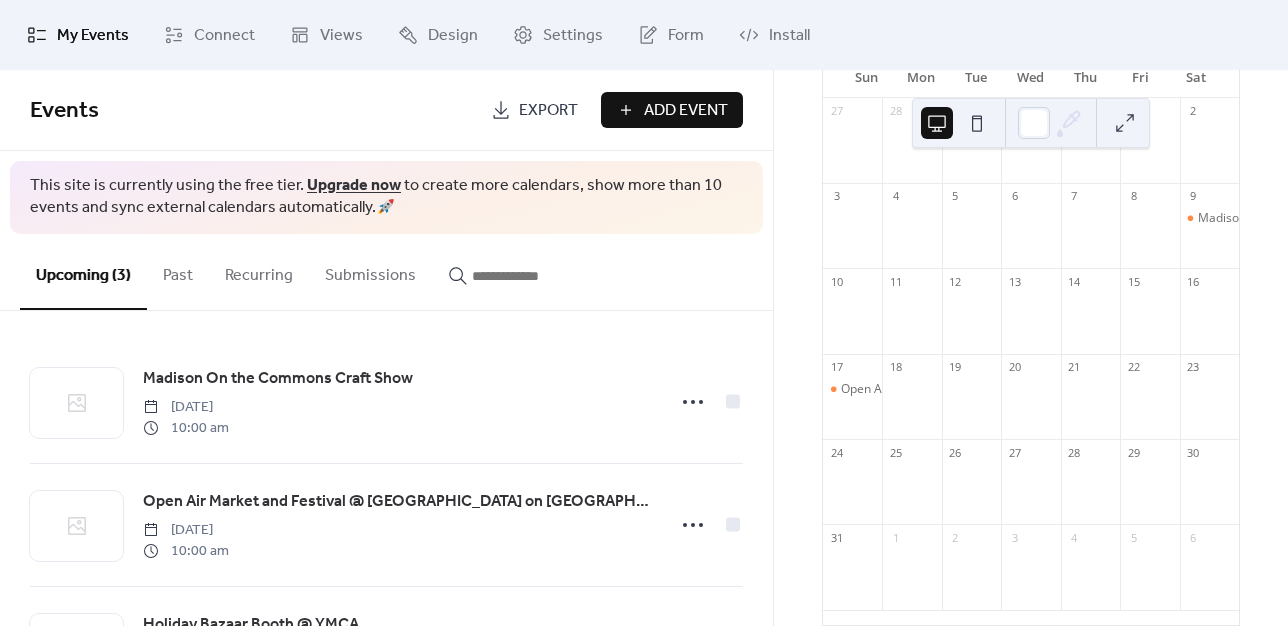 scroll, scrollTop: 234, scrollLeft: 0, axis: vertical 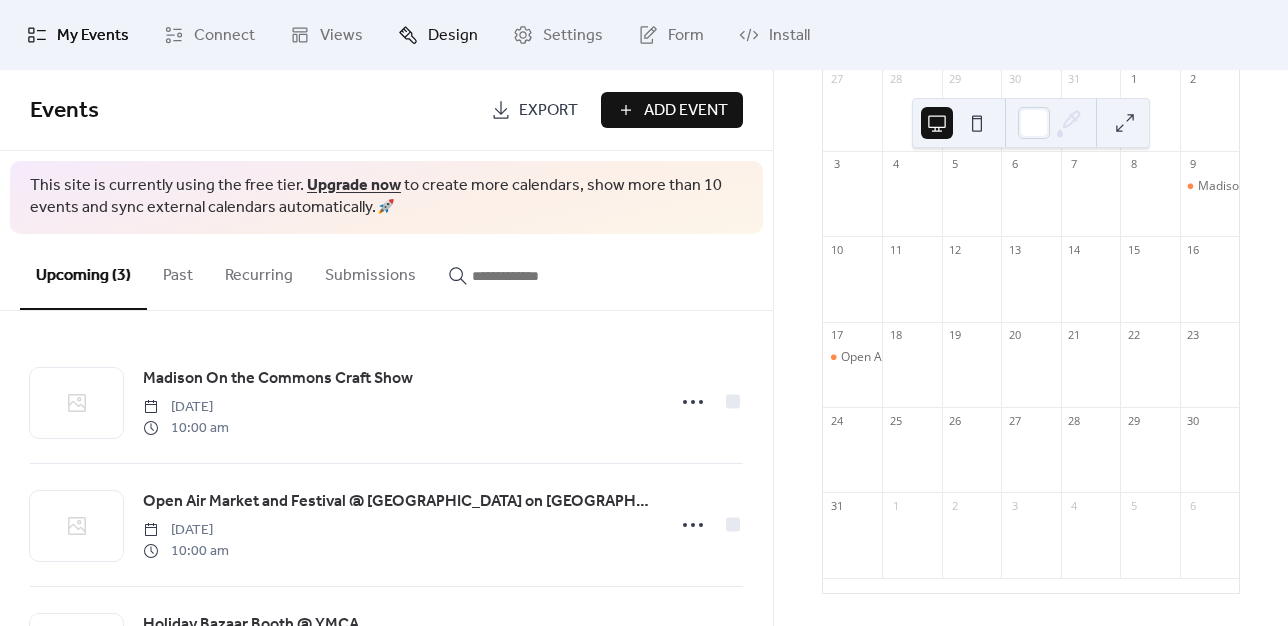 click on "Design" at bounding box center [453, 36] 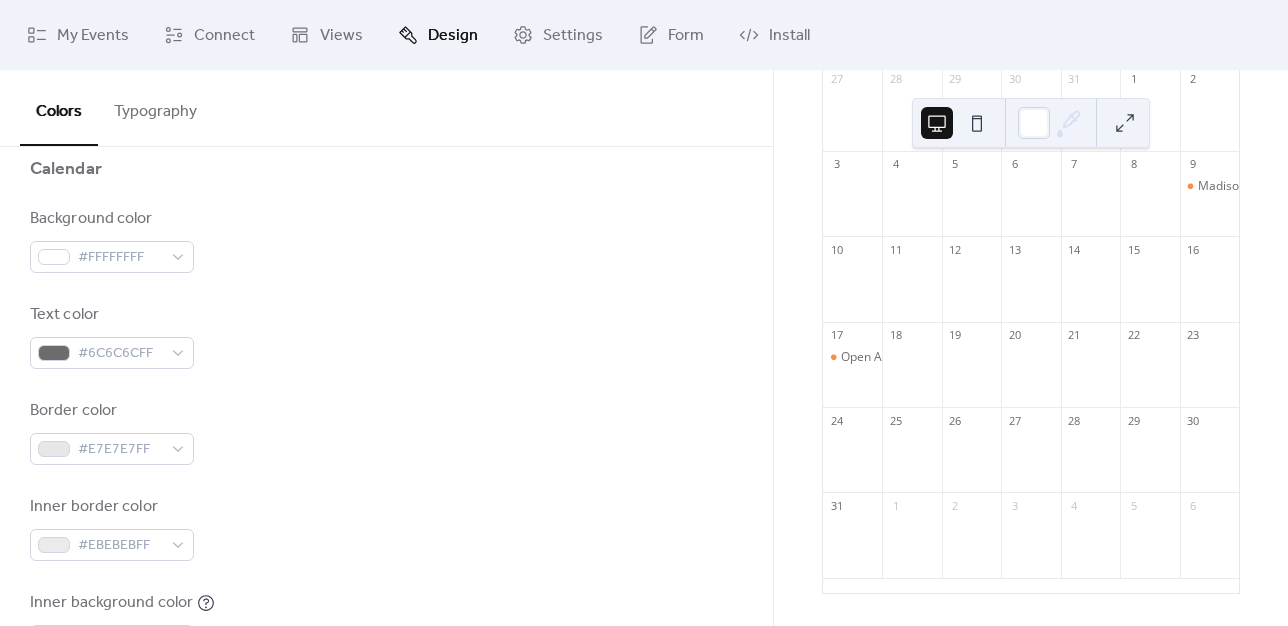 scroll, scrollTop: 213, scrollLeft: 0, axis: vertical 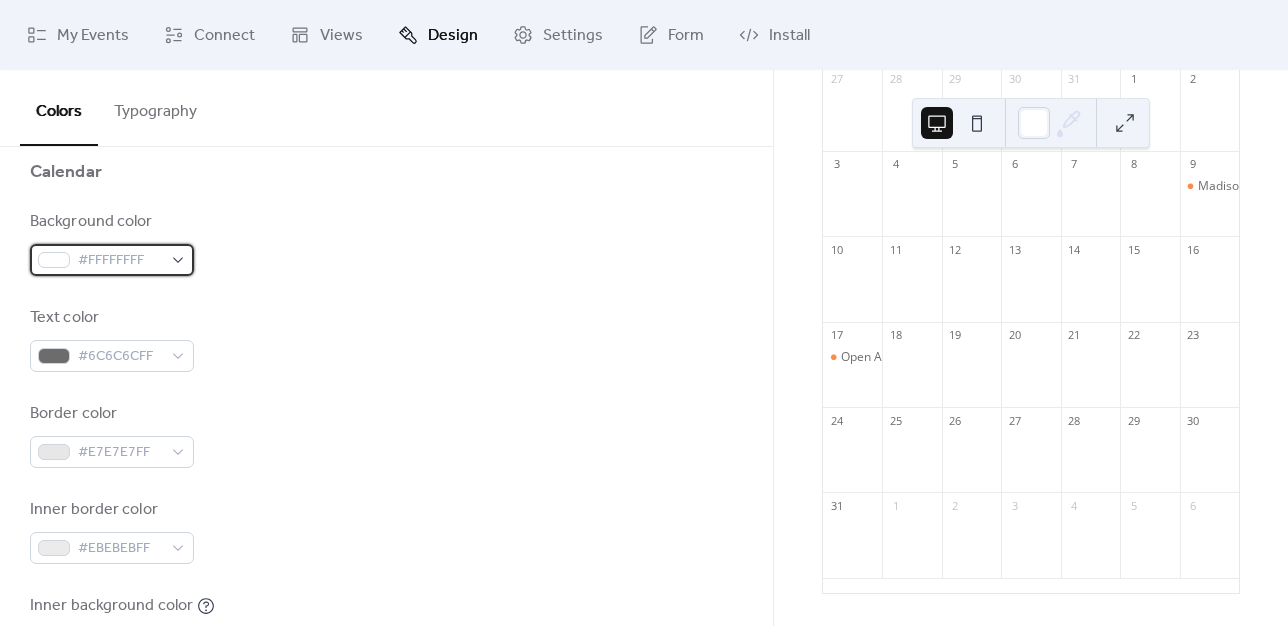 click on "#FFFFFFFF" at bounding box center [112, 260] 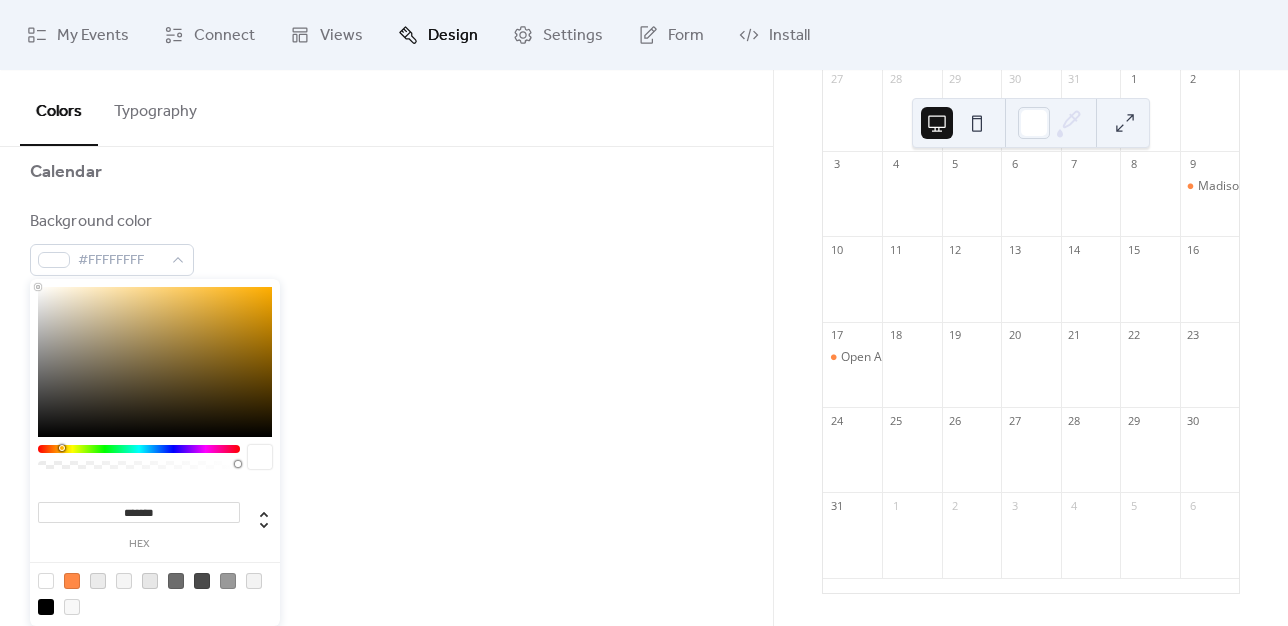 click at bounding box center (139, 449) 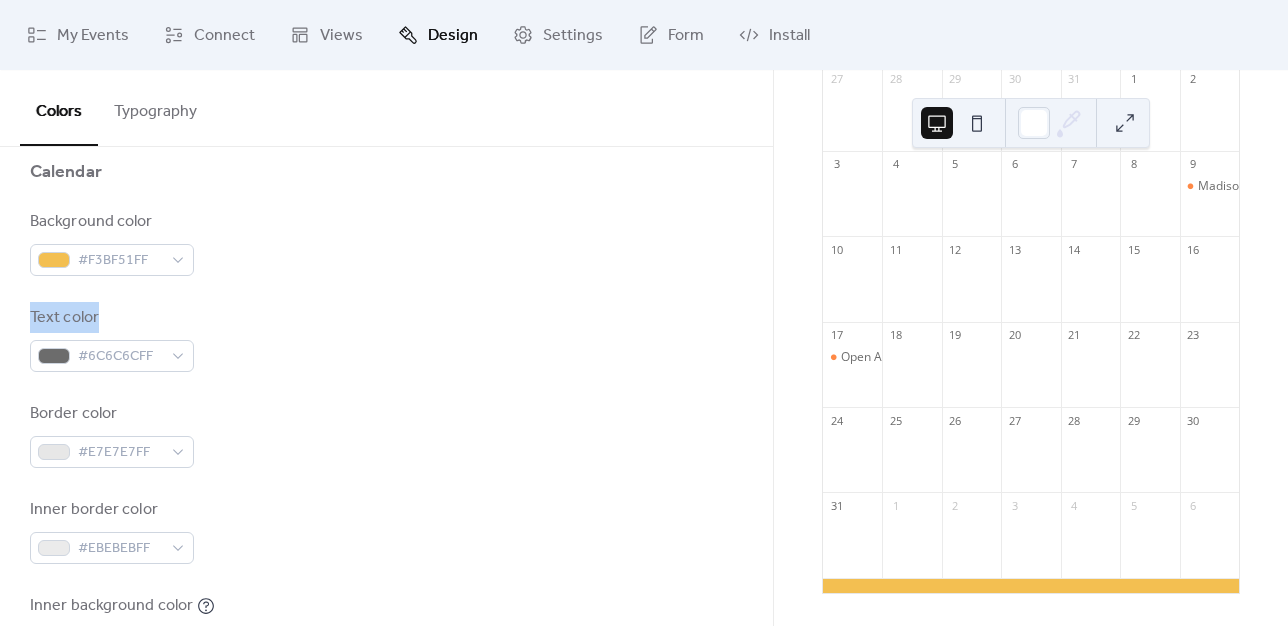 drag, startPoint x: 766, startPoint y: 233, endPoint x: 762, endPoint y: 310, distance: 77.10383 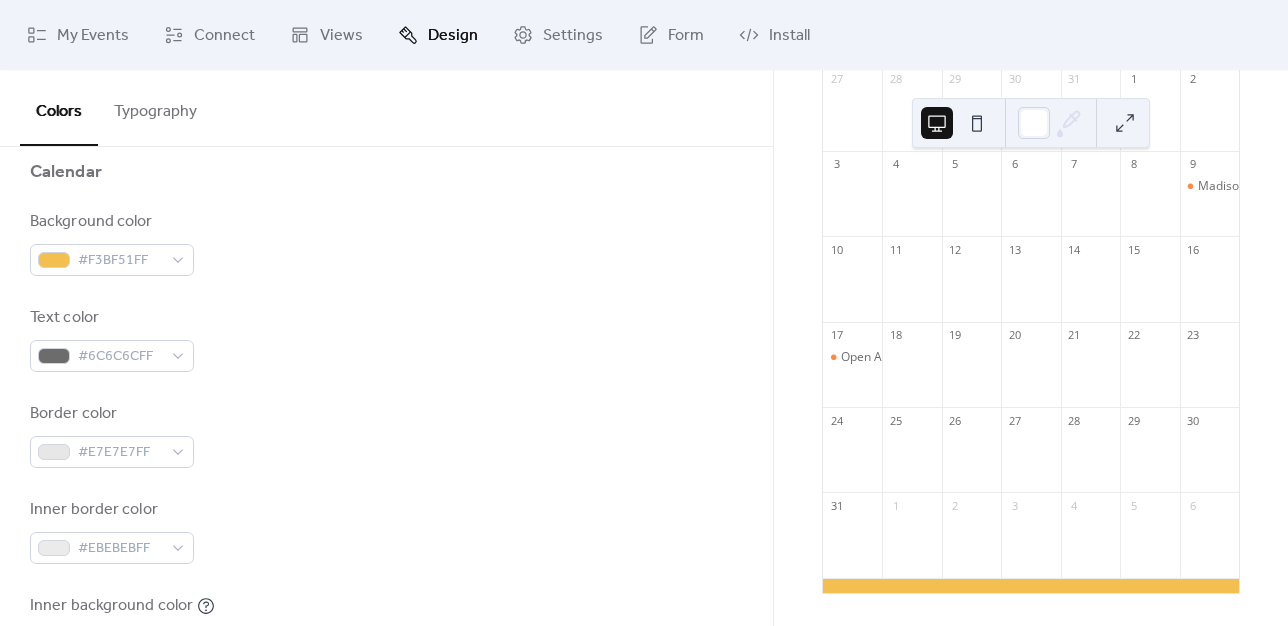 click on "Text color #6C6C6CFF" at bounding box center [386, 339] 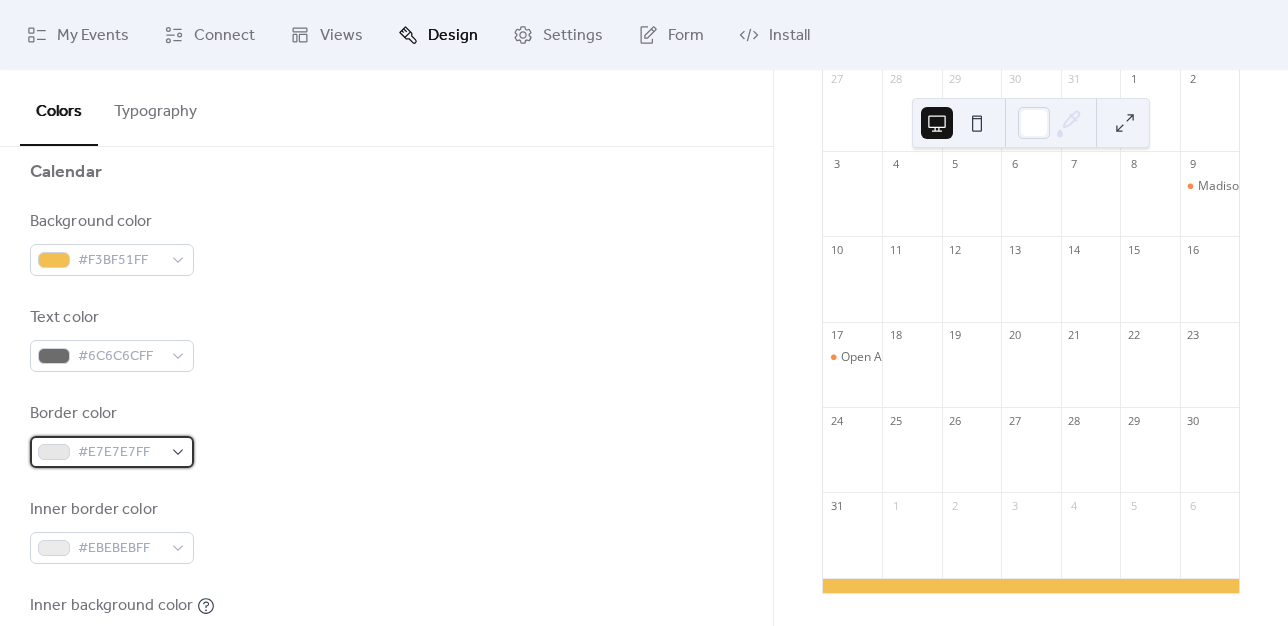 click on "#E7E7E7FF" at bounding box center (112, 452) 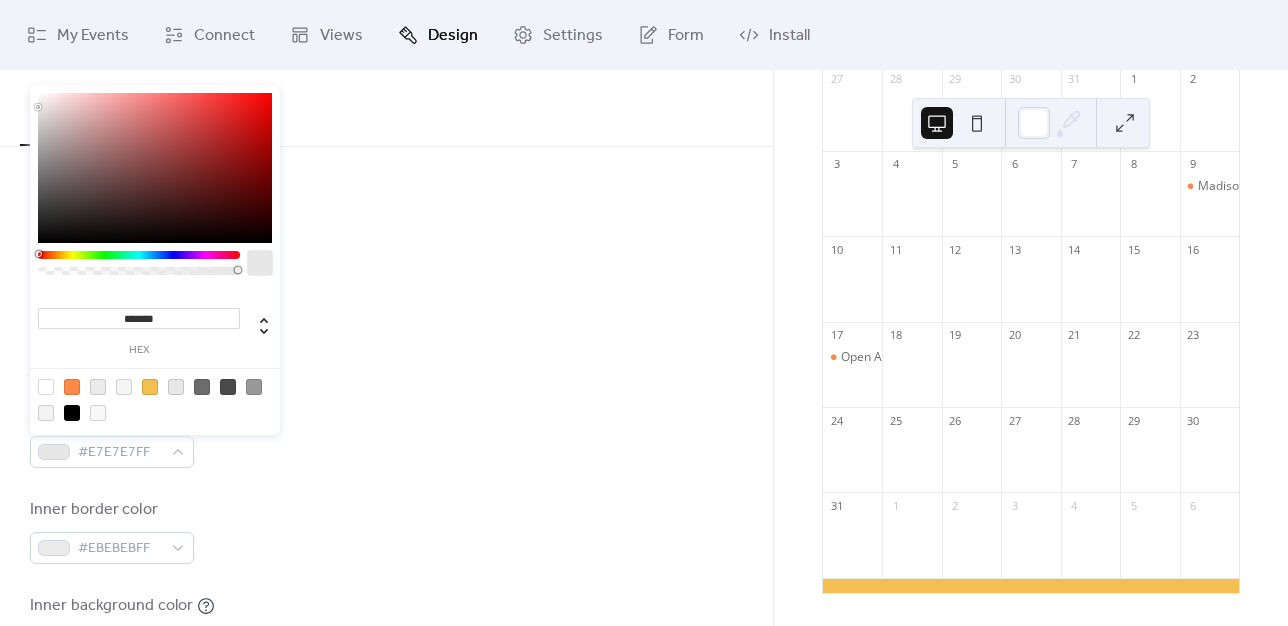 type on "*******" 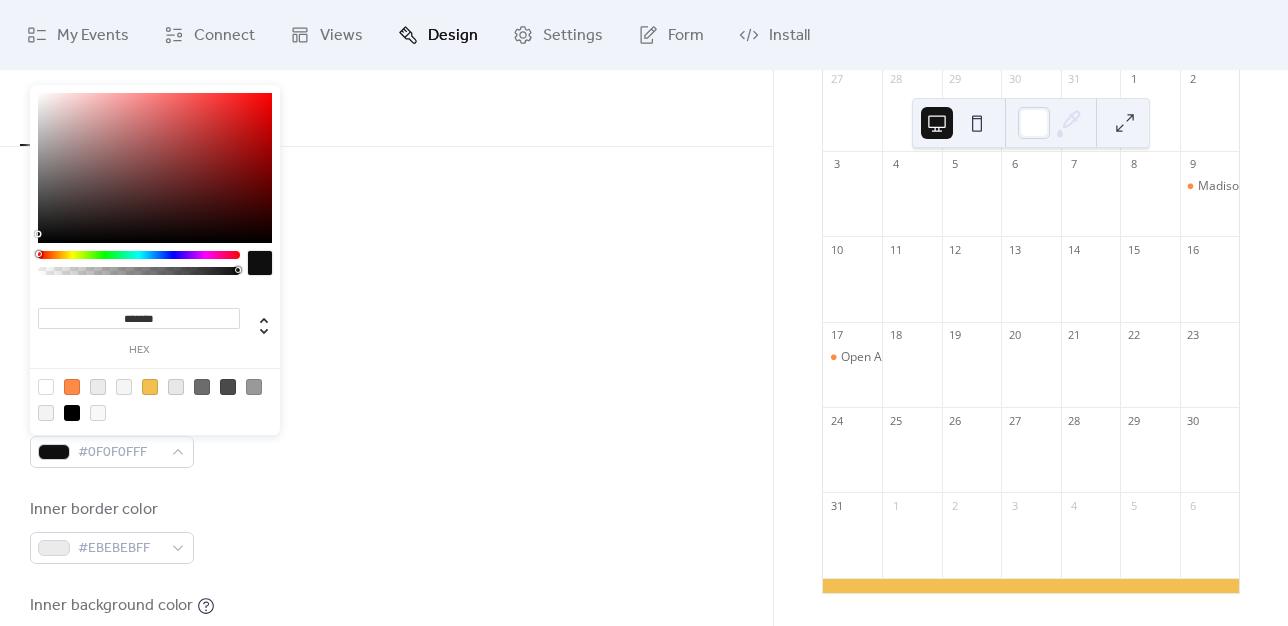 click at bounding box center (155, 168) 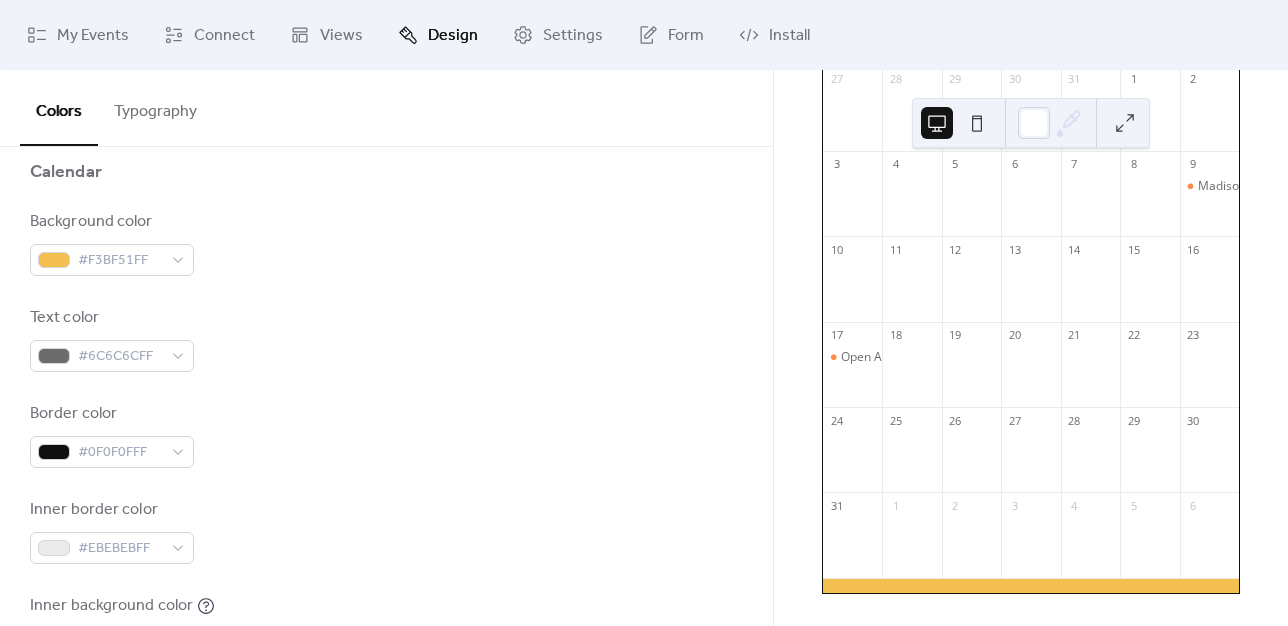 click on "Border color #0F0F0FFF" at bounding box center (386, 435) 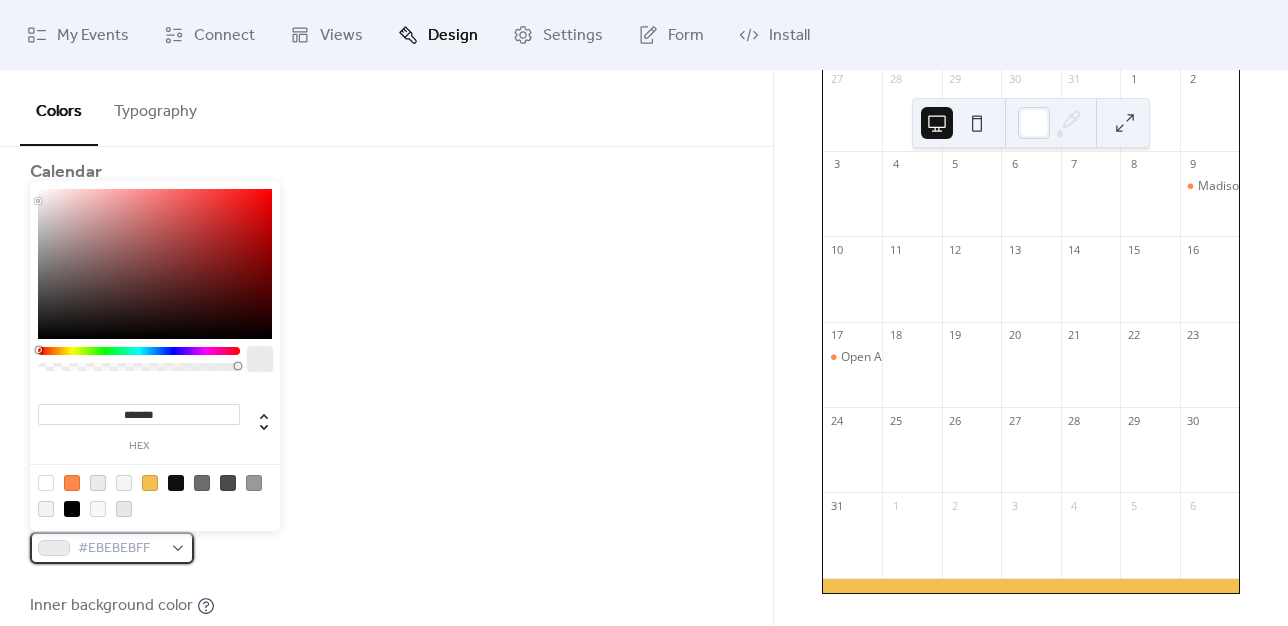 click on "#EBEBEBFF" at bounding box center [112, 548] 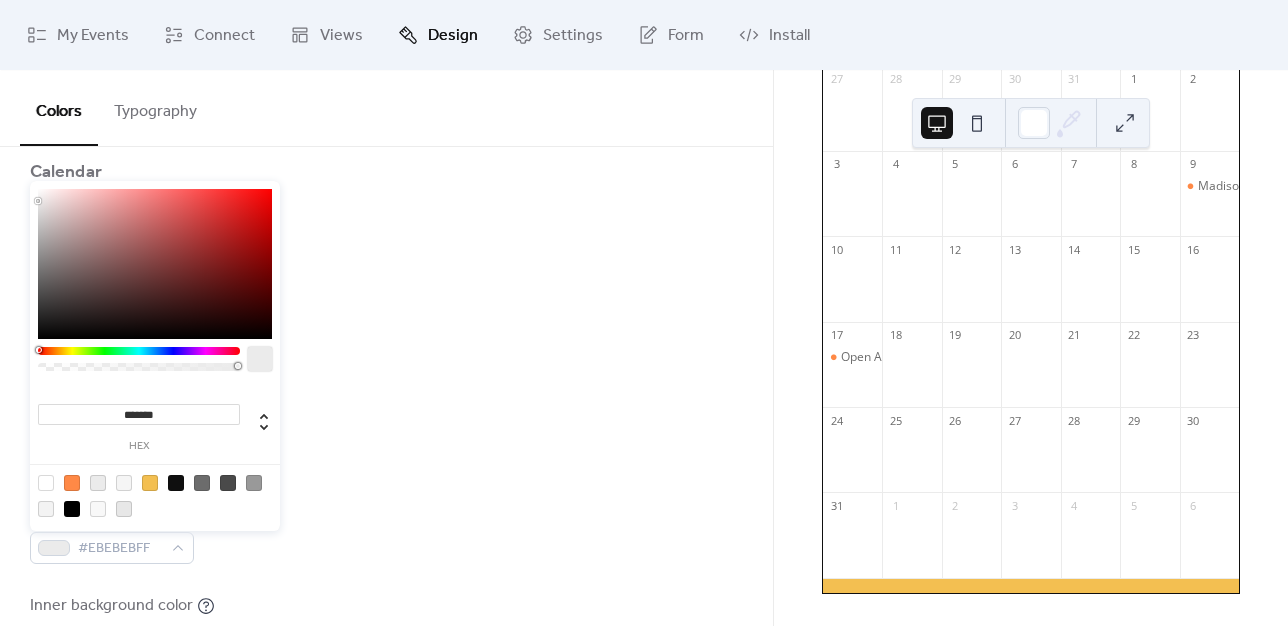 type on "*******" 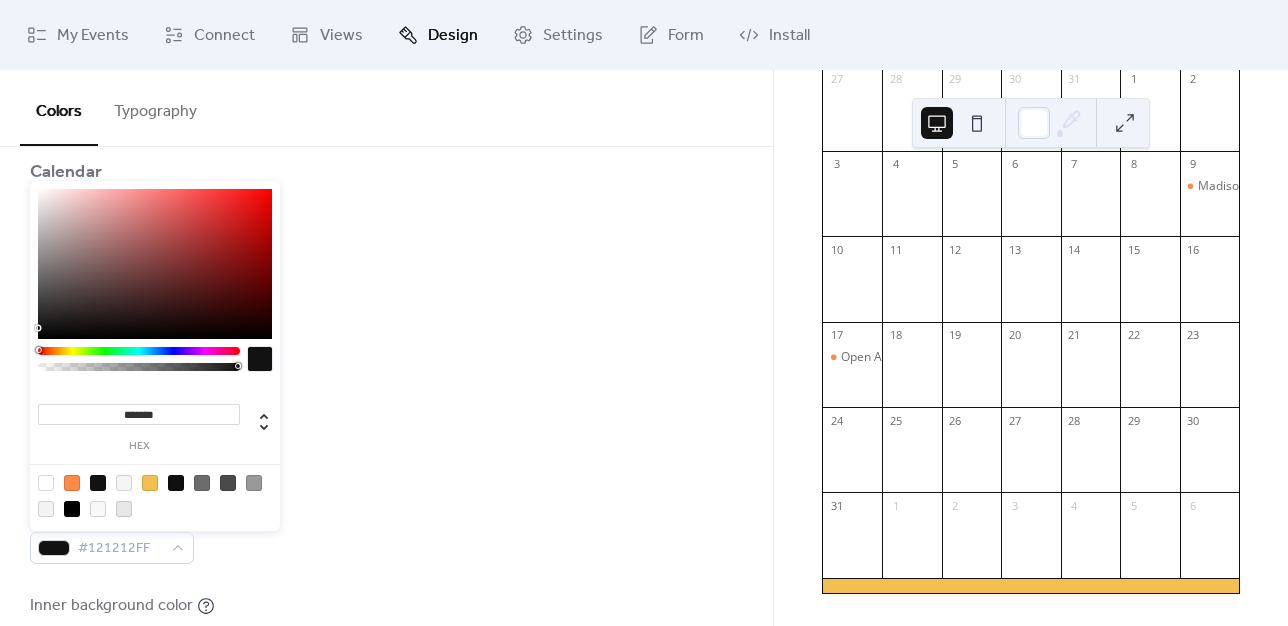 click on "Border color #0F0F0FFF" at bounding box center (386, 435) 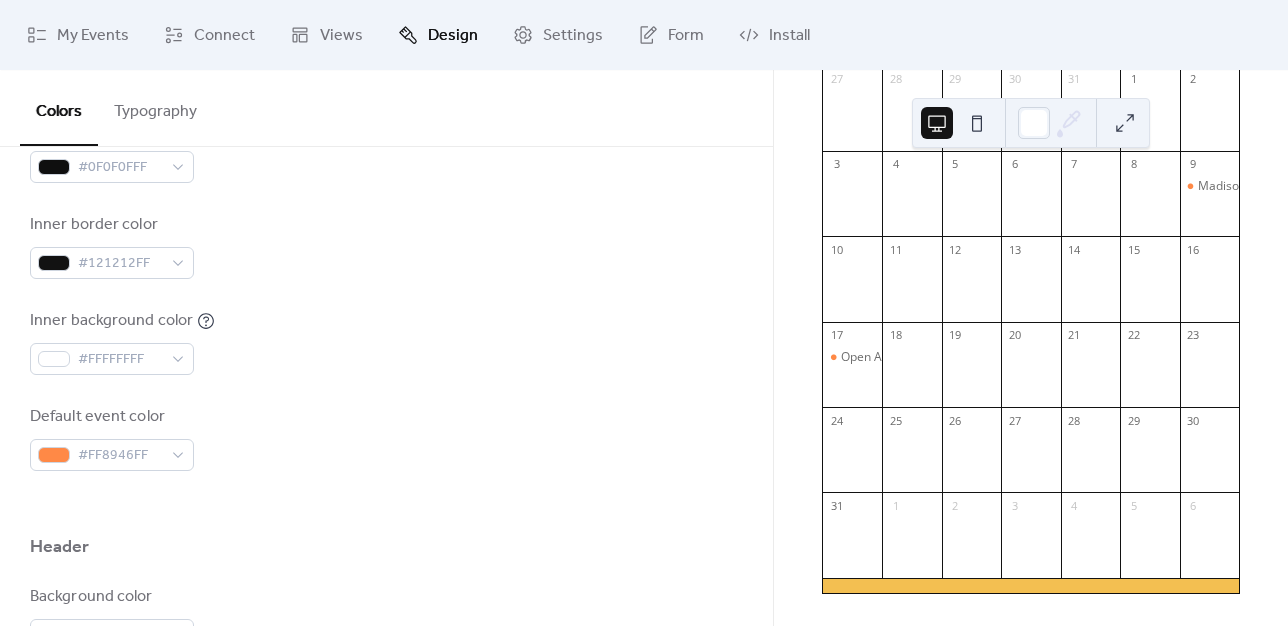 scroll, scrollTop: 527, scrollLeft: 0, axis: vertical 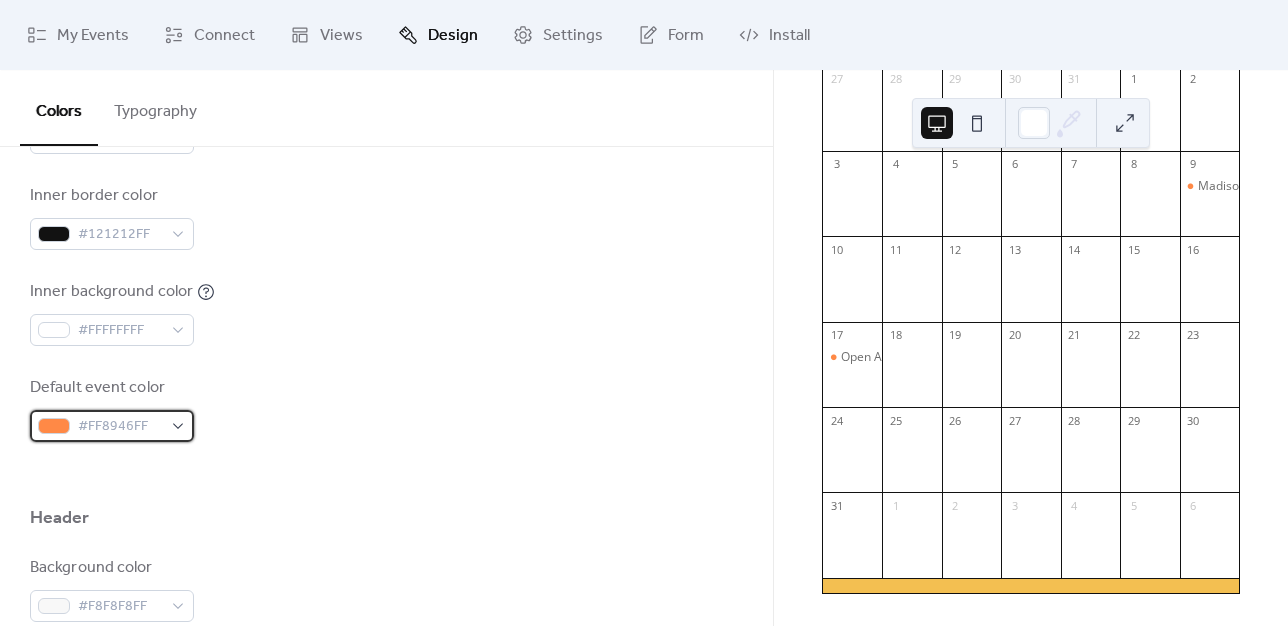 click on "#FF8946FF" at bounding box center [112, 426] 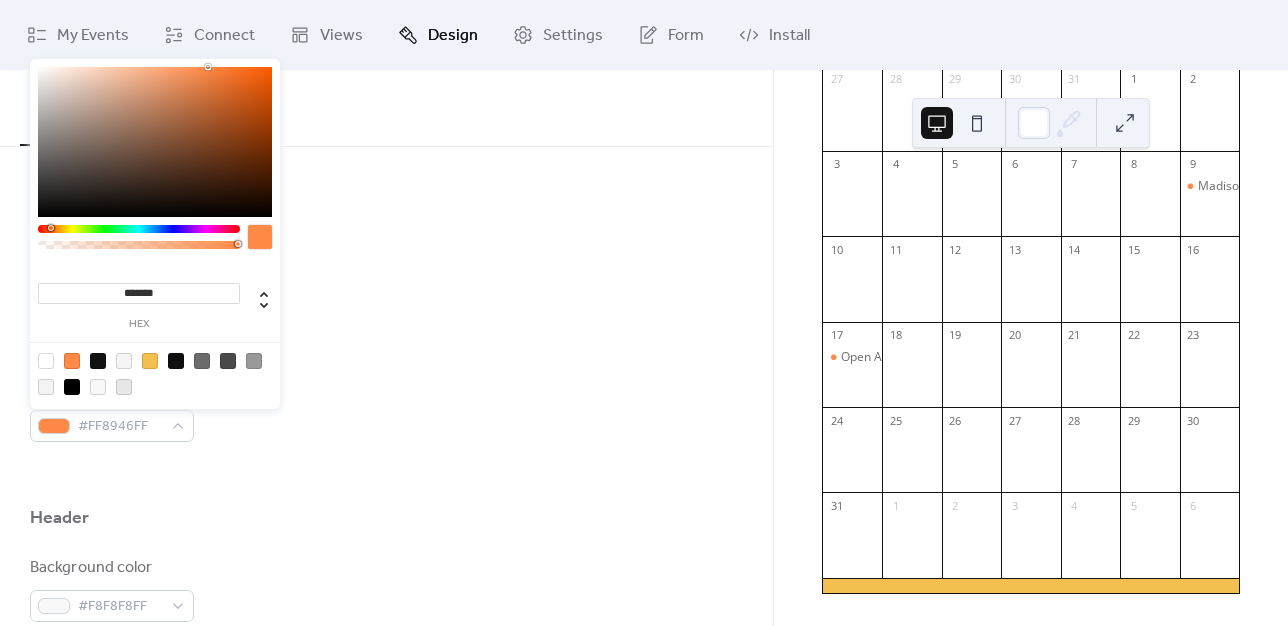 click at bounding box center (139, 229) 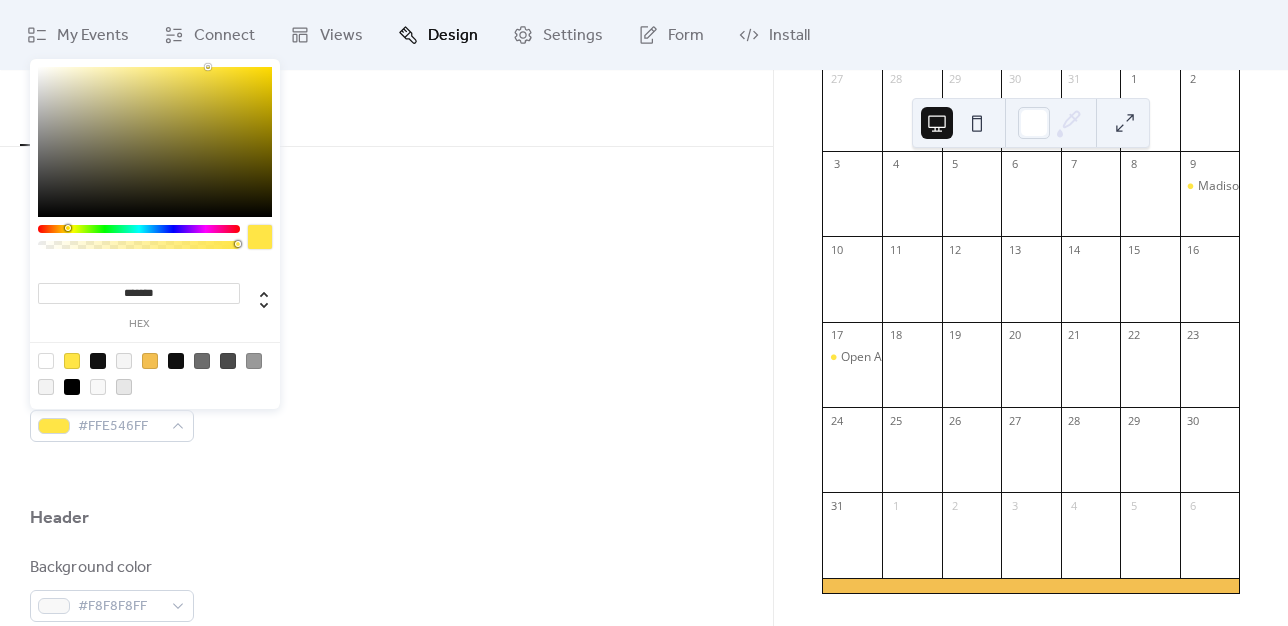 click at bounding box center [139, 229] 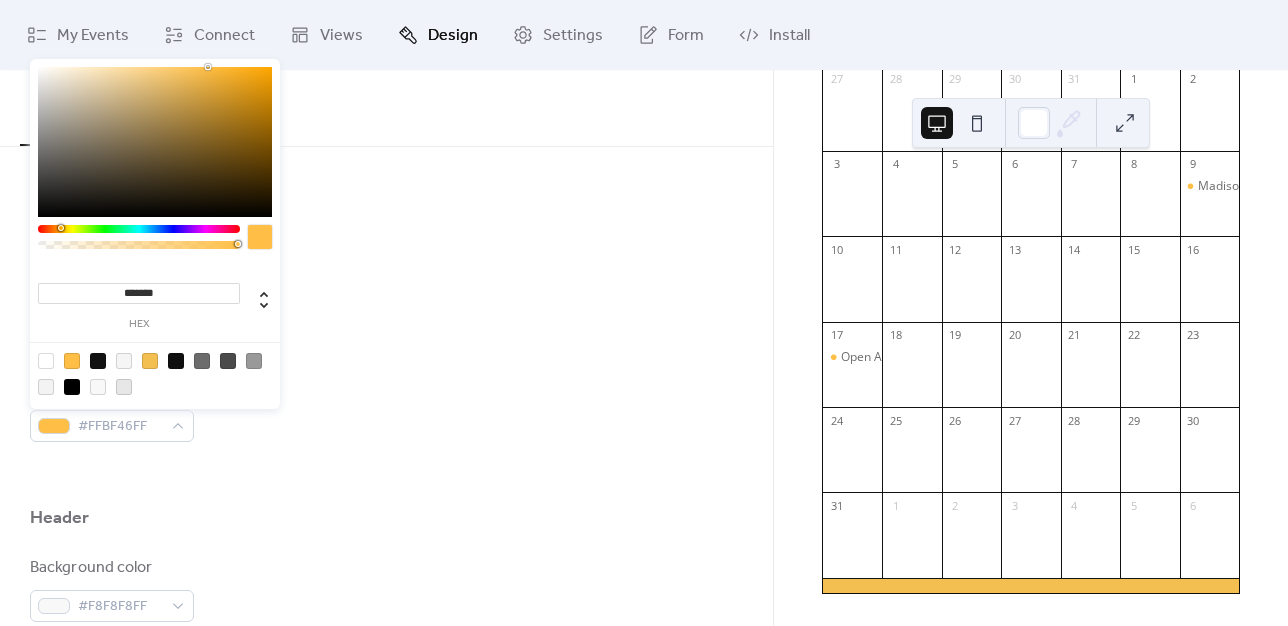 type on "*******" 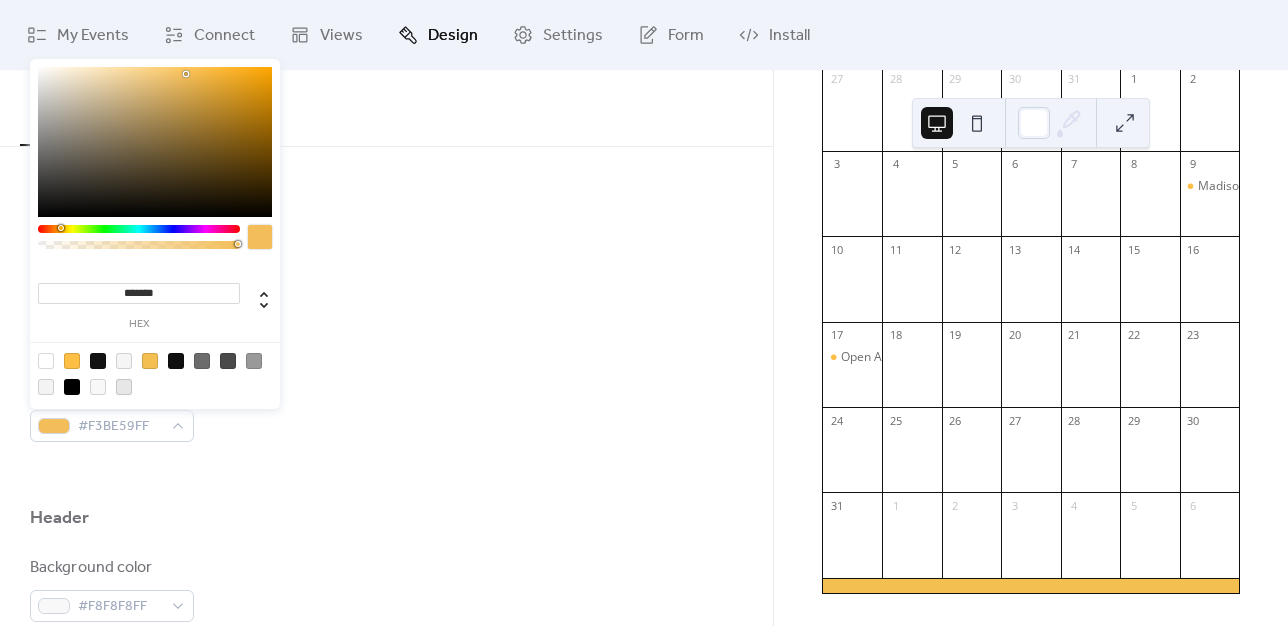 click at bounding box center (155, 142) 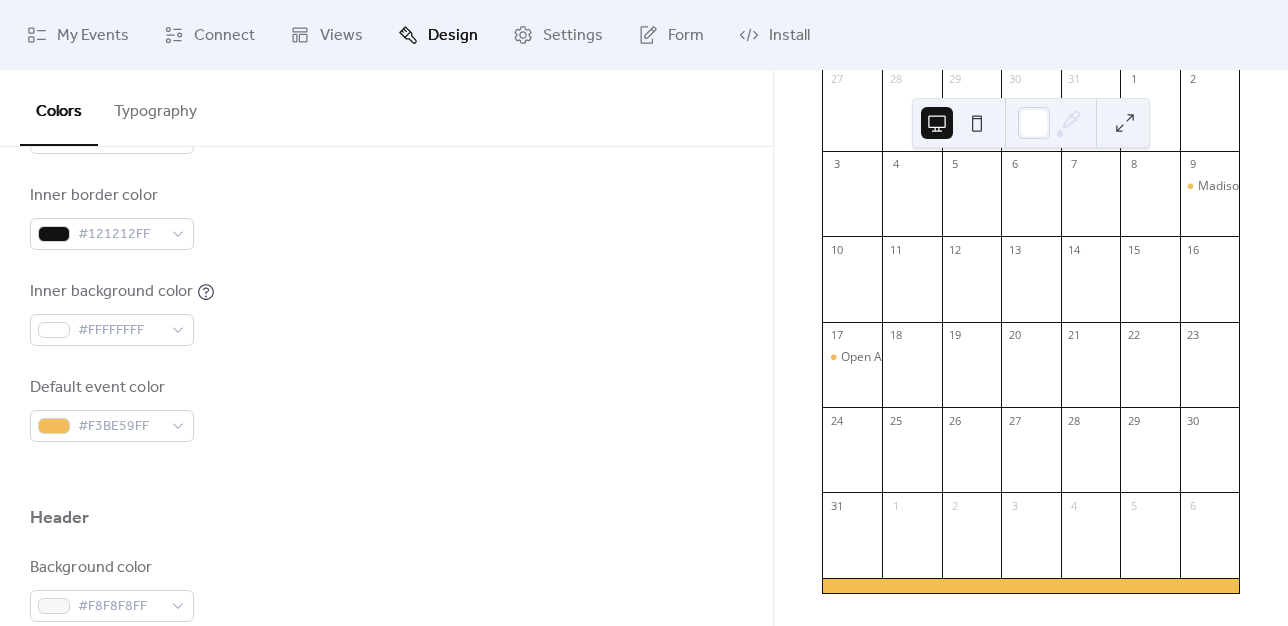 click on "Inner background color #FFFFFFFF" at bounding box center (386, 313) 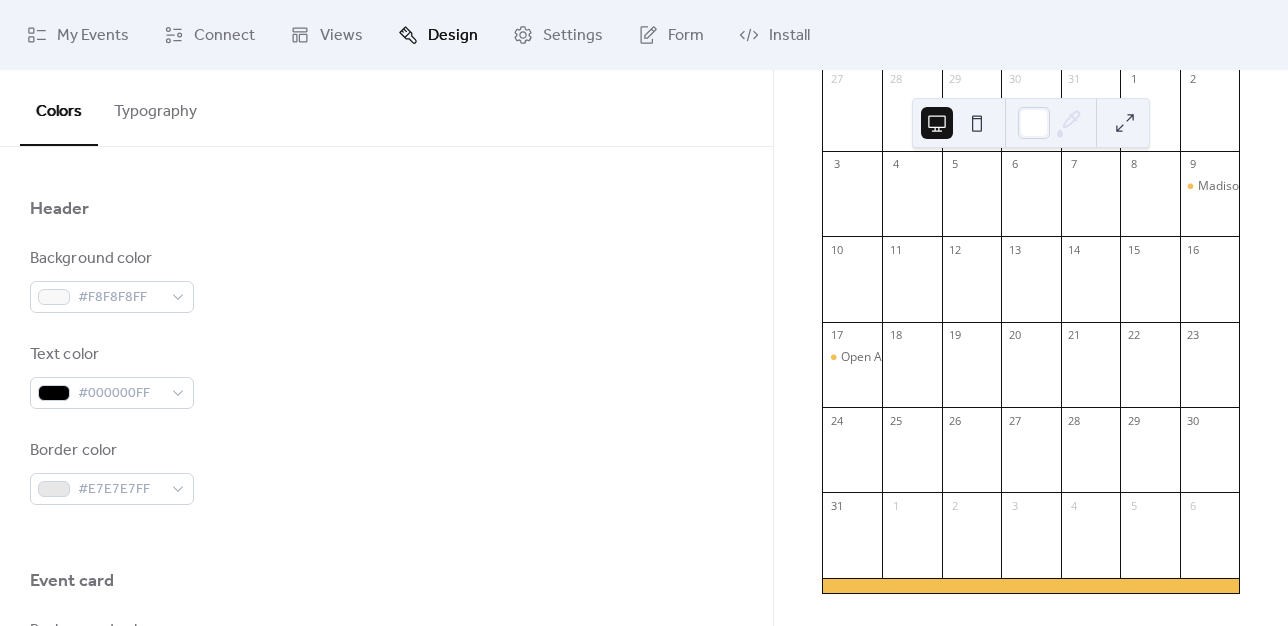 scroll, scrollTop: 872, scrollLeft: 0, axis: vertical 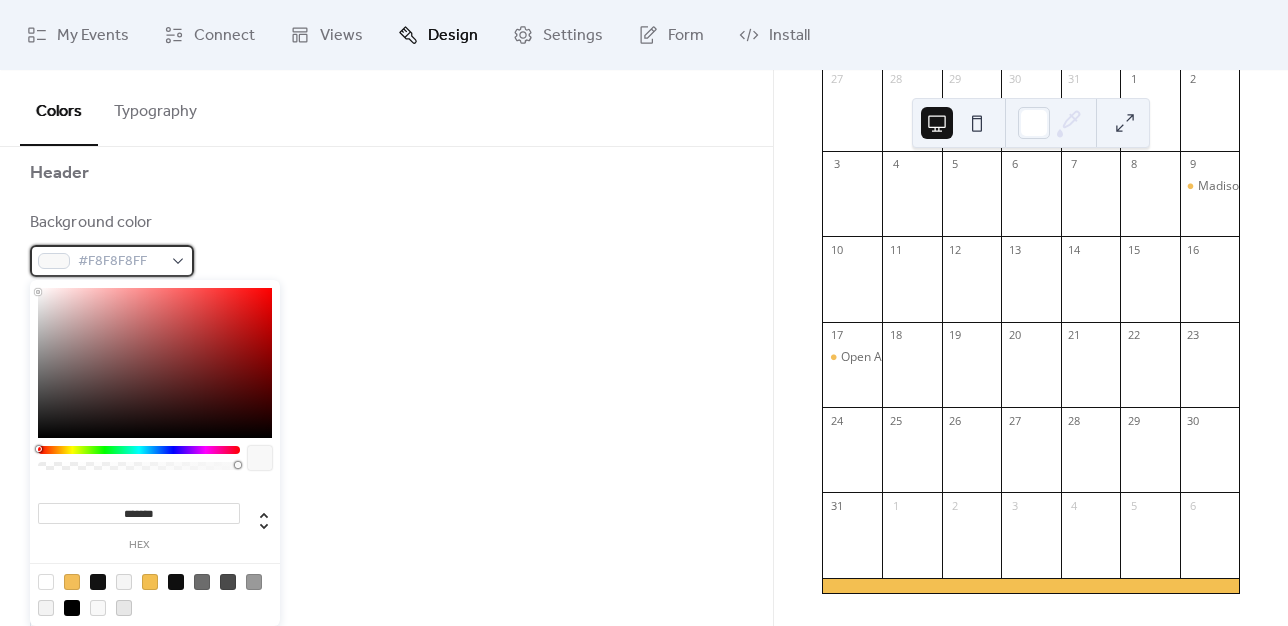 click on "#F8F8F8FF" at bounding box center [112, 261] 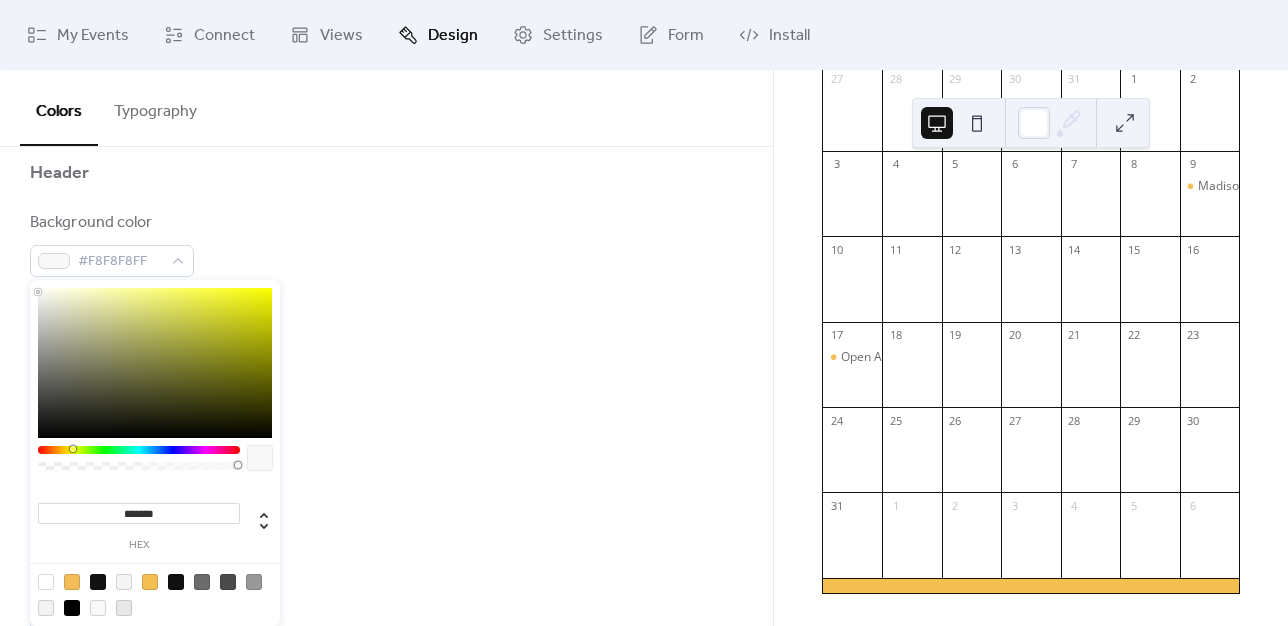 click at bounding box center [139, 450] 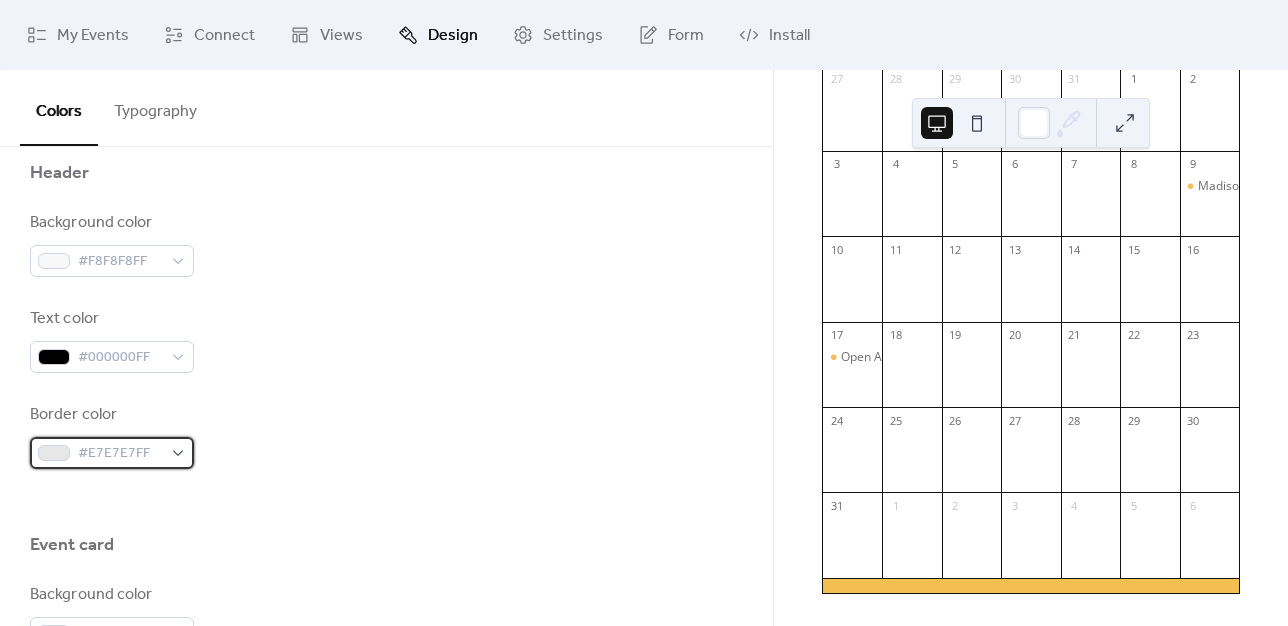 click on "#E7E7E7FF" at bounding box center [112, 453] 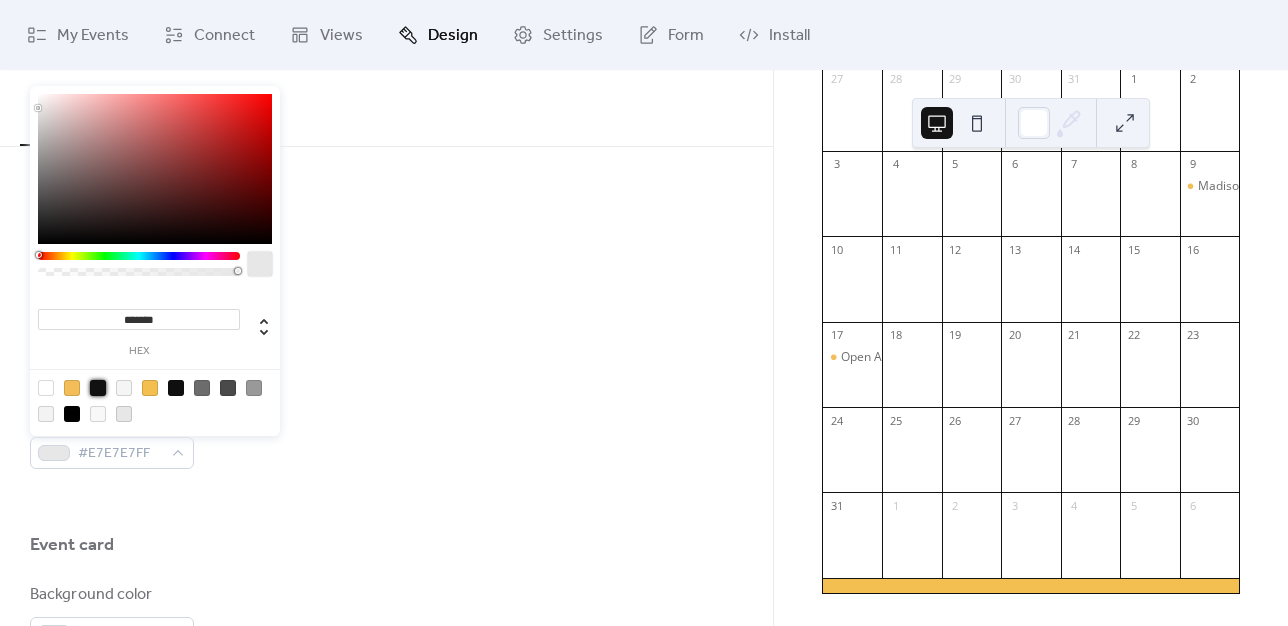 click at bounding box center [98, 388] 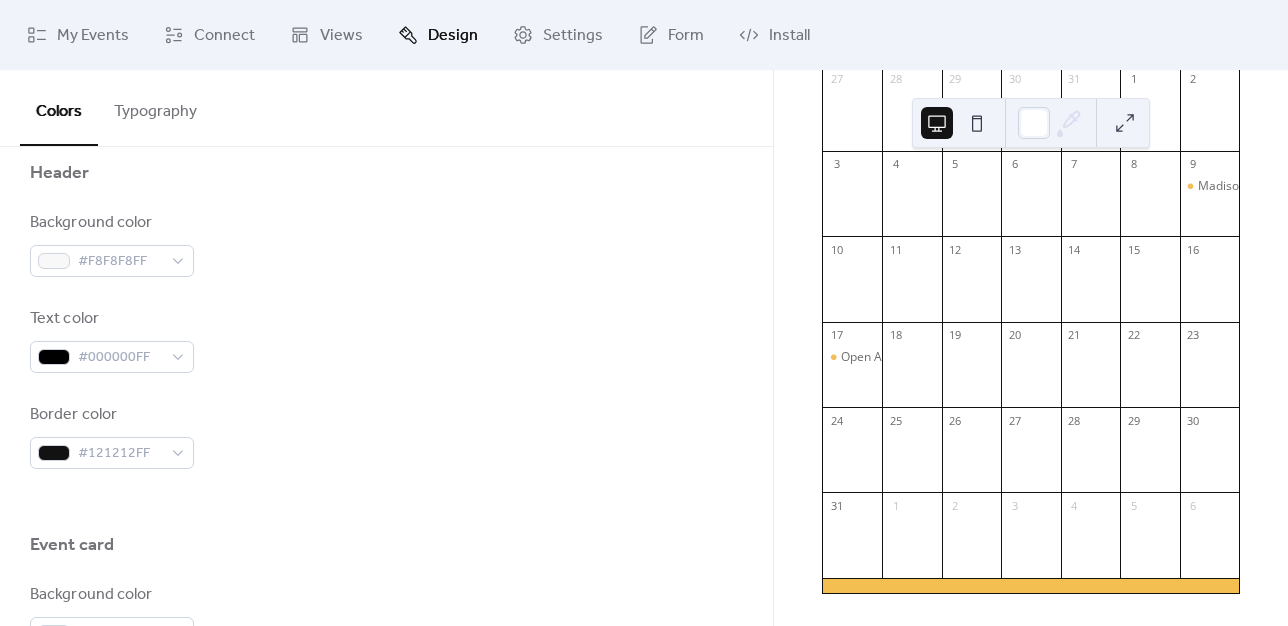 click on "Background color #F8F8F8FF Text color #000000FF Border color #121212FF" at bounding box center (386, 340) 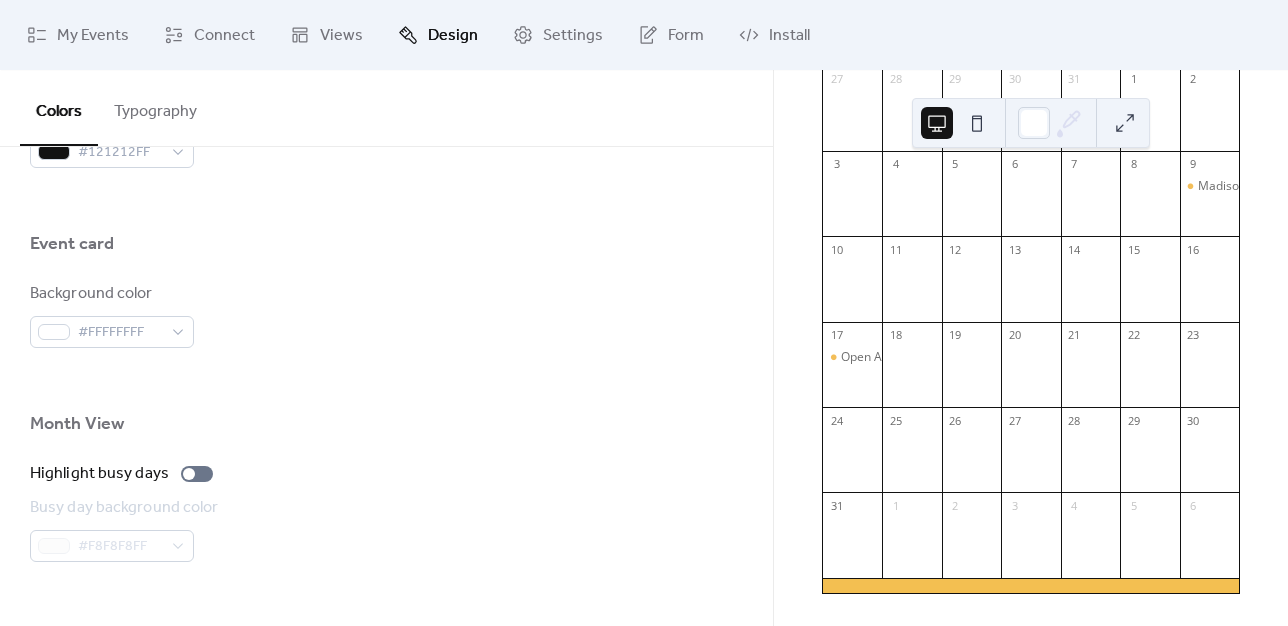 scroll, scrollTop: 1176, scrollLeft: 0, axis: vertical 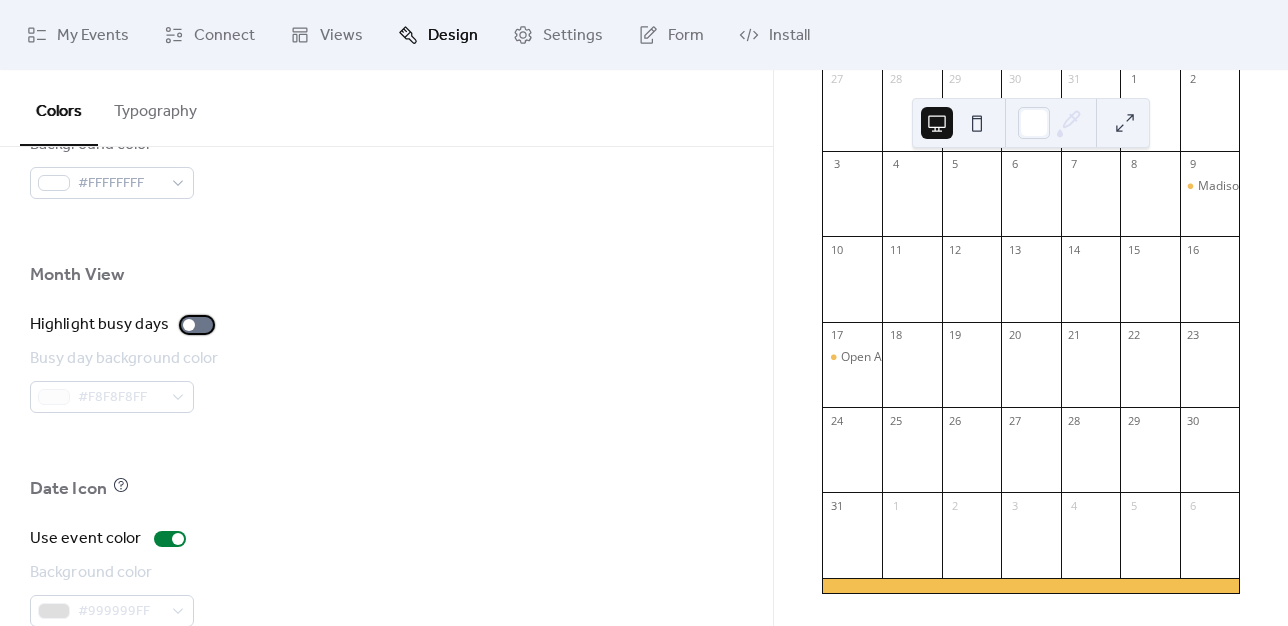 click at bounding box center [189, 325] 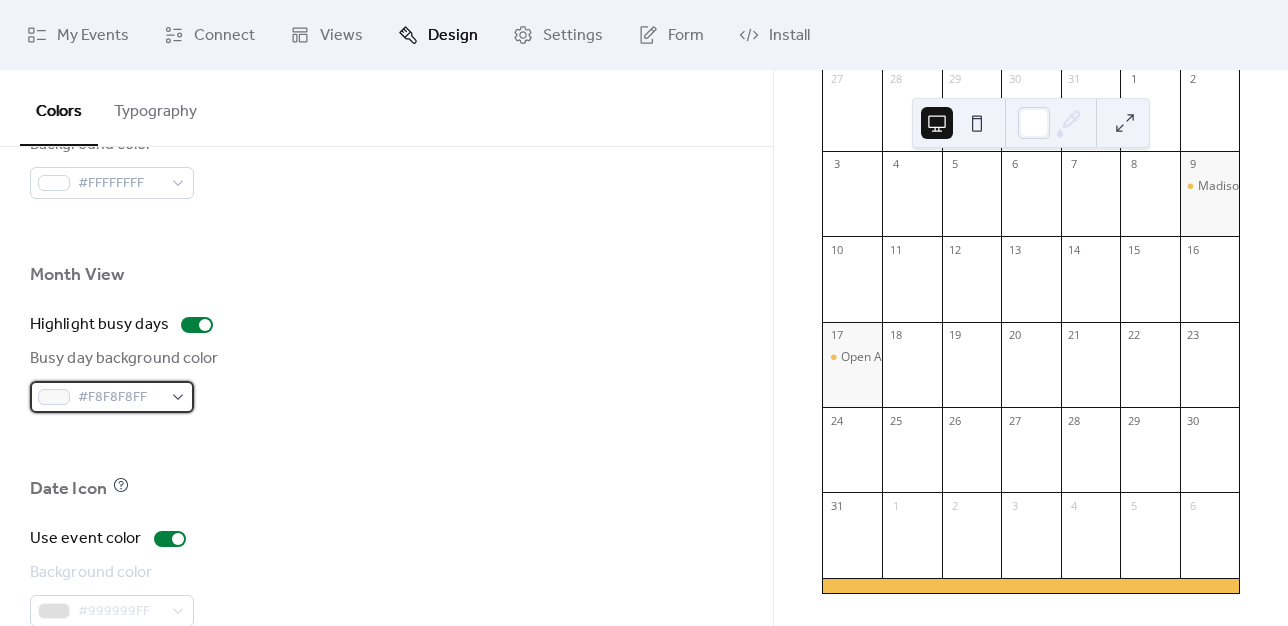 click at bounding box center [54, 397] 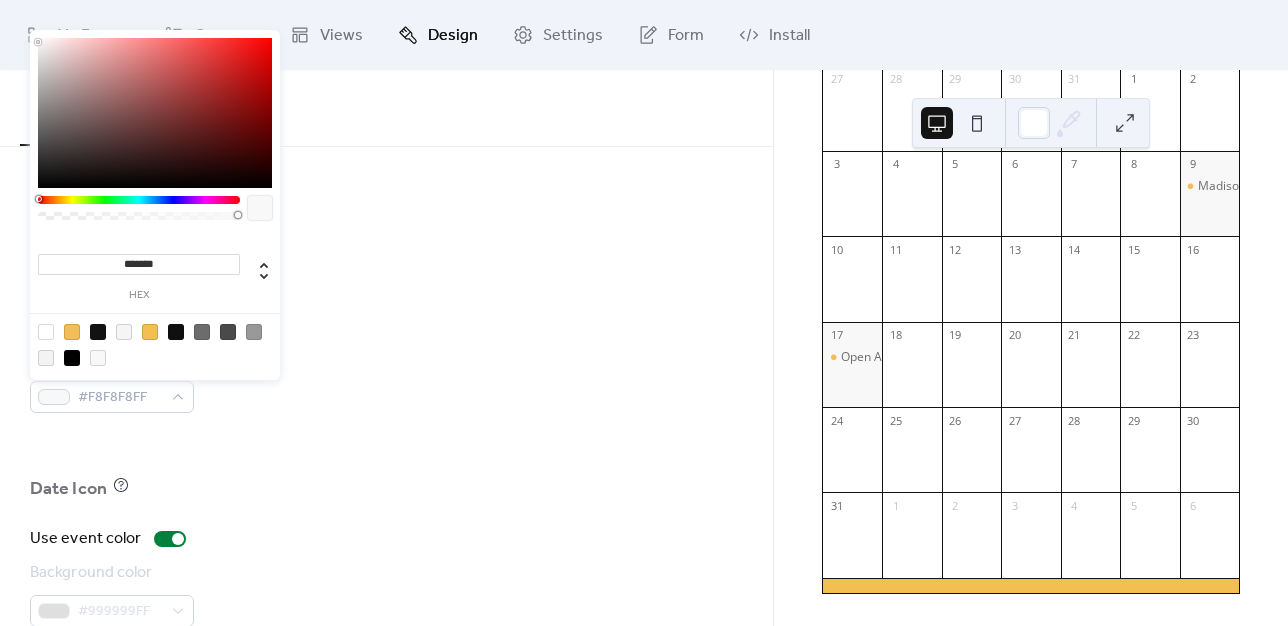 click at bounding box center [139, 200] 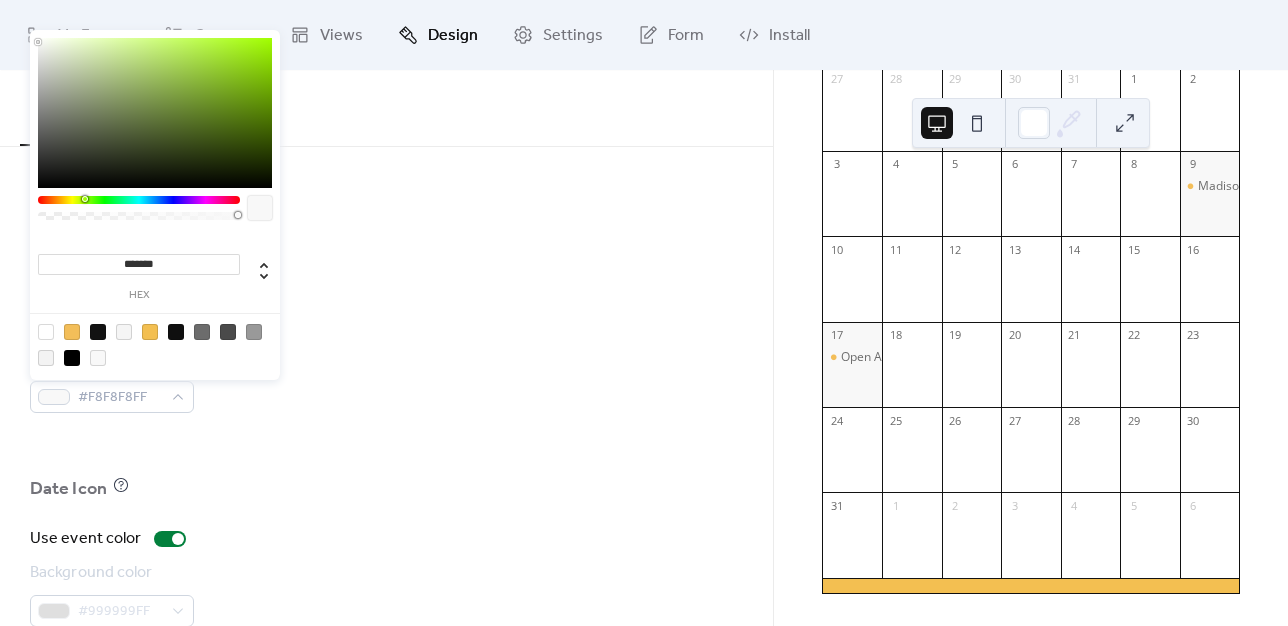 click at bounding box center [139, 200] 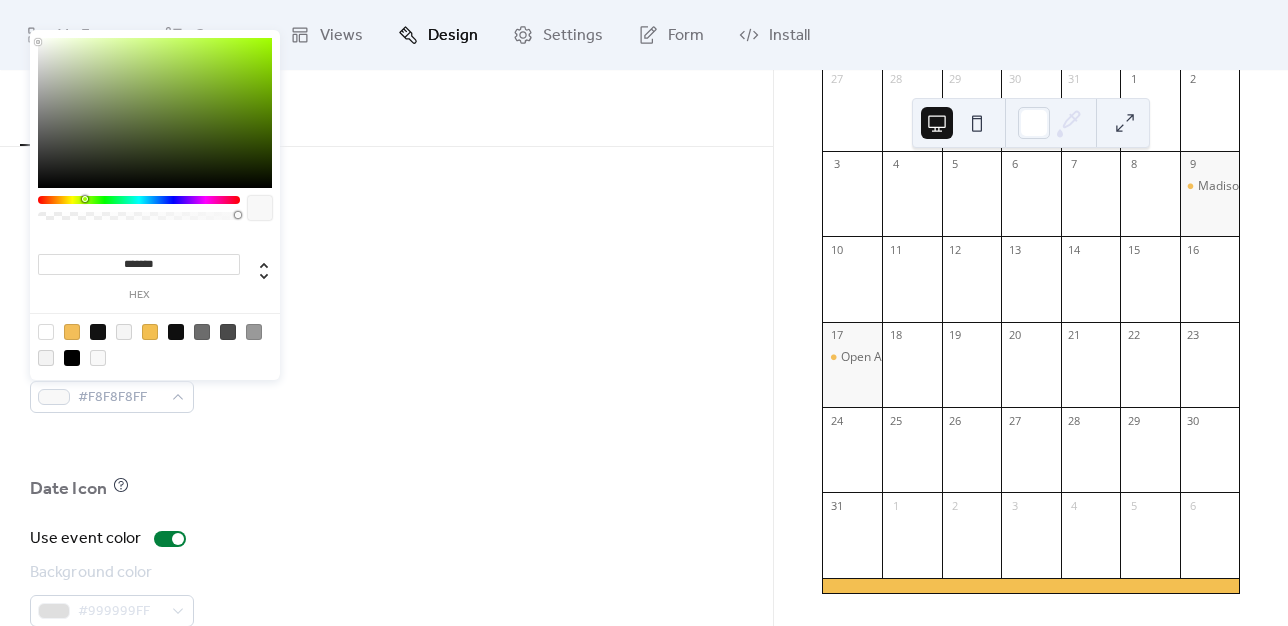 click at bounding box center (155, 113) 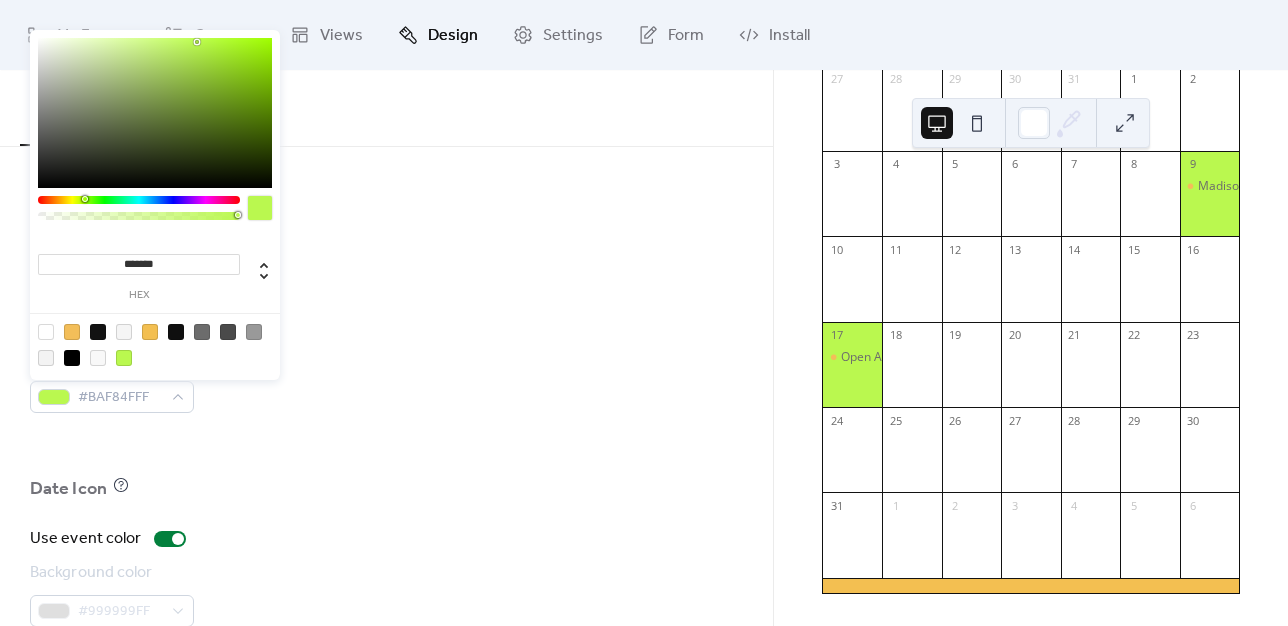 click at bounding box center (139, 200) 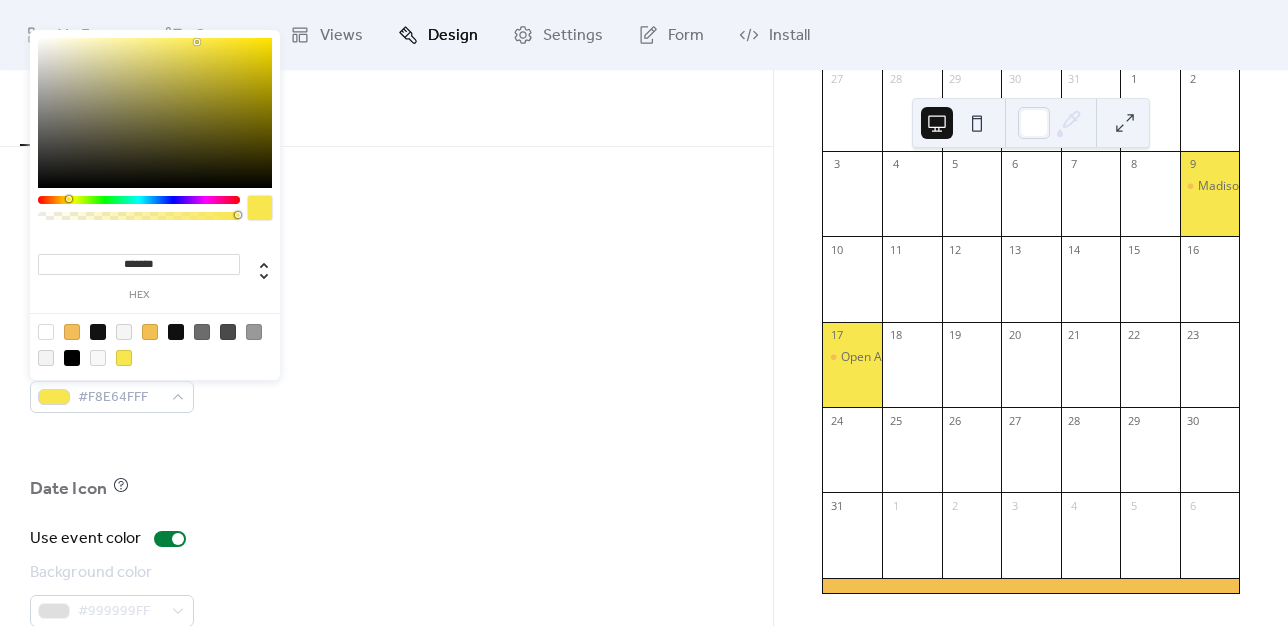 click at bounding box center [139, 200] 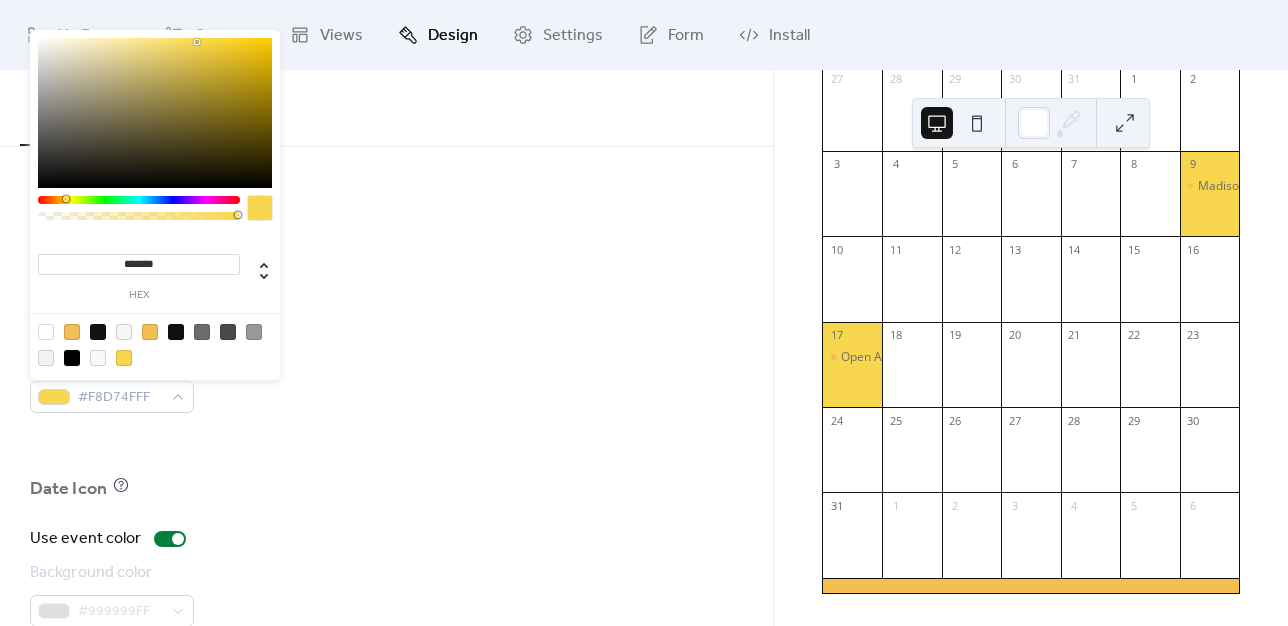 click at bounding box center (72, 332) 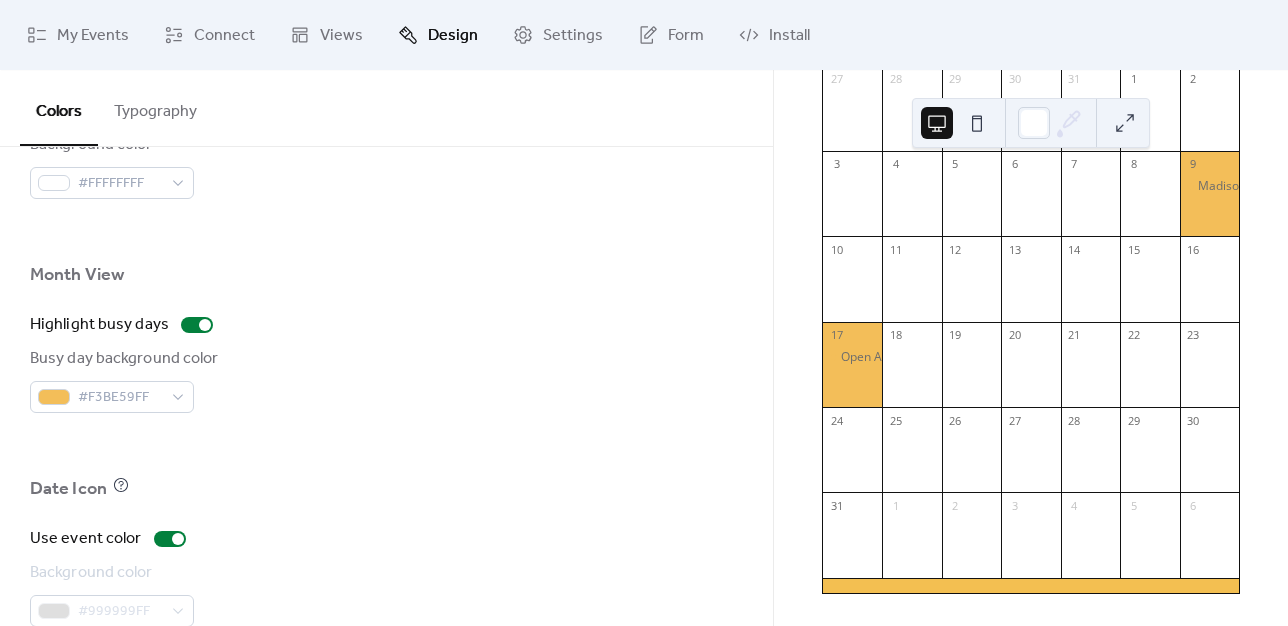click at bounding box center [386, 445] 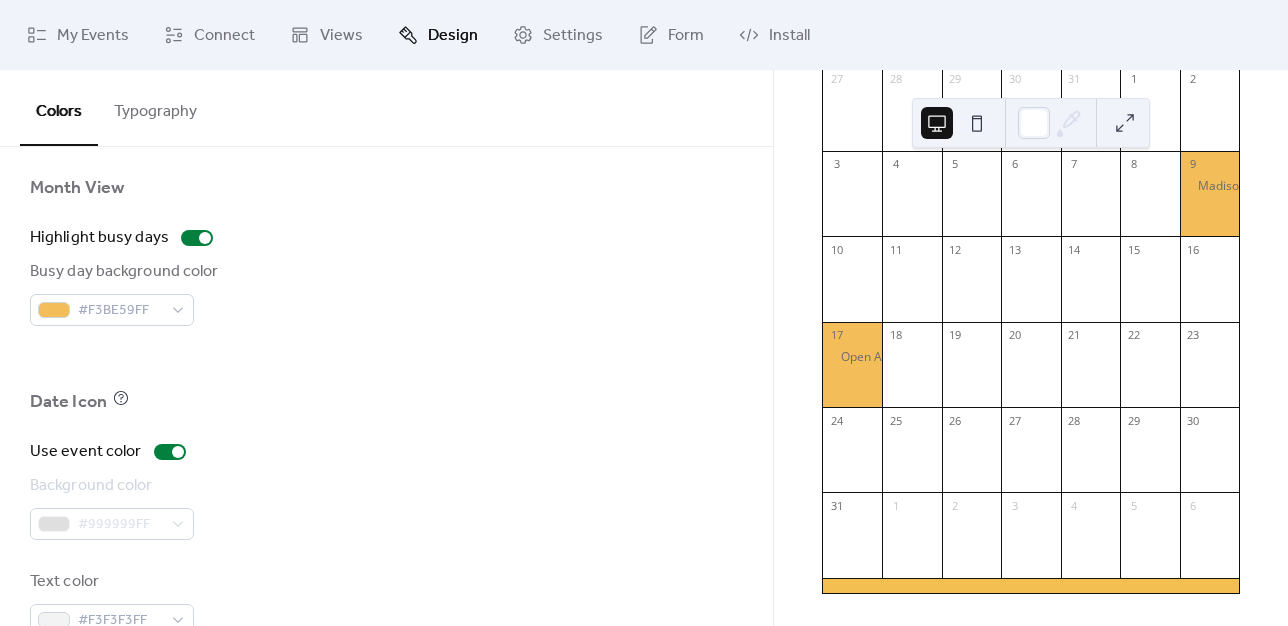 scroll, scrollTop: 1458, scrollLeft: 0, axis: vertical 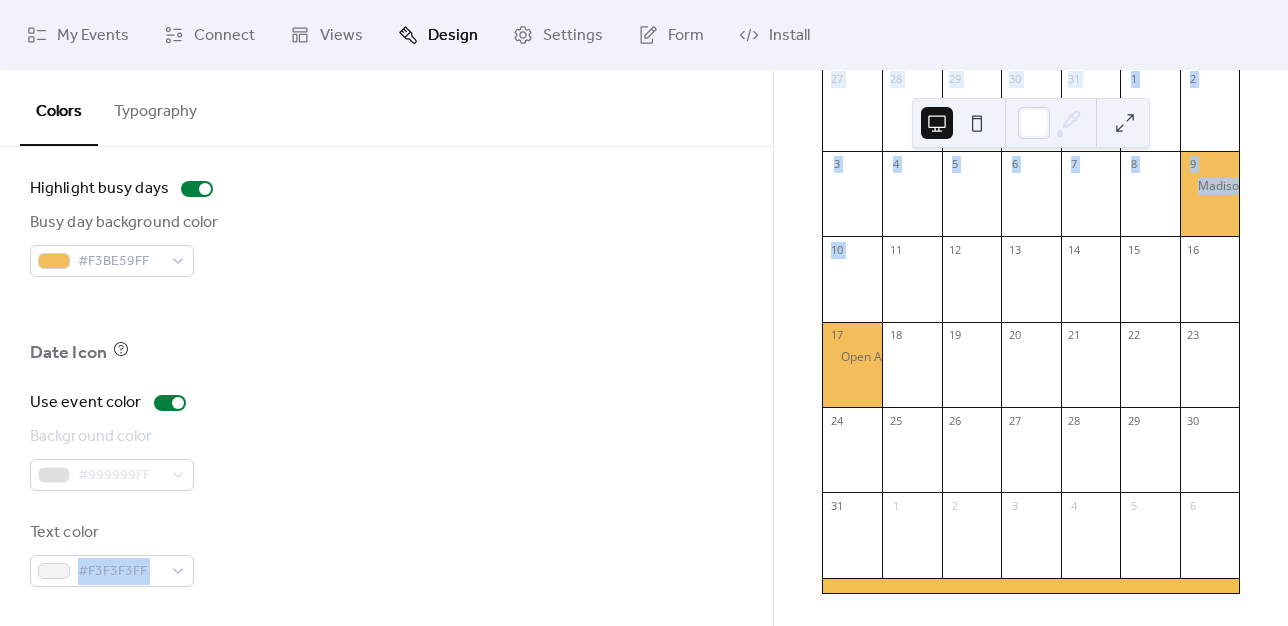 drag, startPoint x: 765, startPoint y: 539, endPoint x: 774, endPoint y: 293, distance: 246.16458 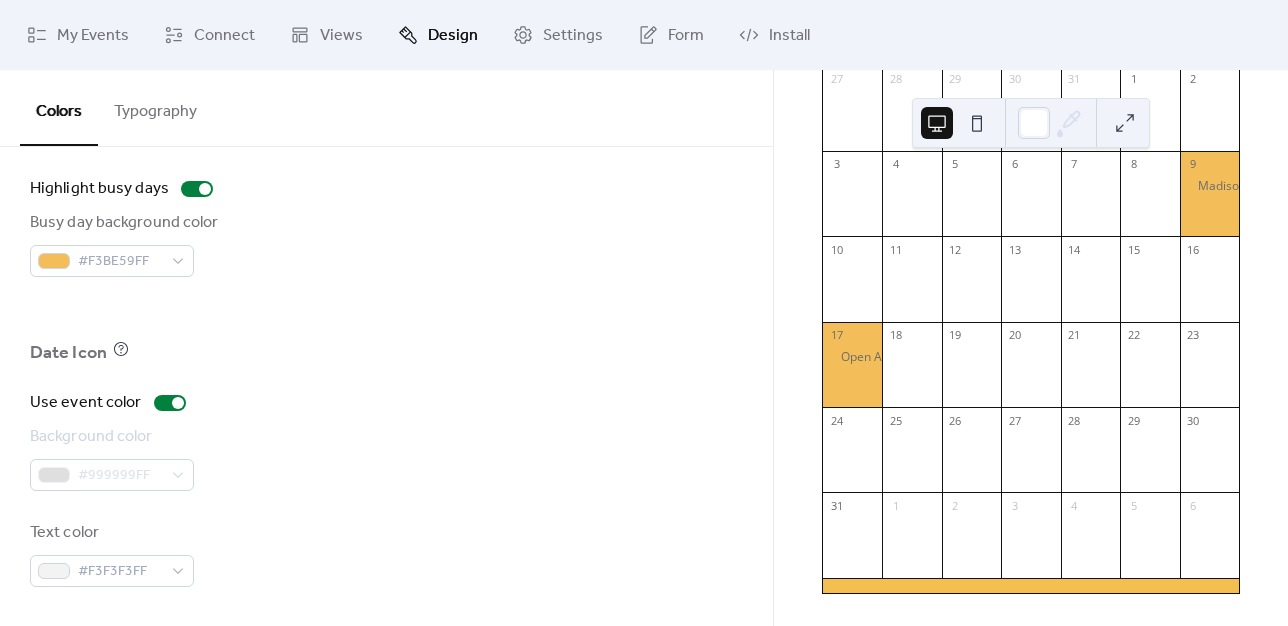 click on "Date Icon" at bounding box center (386, 358) 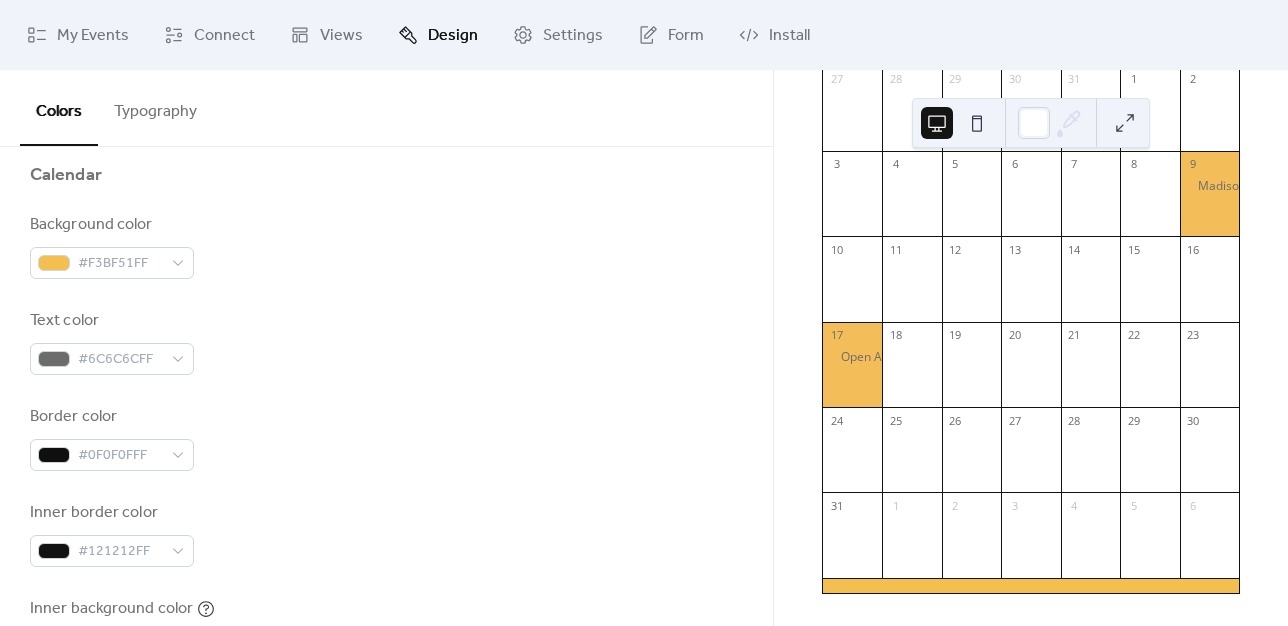 scroll, scrollTop: 0, scrollLeft: 0, axis: both 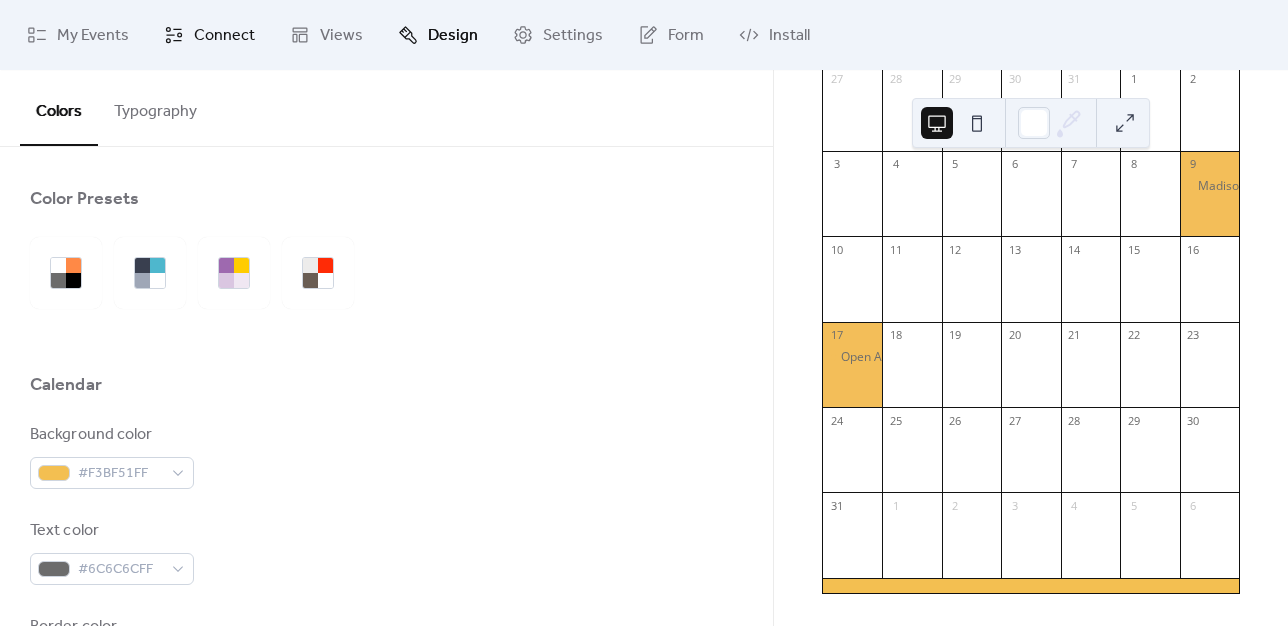 click on "Connect" at bounding box center [224, 36] 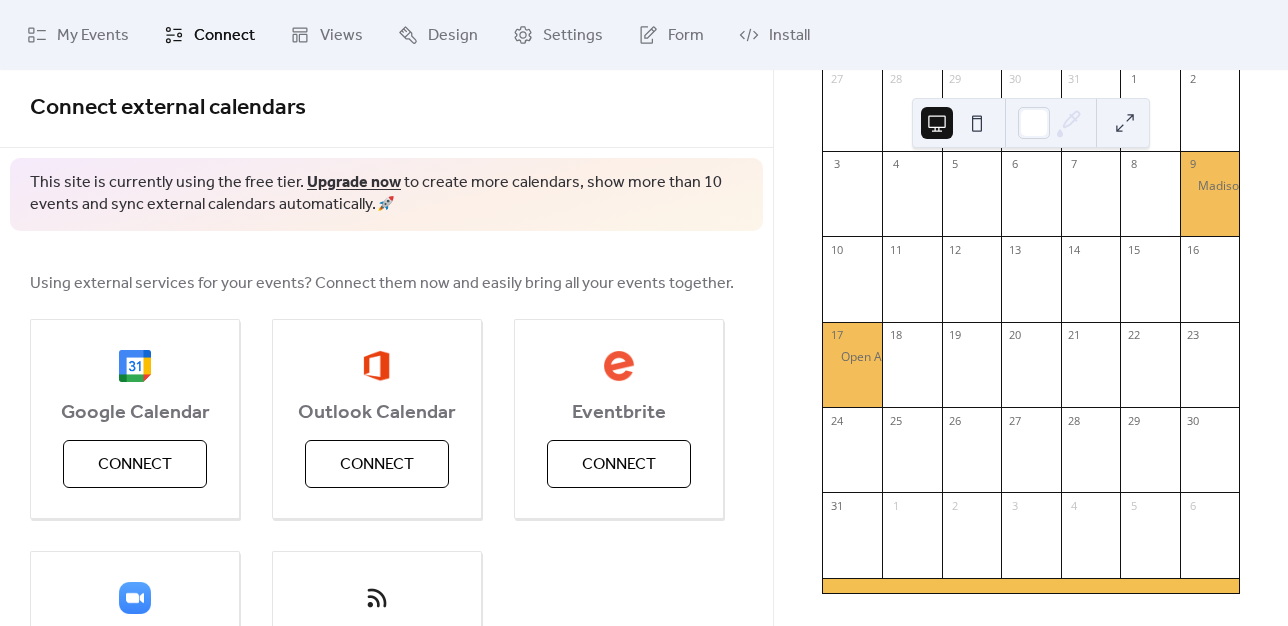 scroll, scrollTop: 0, scrollLeft: 0, axis: both 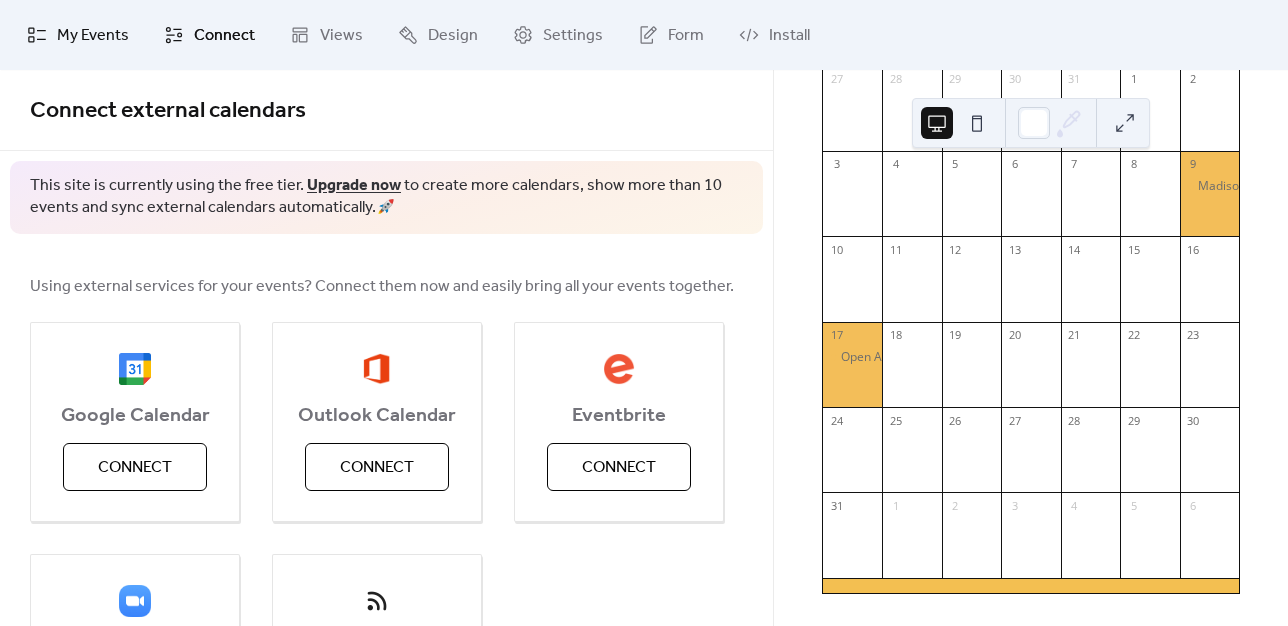 click on "My Events" at bounding box center (93, 36) 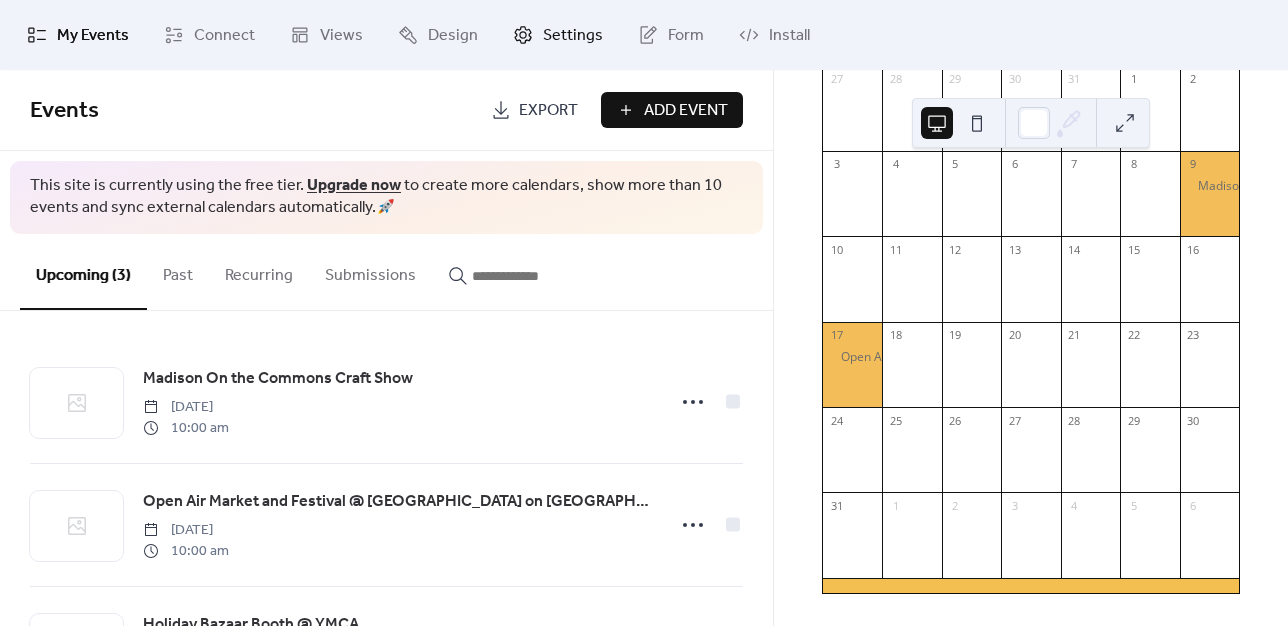 click on "Settings" at bounding box center (573, 36) 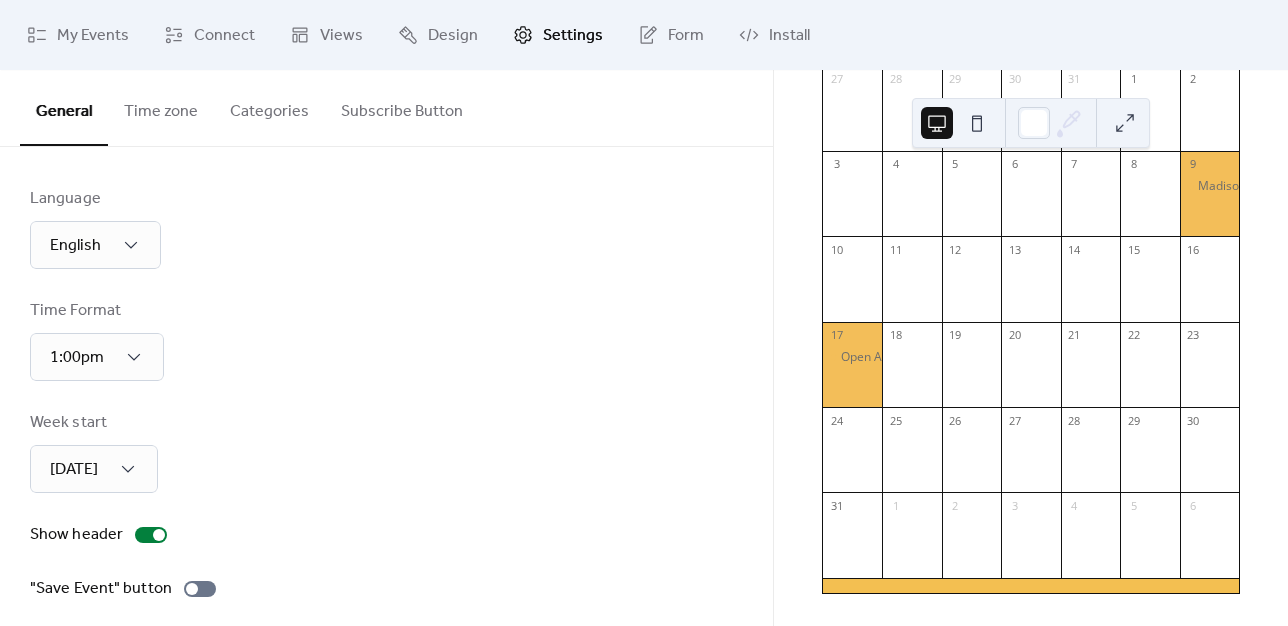 click on "Time zone" at bounding box center [161, 107] 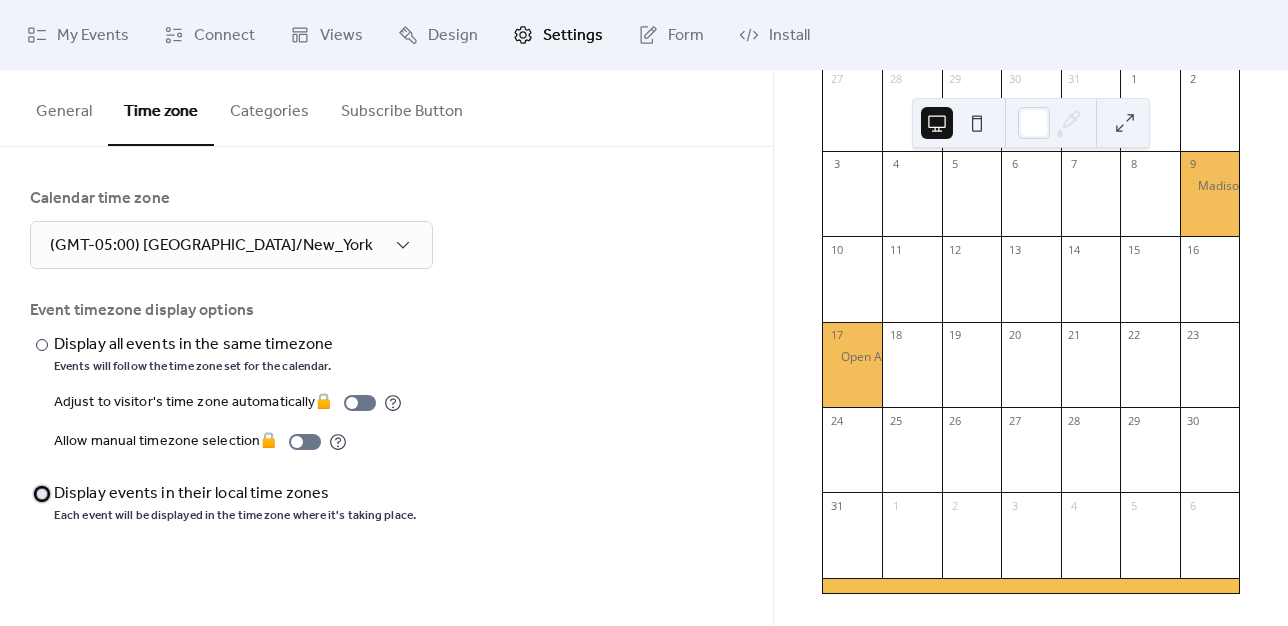 click at bounding box center [42, 494] 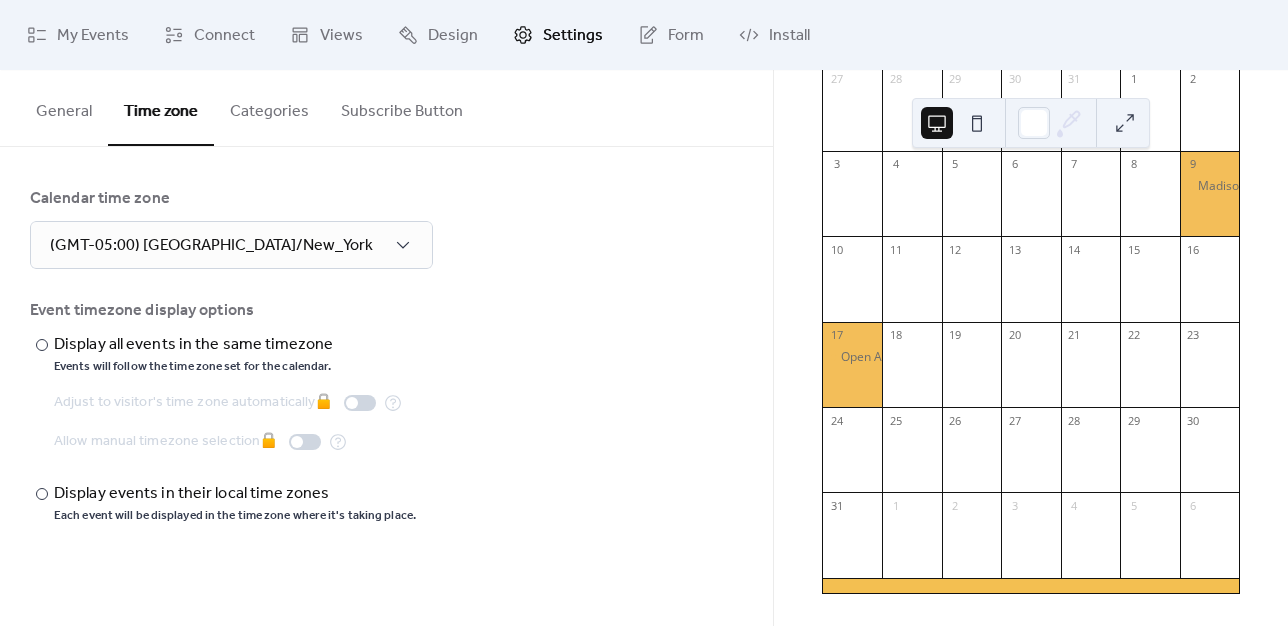 click on "Categories" at bounding box center (269, 107) 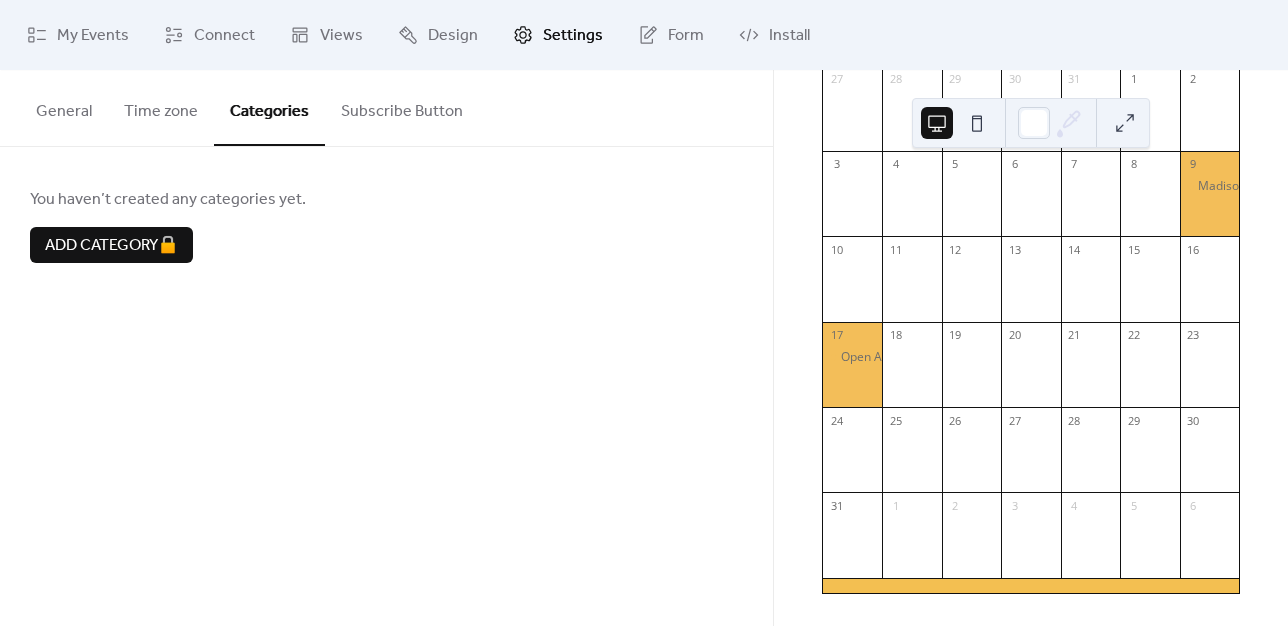 click on "Subscribe Button" at bounding box center [402, 107] 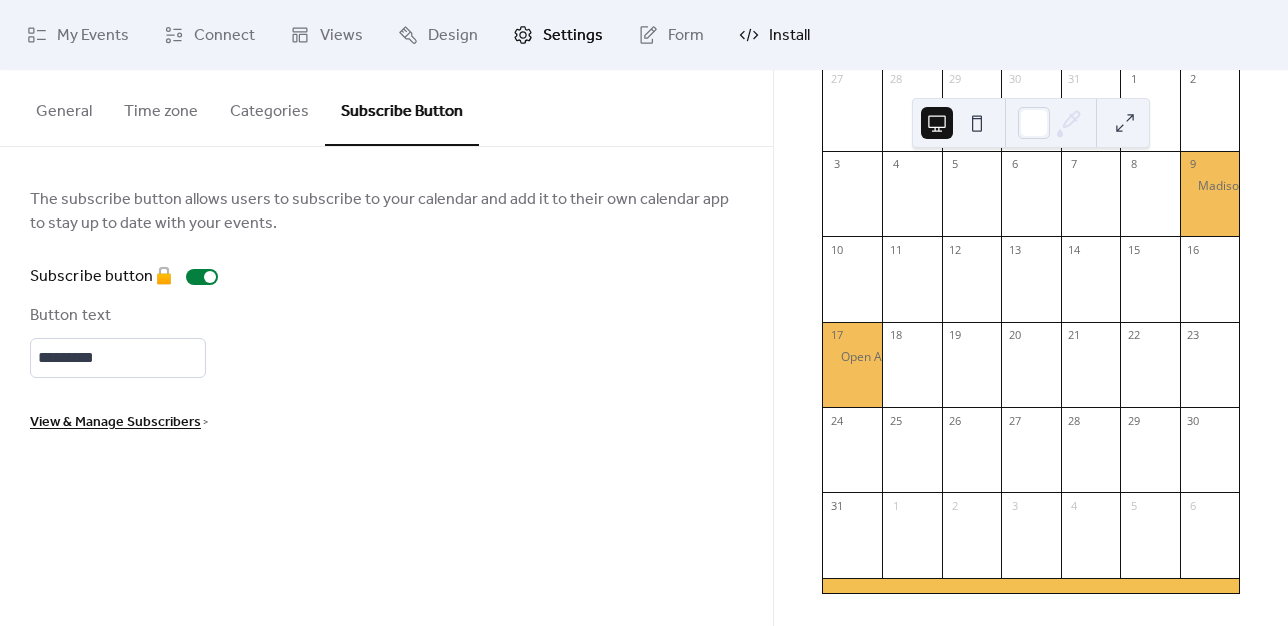 click on "Install" at bounding box center [789, 36] 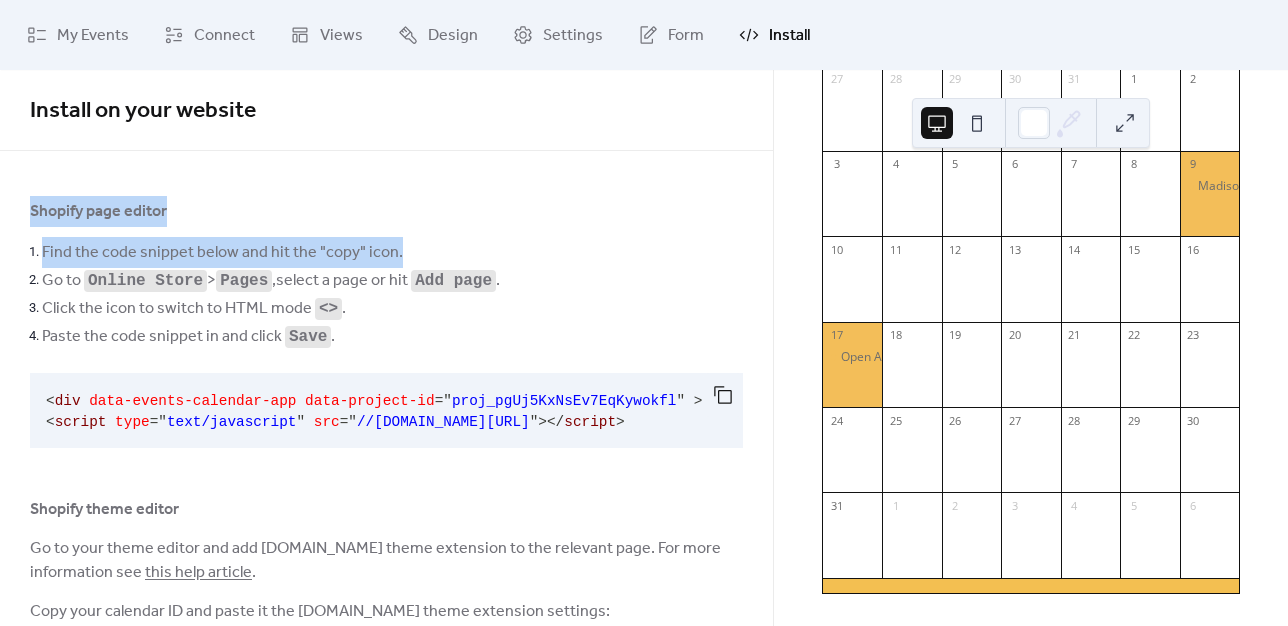 drag, startPoint x: 765, startPoint y: 191, endPoint x: 765, endPoint y: 243, distance: 52 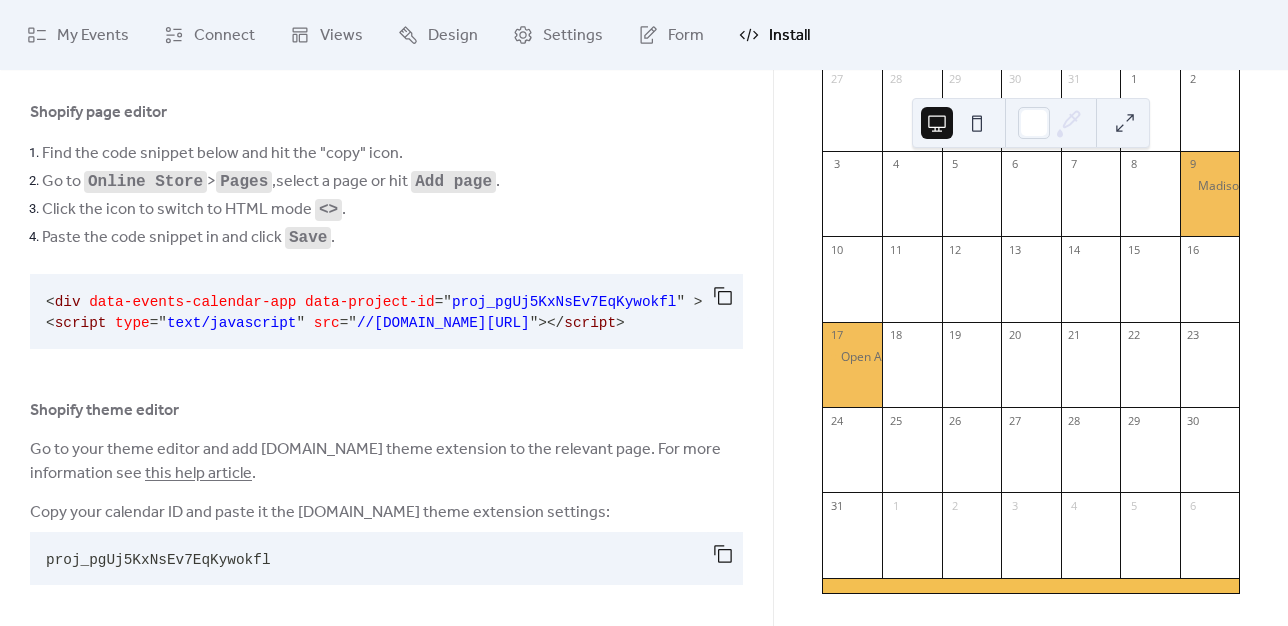 scroll, scrollTop: 108, scrollLeft: 0, axis: vertical 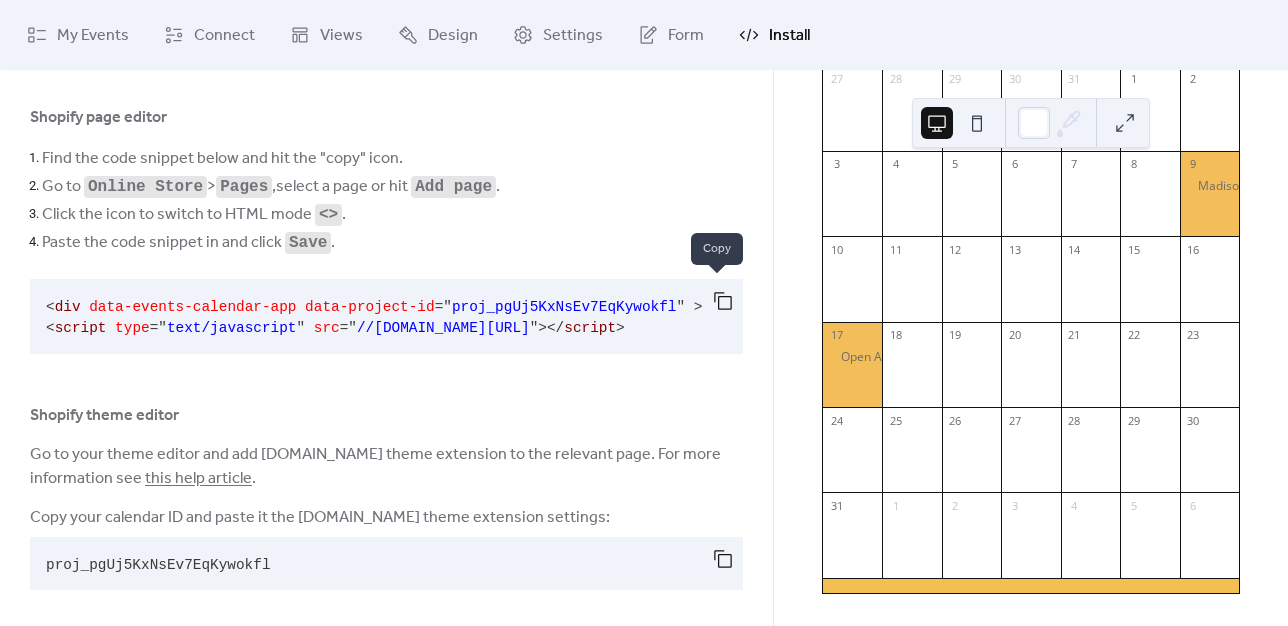 click at bounding box center (723, 301) 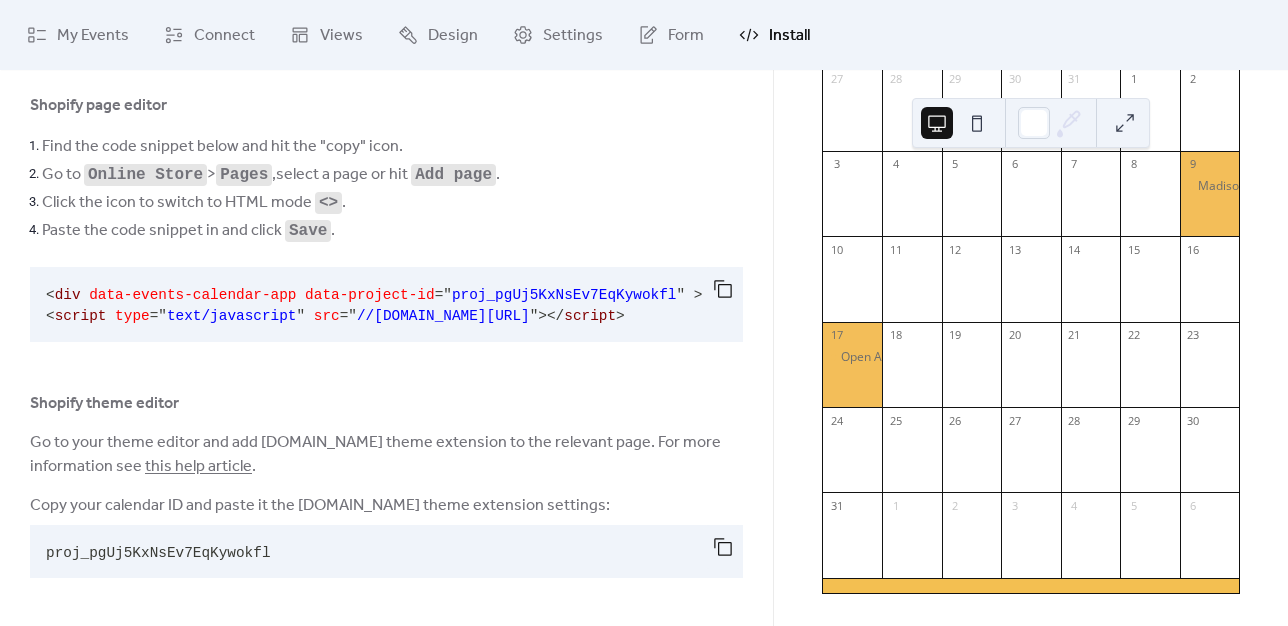 scroll, scrollTop: 108, scrollLeft: 0, axis: vertical 